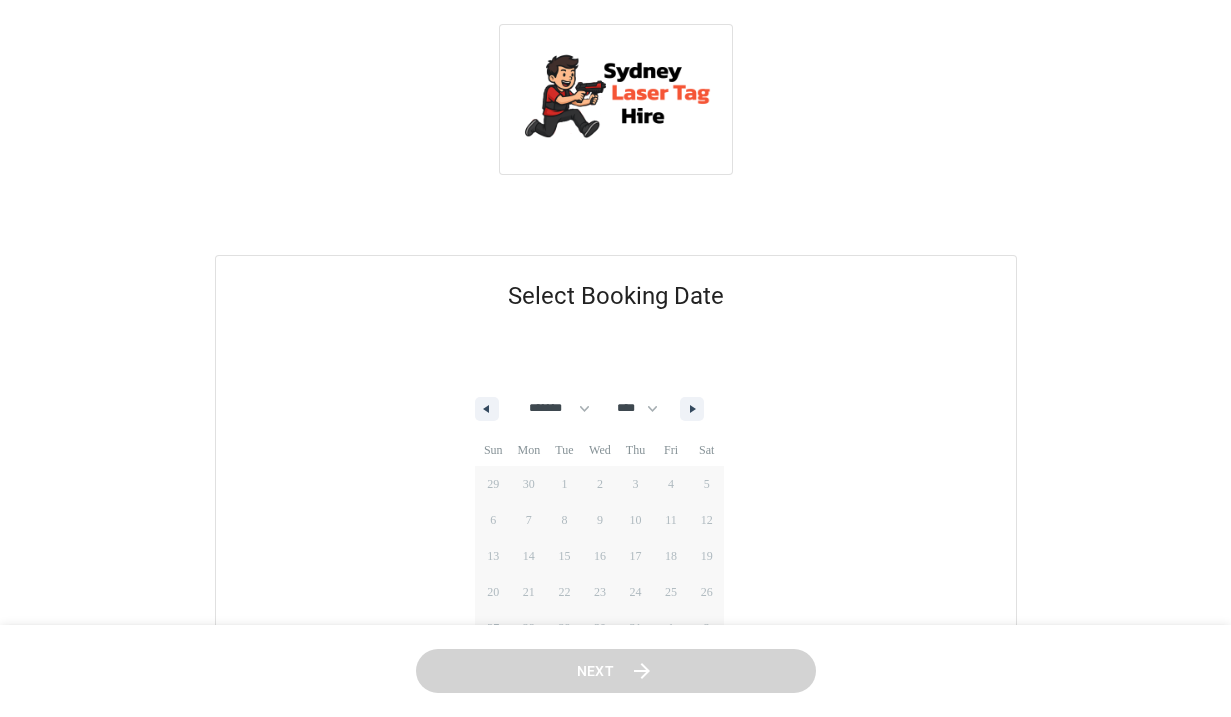 select on "*" 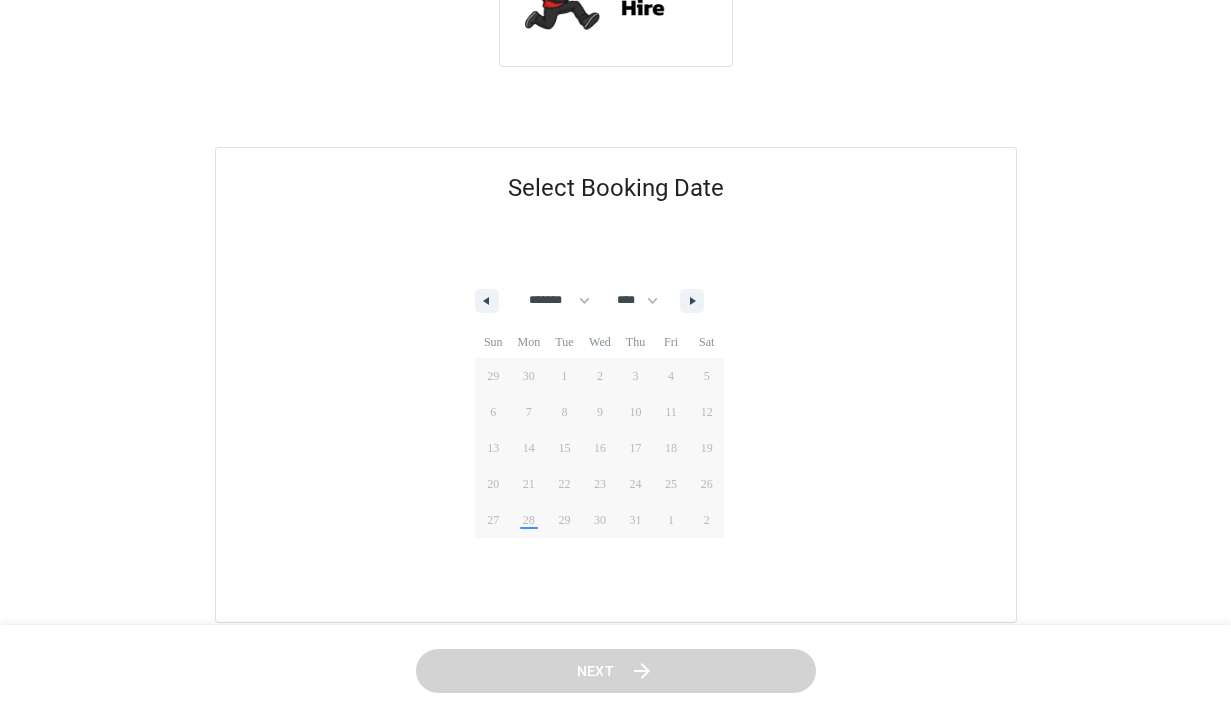 scroll, scrollTop: 132, scrollLeft: 0, axis: vertical 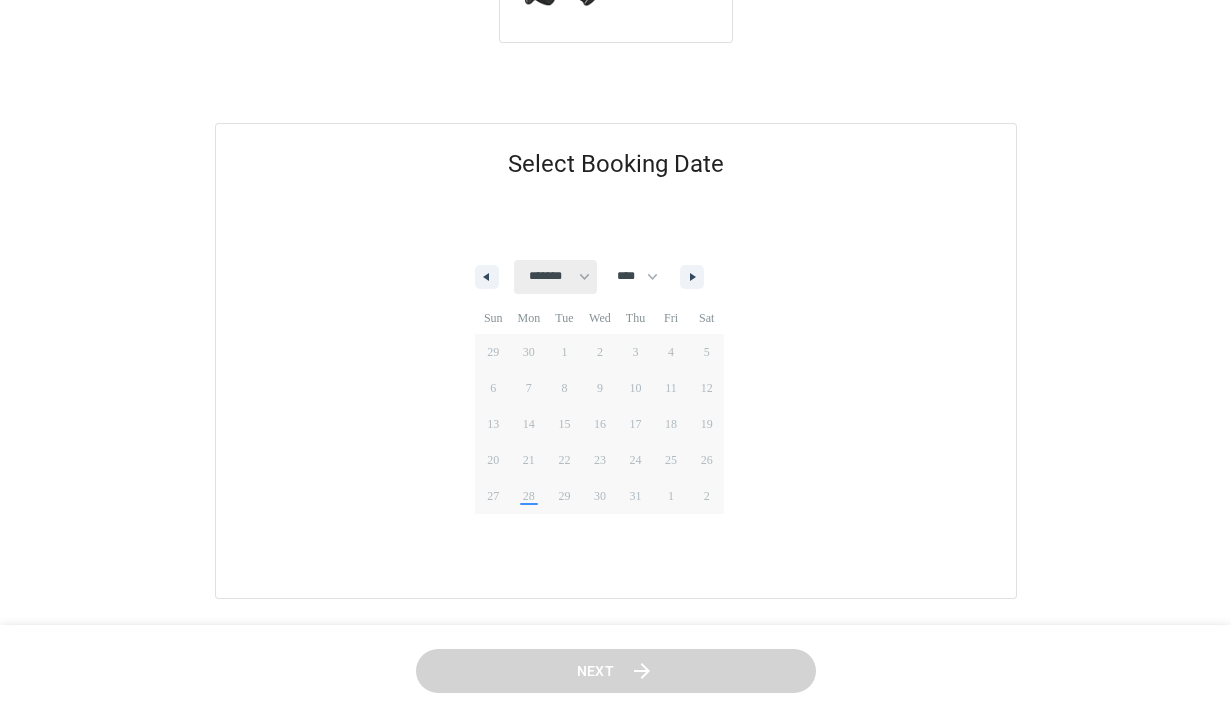 click on "******* ******** ***** ***** *** **** **** ****** ********* ******* ******** ********" at bounding box center (555, 277) 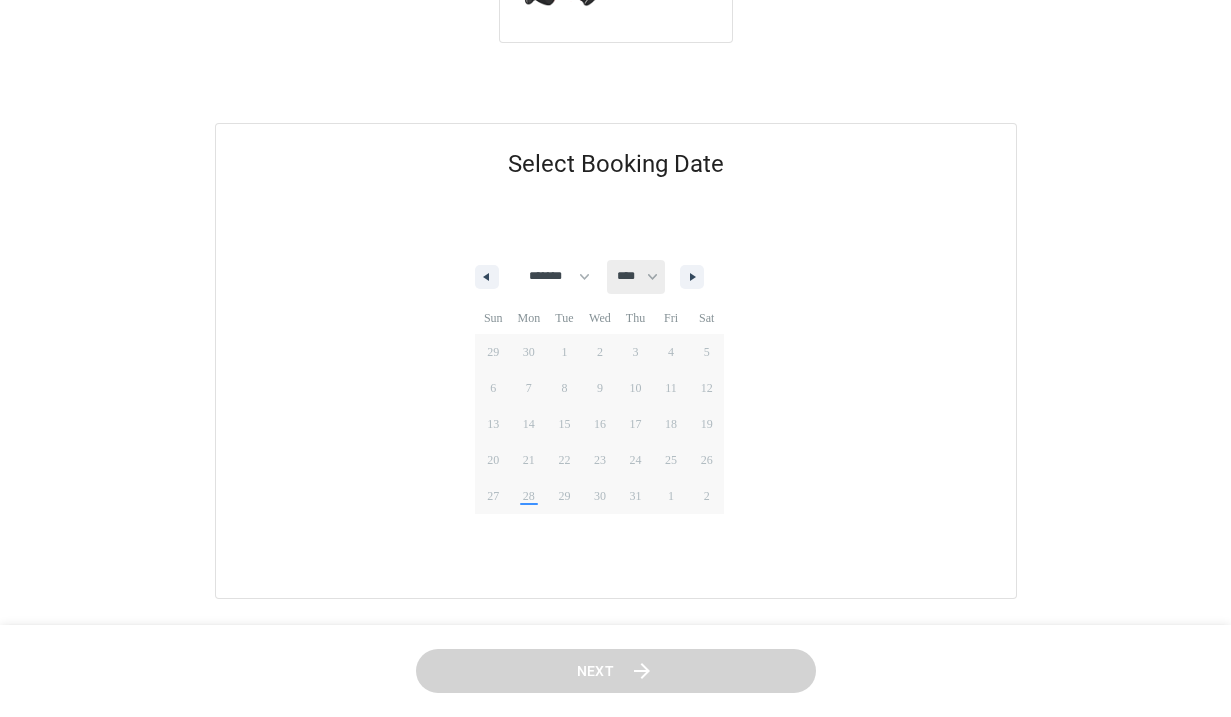 click on "**** ****" at bounding box center [636, 277] 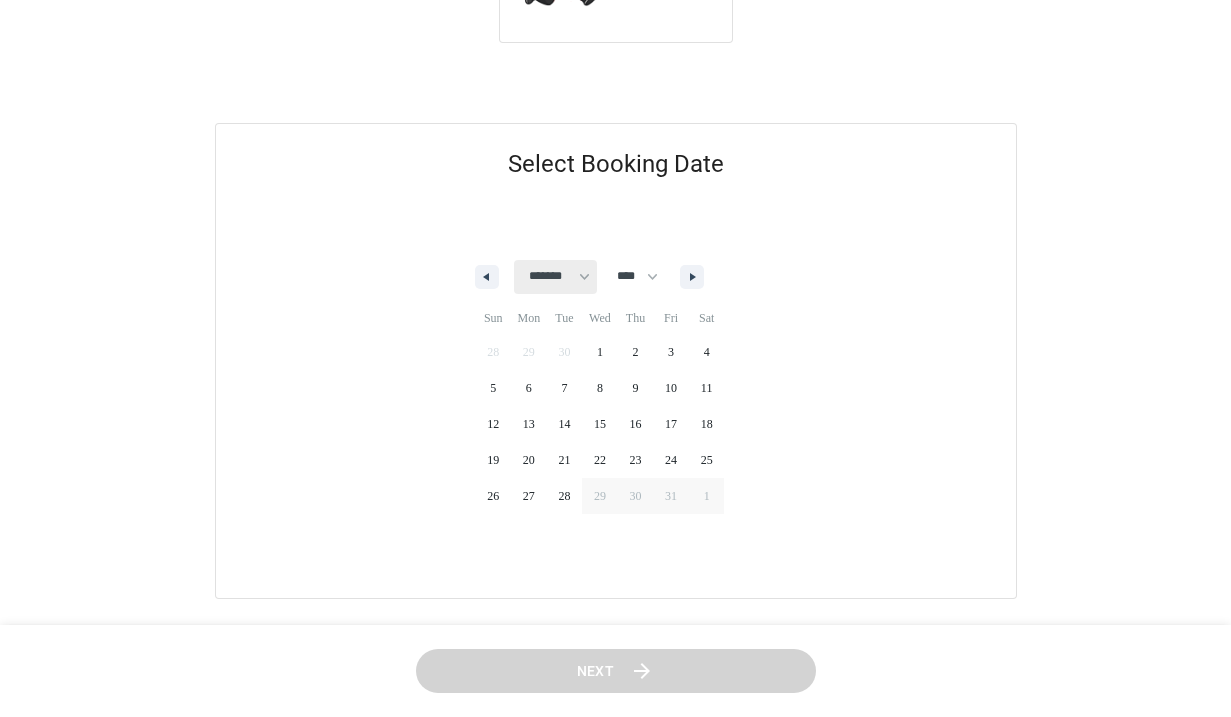 click on "******* ******** ***** ***** *** **** **** ****** ********* ******* ******** ********" at bounding box center [555, 277] 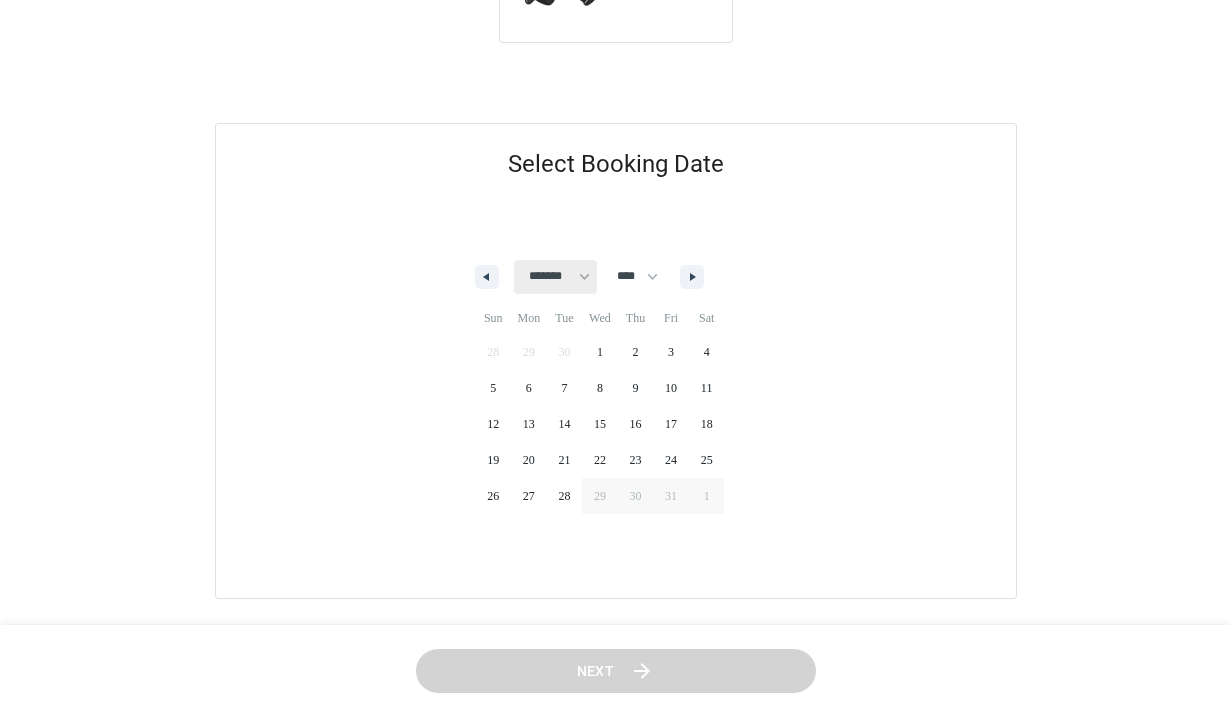 select on "*" 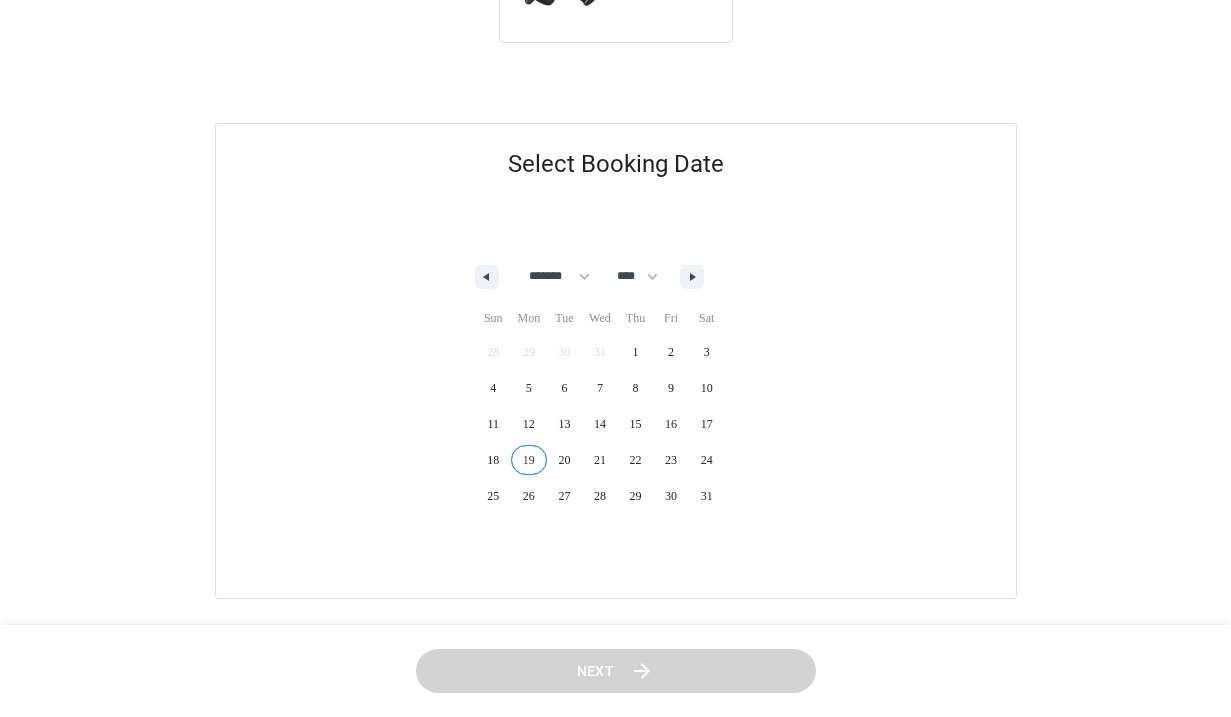 click on "19" at bounding box center (529, 460) 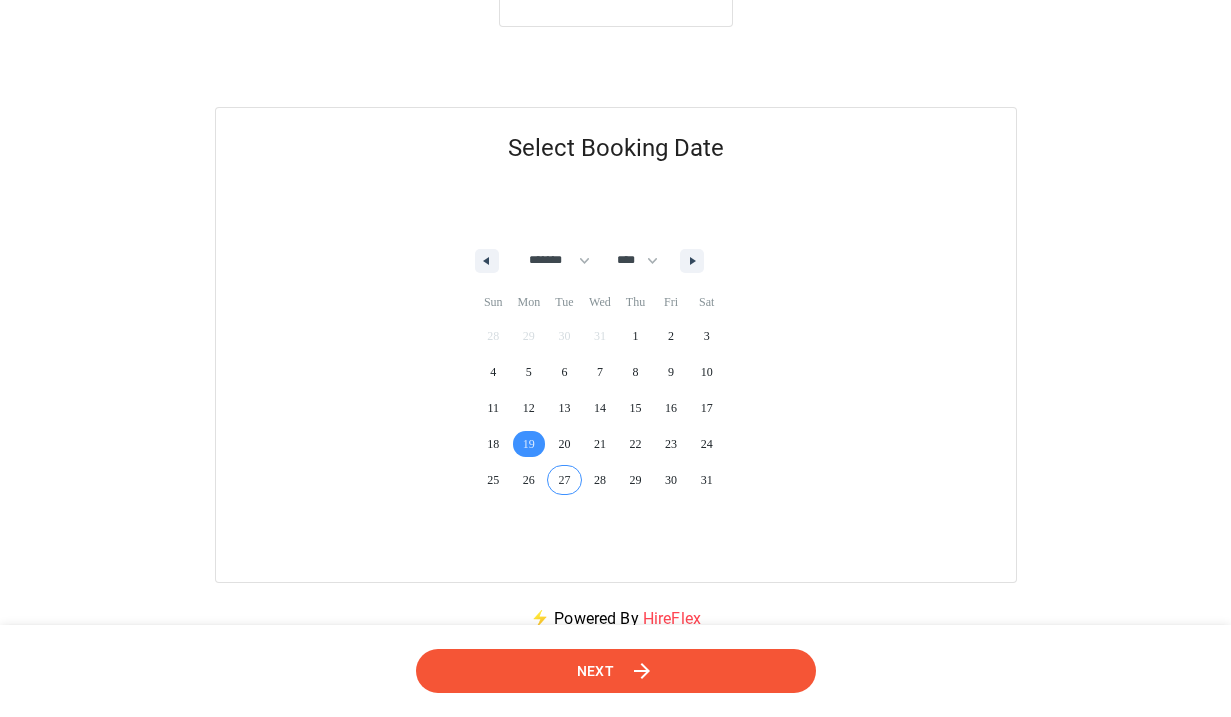 scroll, scrollTop: 155, scrollLeft: 0, axis: vertical 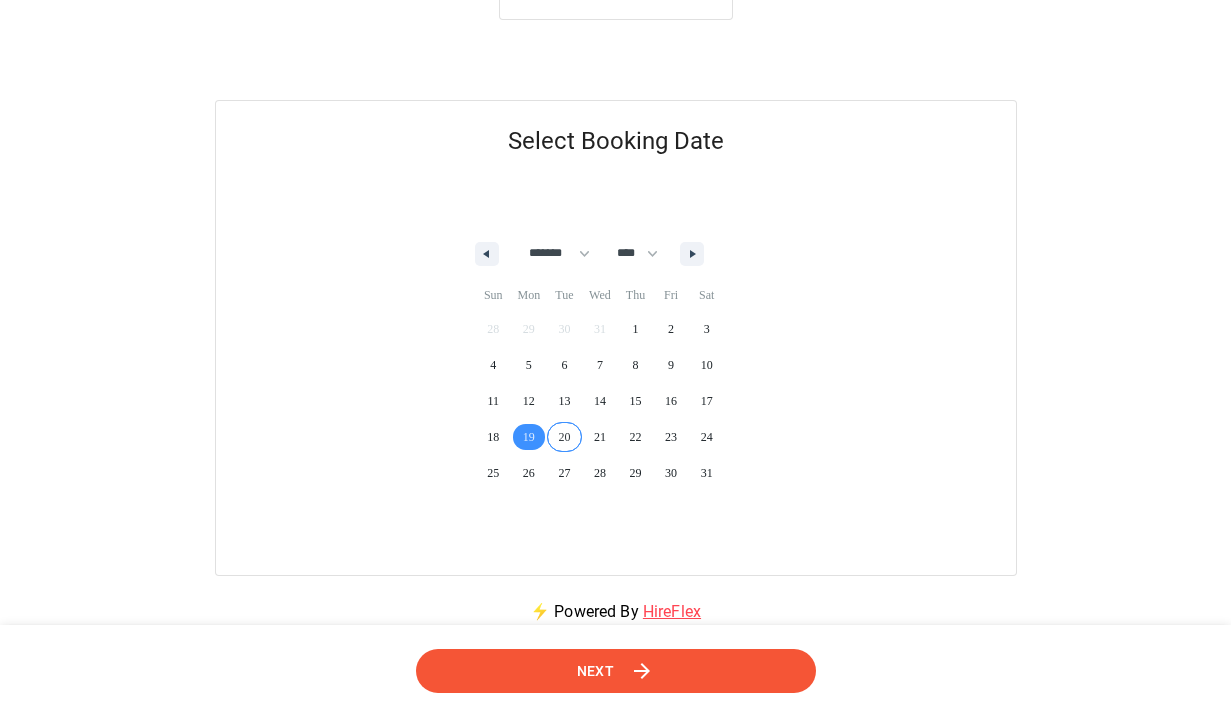 click on "20" at bounding box center (565, 437) 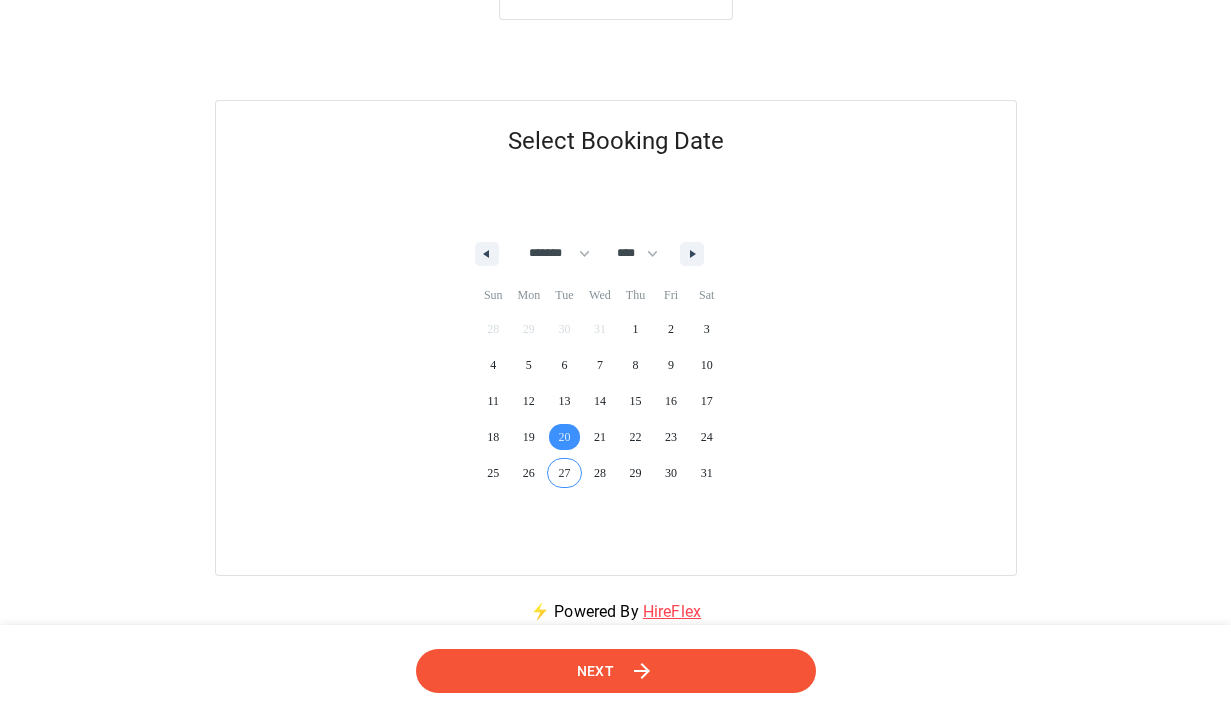 click on "Next" at bounding box center [616, 671] 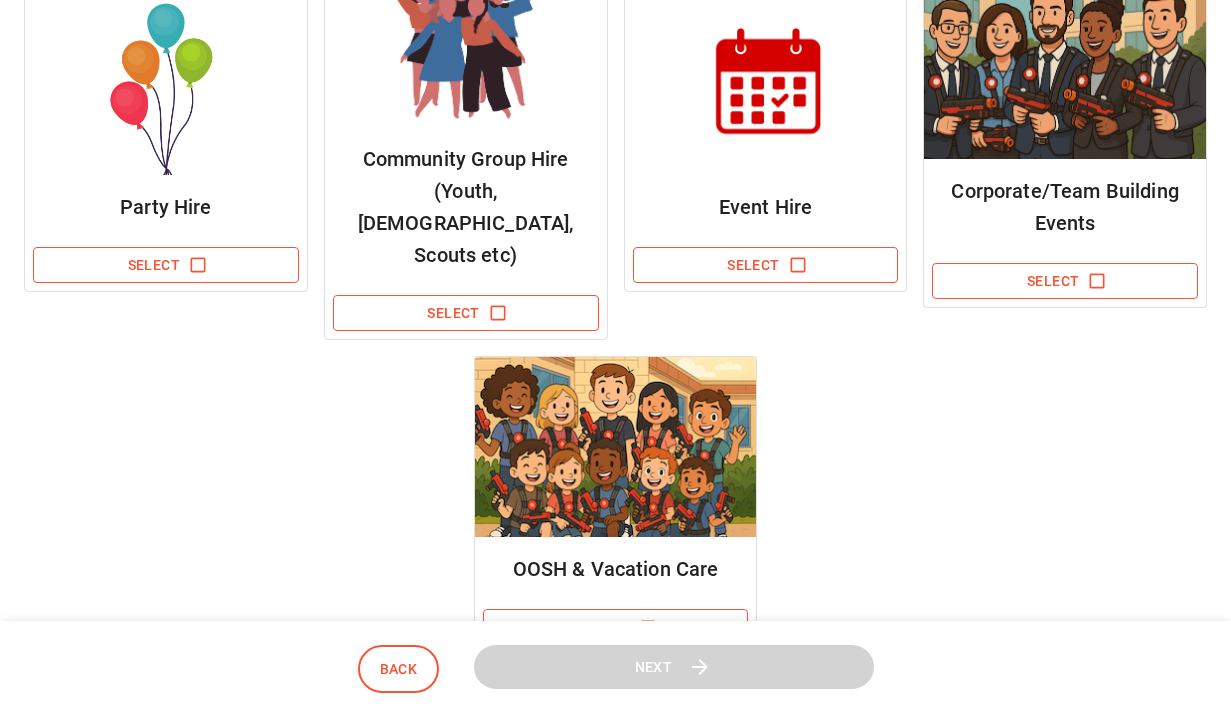 scroll, scrollTop: 393, scrollLeft: 0, axis: vertical 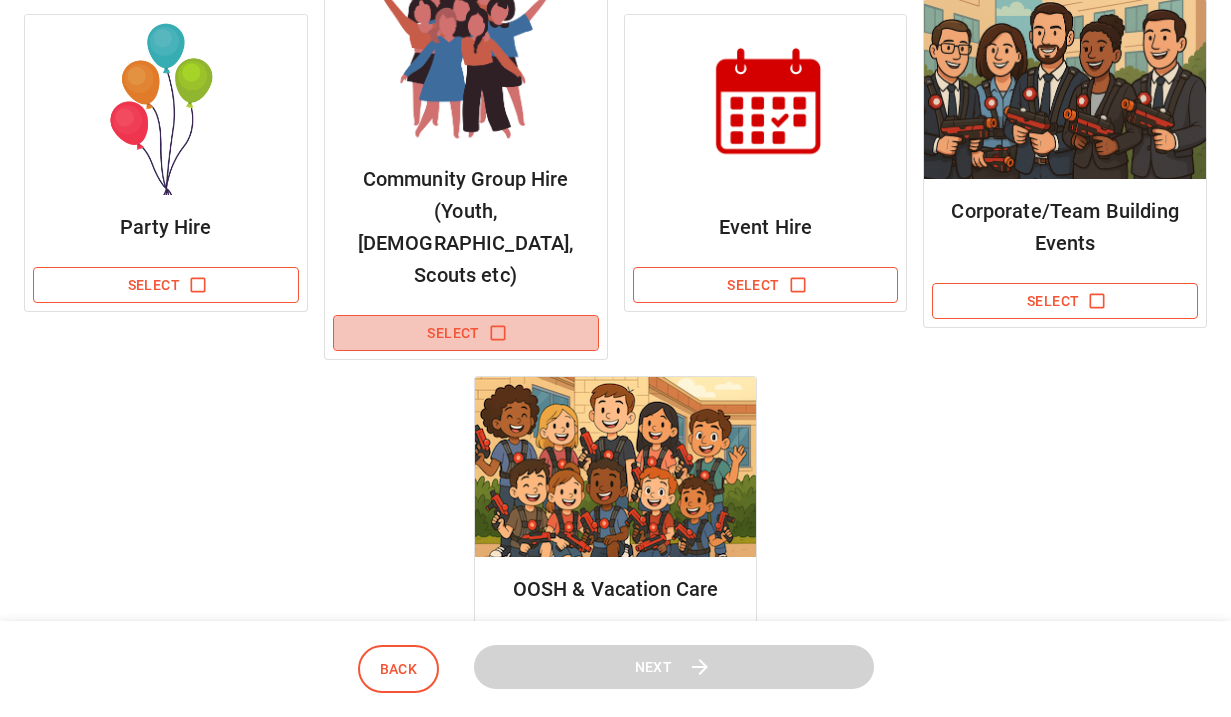 click on "Select" at bounding box center (466, 333) 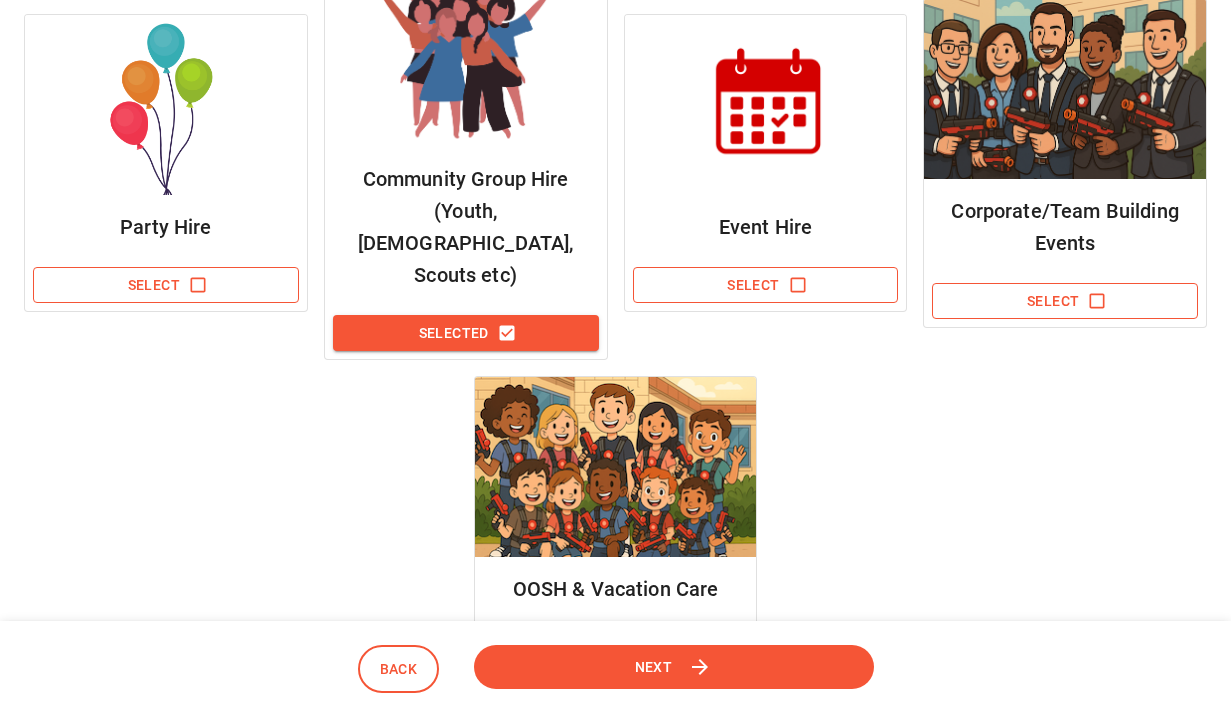 click on "Next" at bounding box center [673, 666] 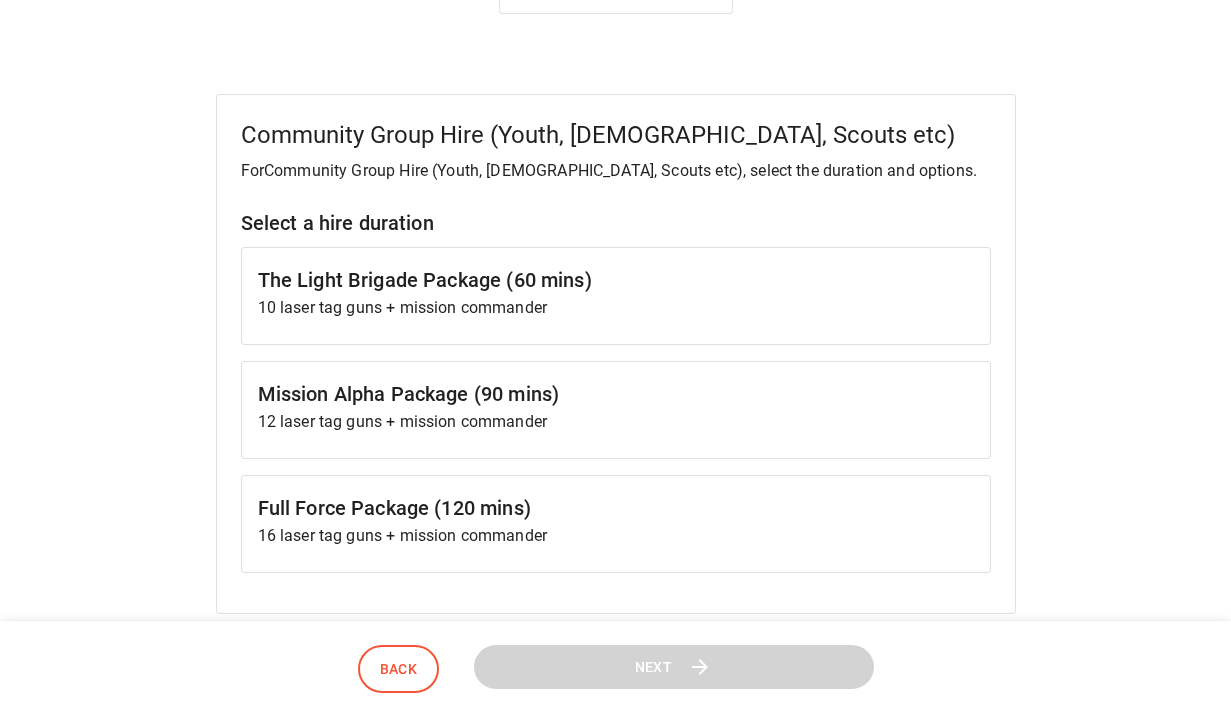 scroll, scrollTop: 164, scrollLeft: 0, axis: vertical 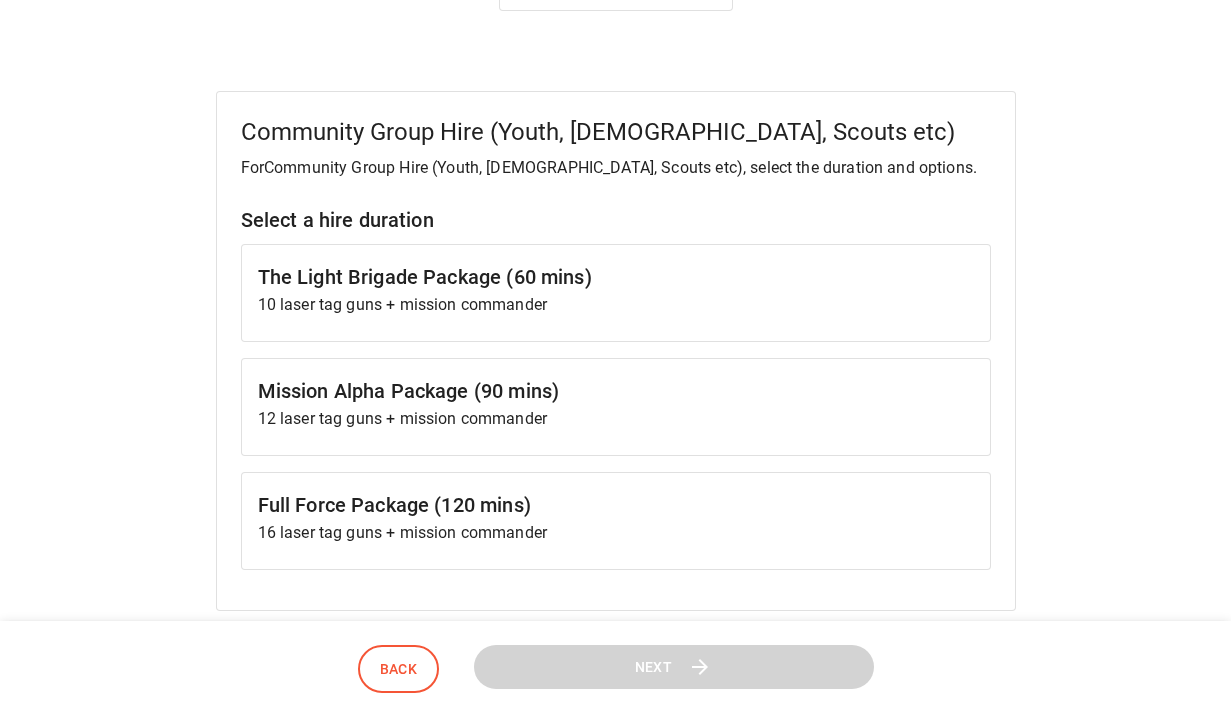 click on "The Light Brigade Package (60 mins) 10 laser tag guns + mission commander" at bounding box center [616, 293] 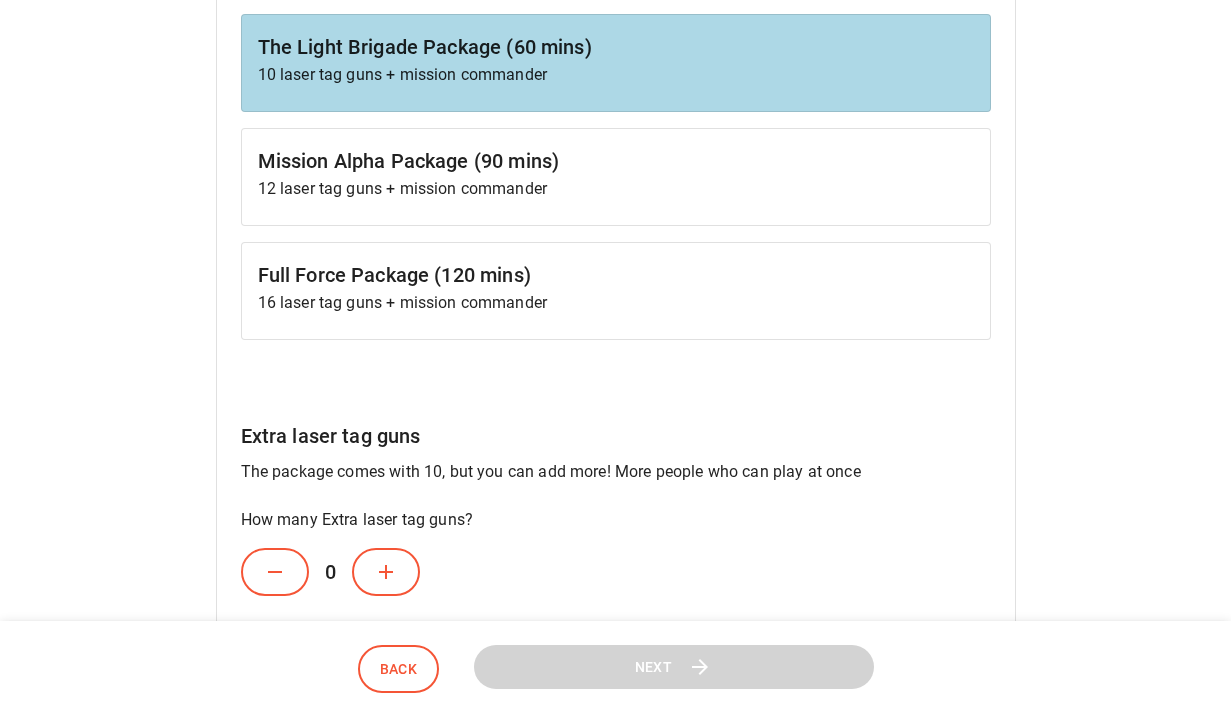 scroll, scrollTop: 400, scrollLeft: 0, axis: vertical 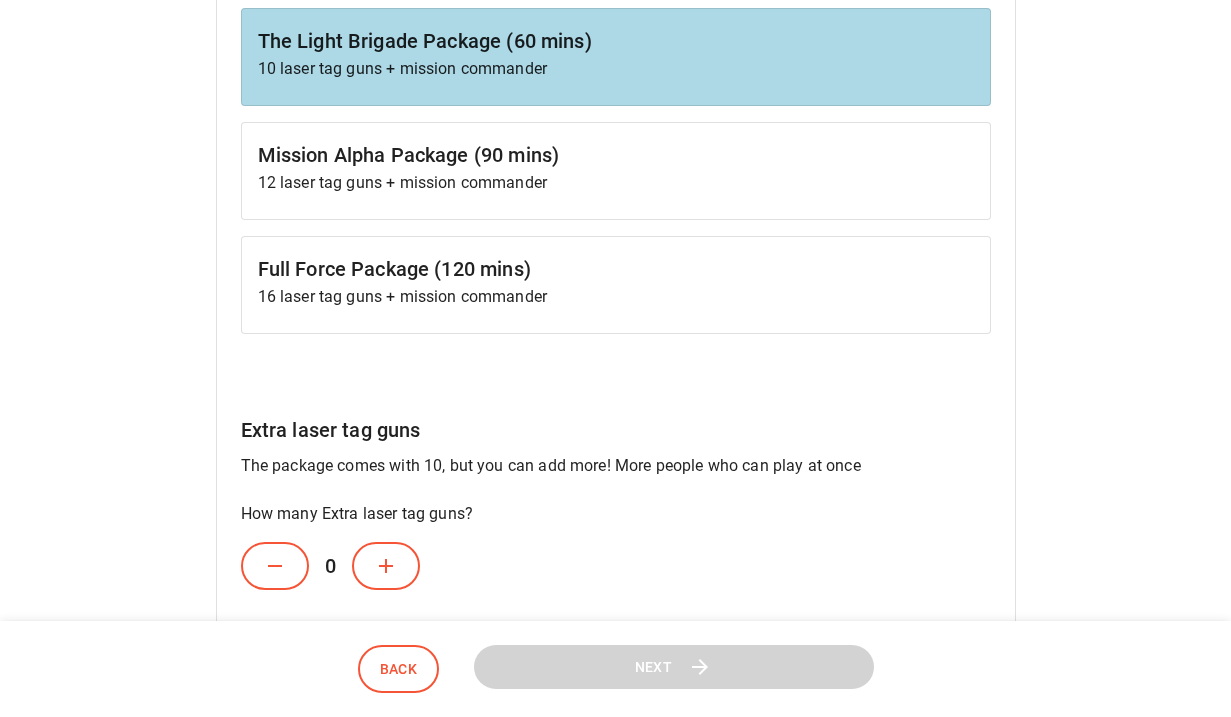 click 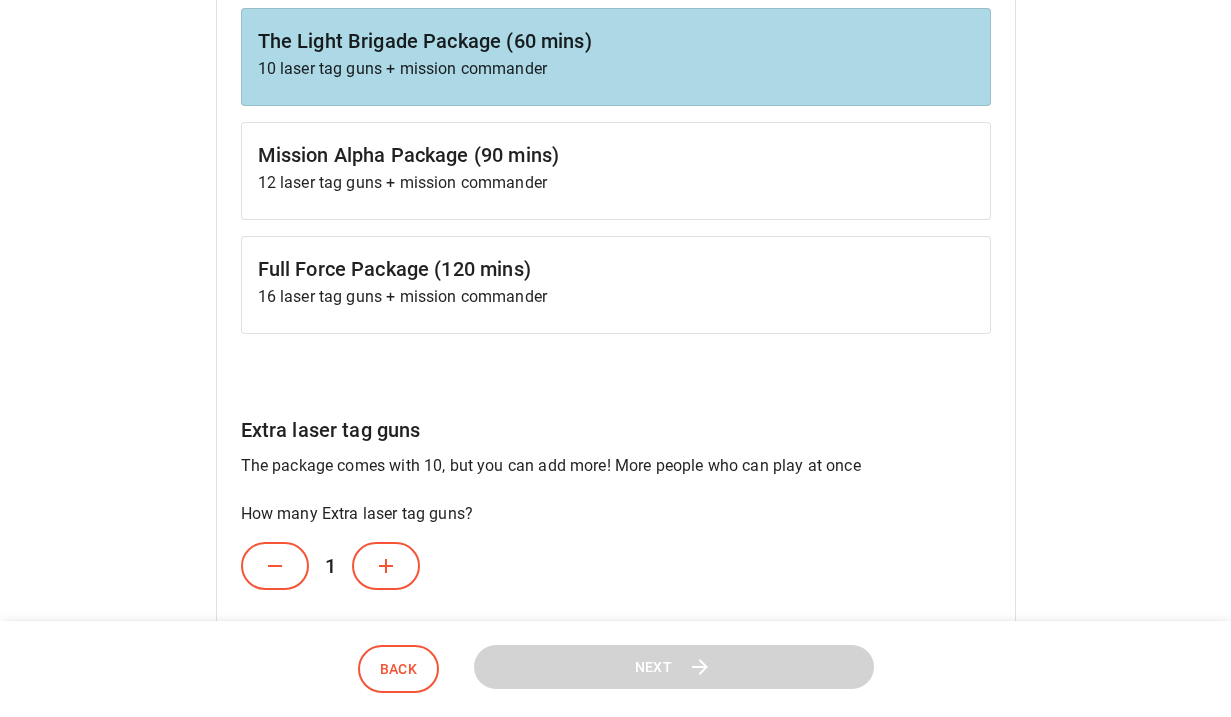 click 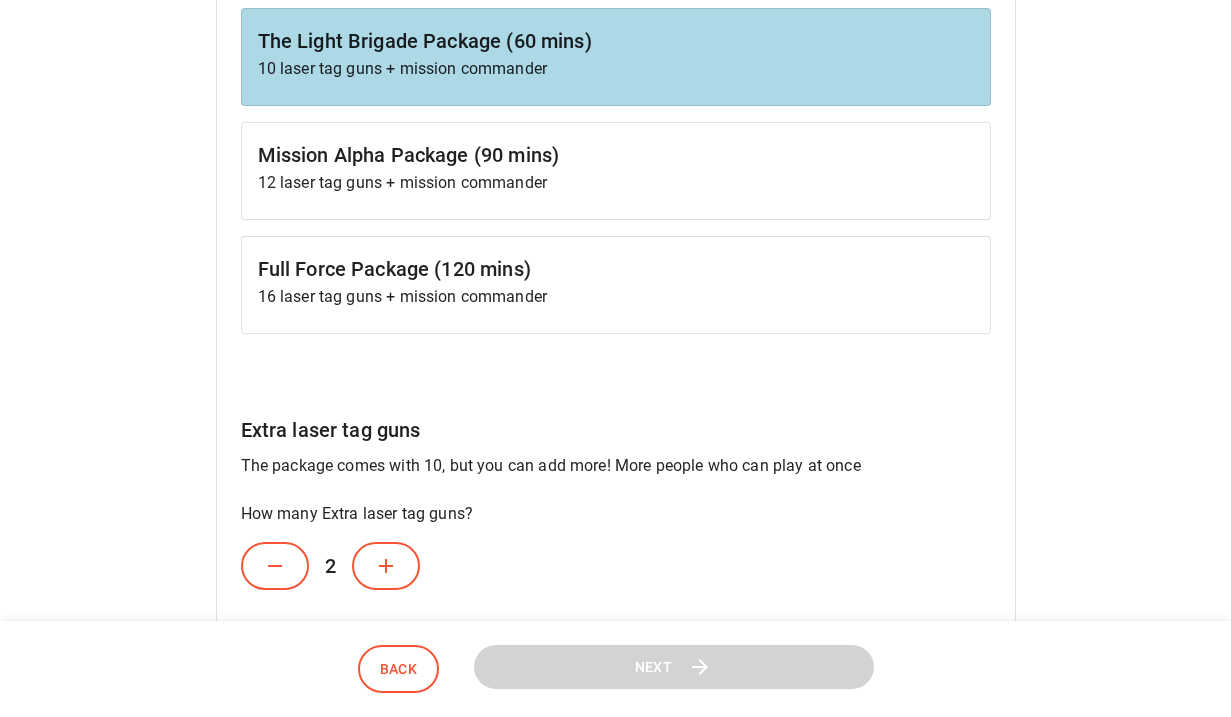 click 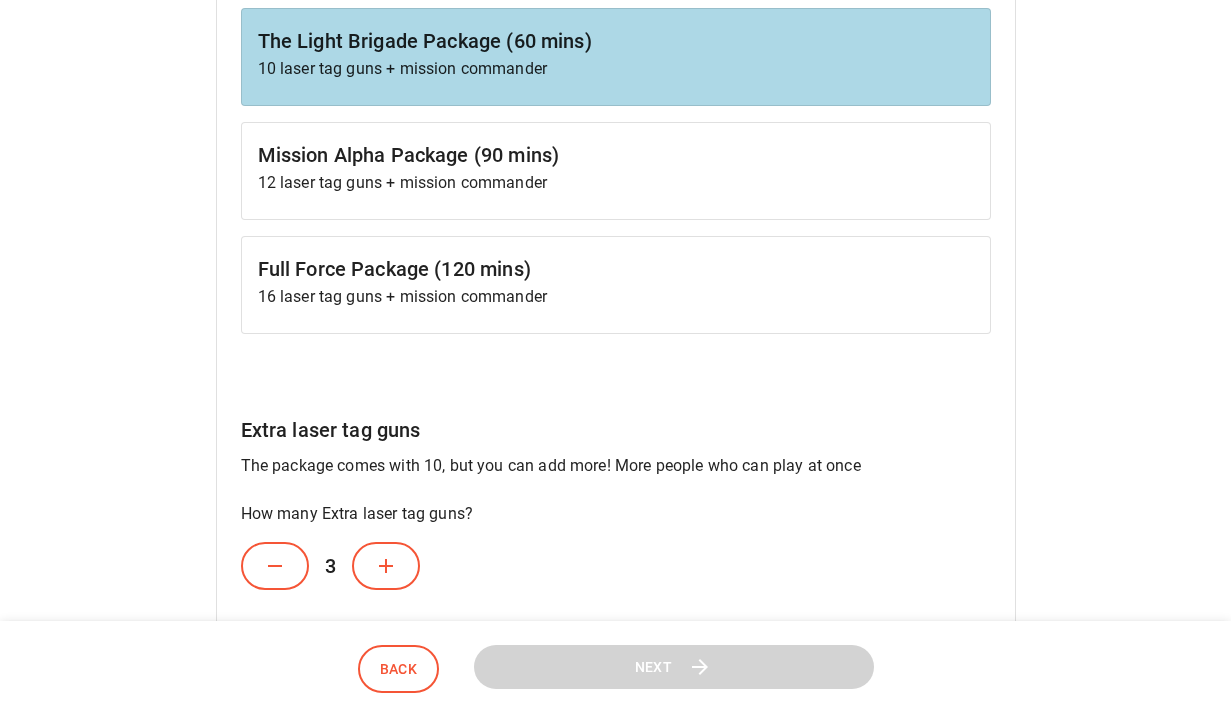click 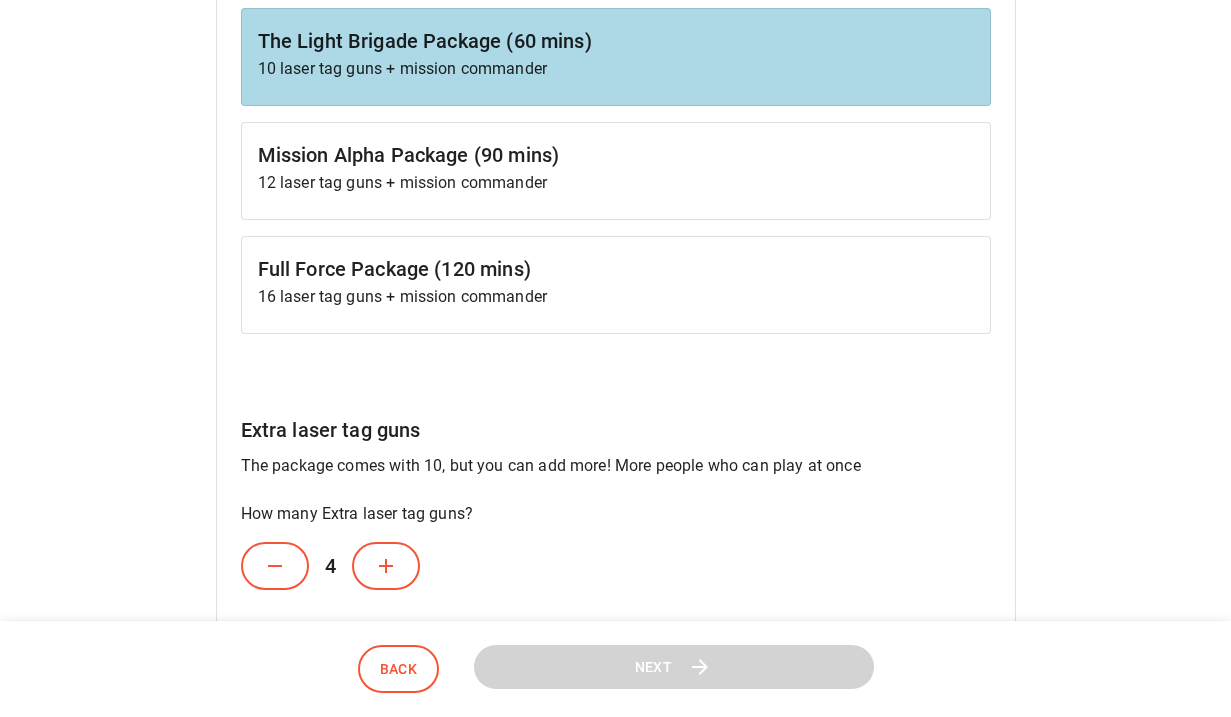 click 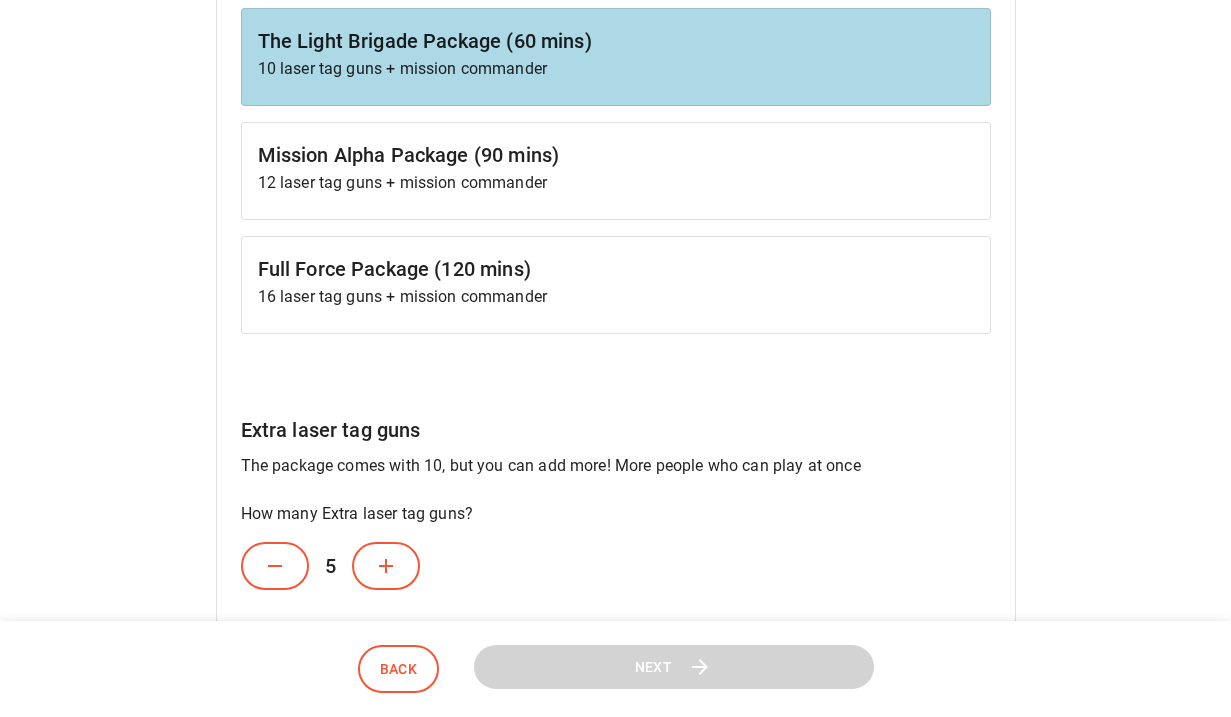 click 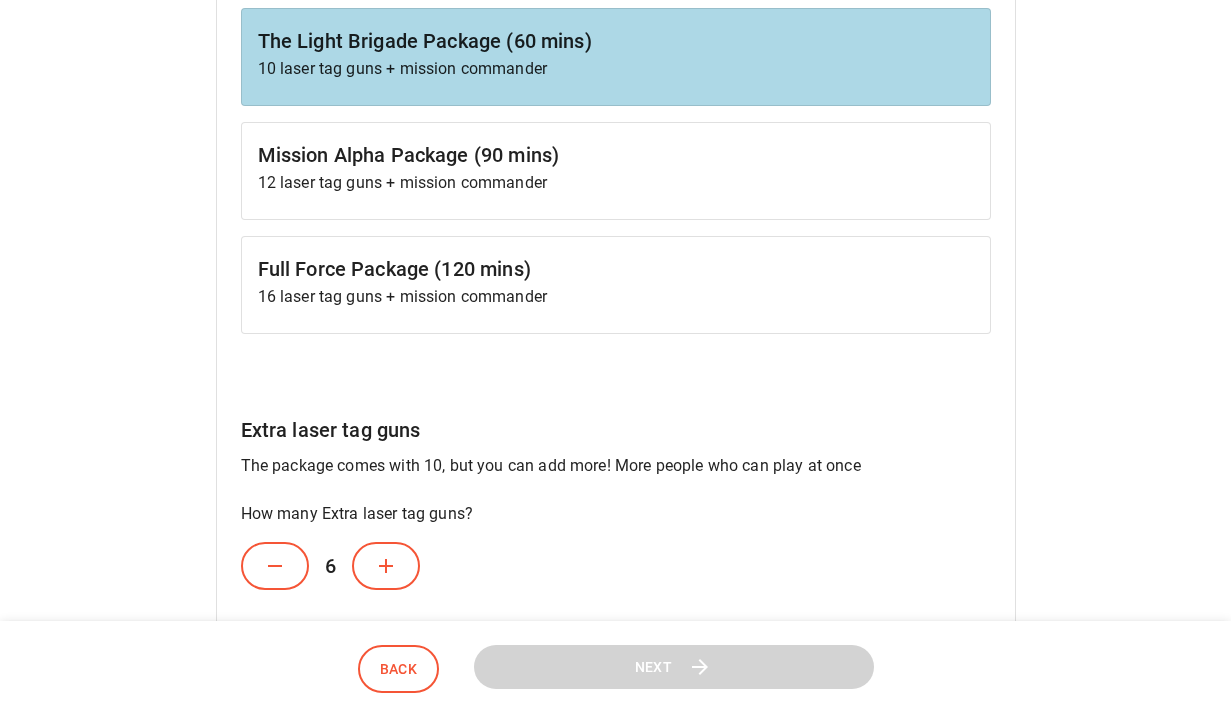 click 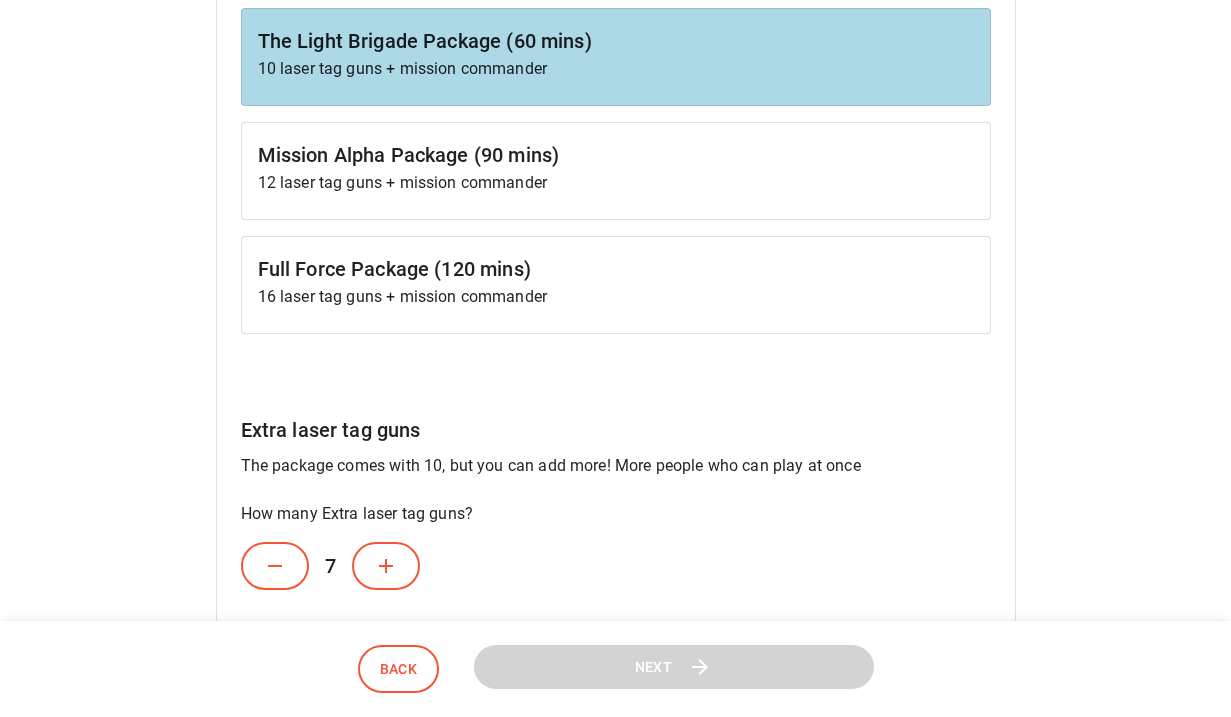 click 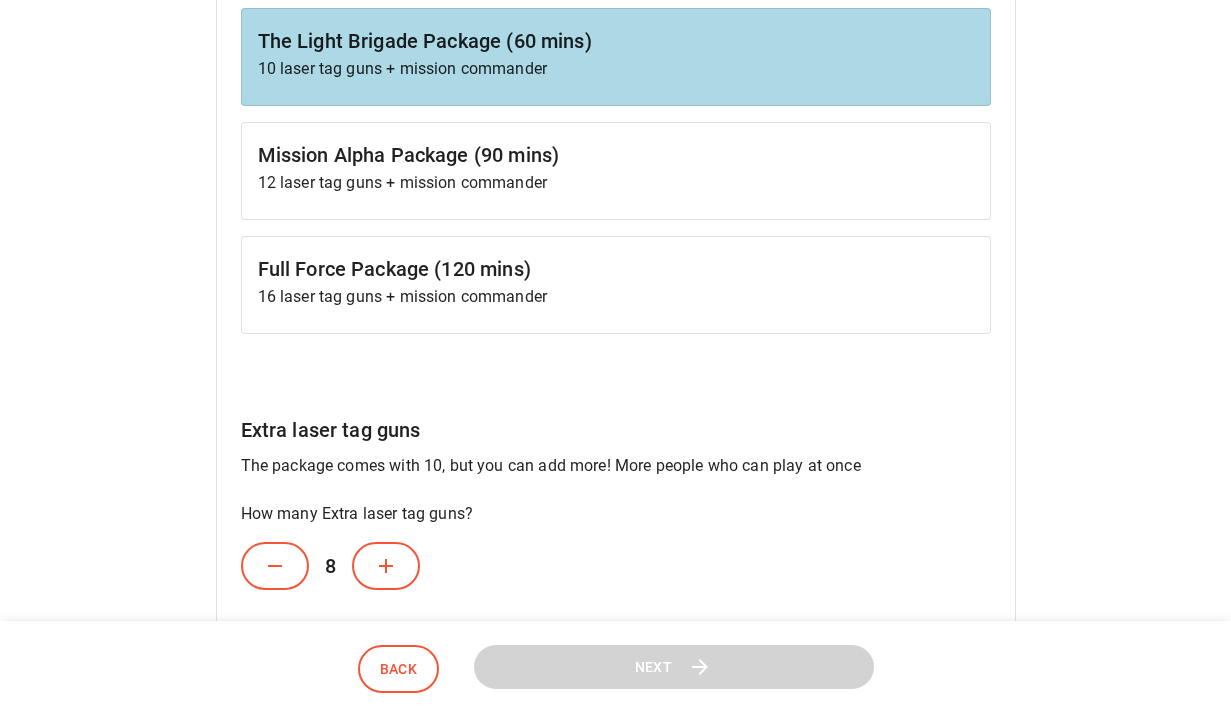 click 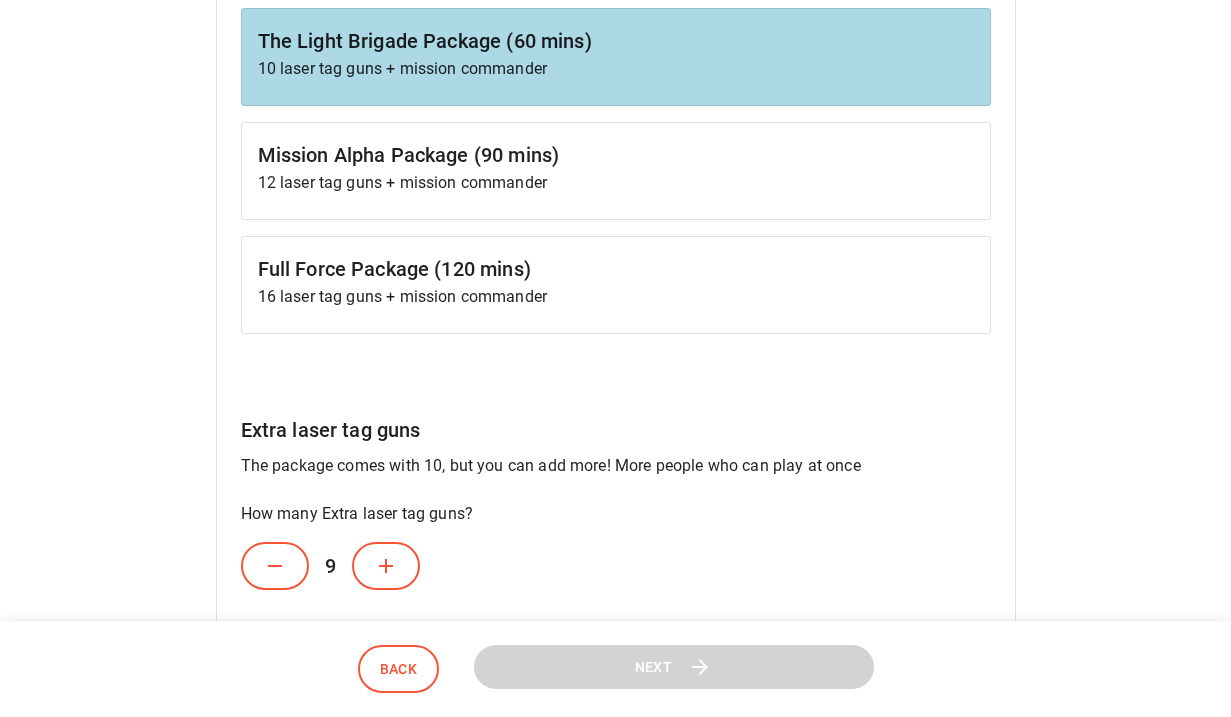 click 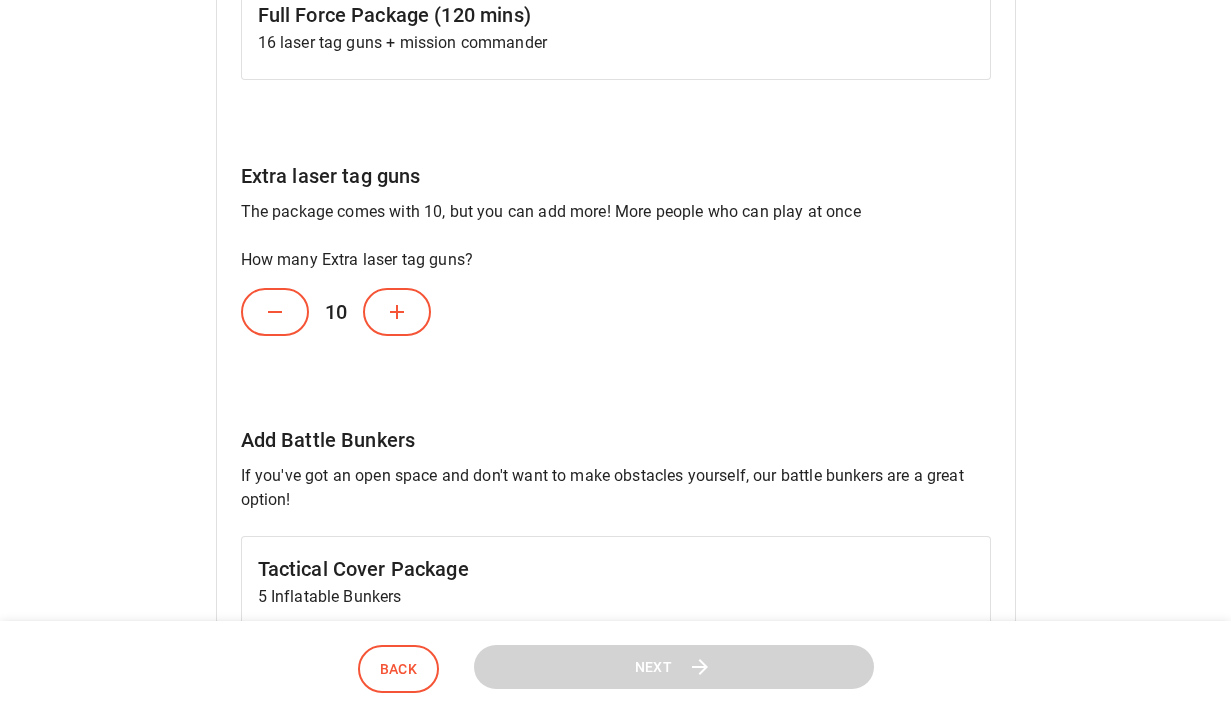 scroll, scrollTop: 878, scrollLeft: 0, axis: vertical 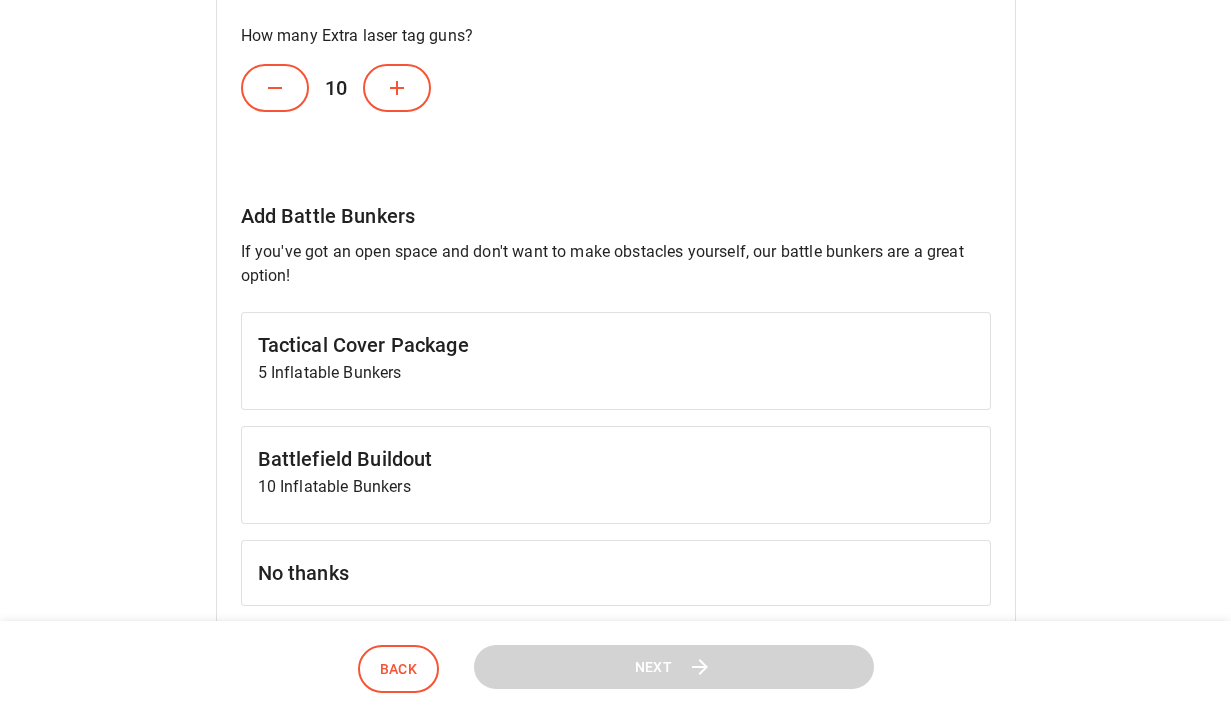 click on "Tactical Cover Package 5 Inflatable Bunkers" at bounding box center [616, 361] 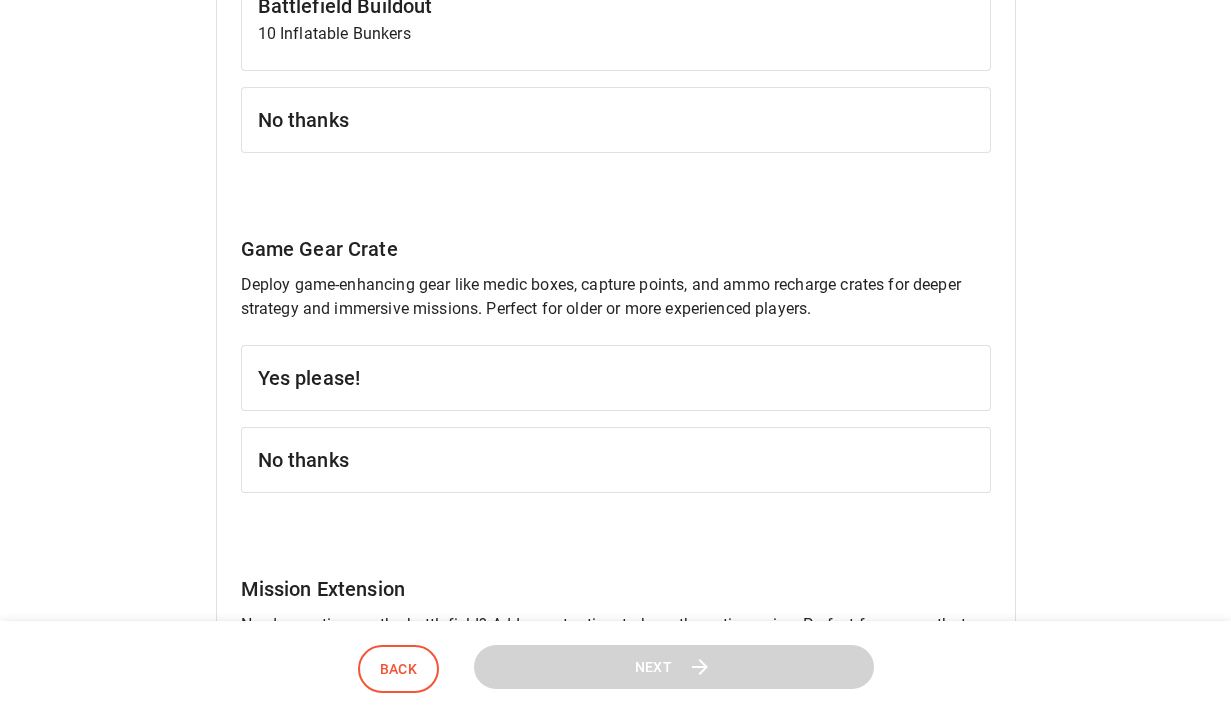 scroll, scrollTop: 1332, scrollLeft: 0, axis: vertical 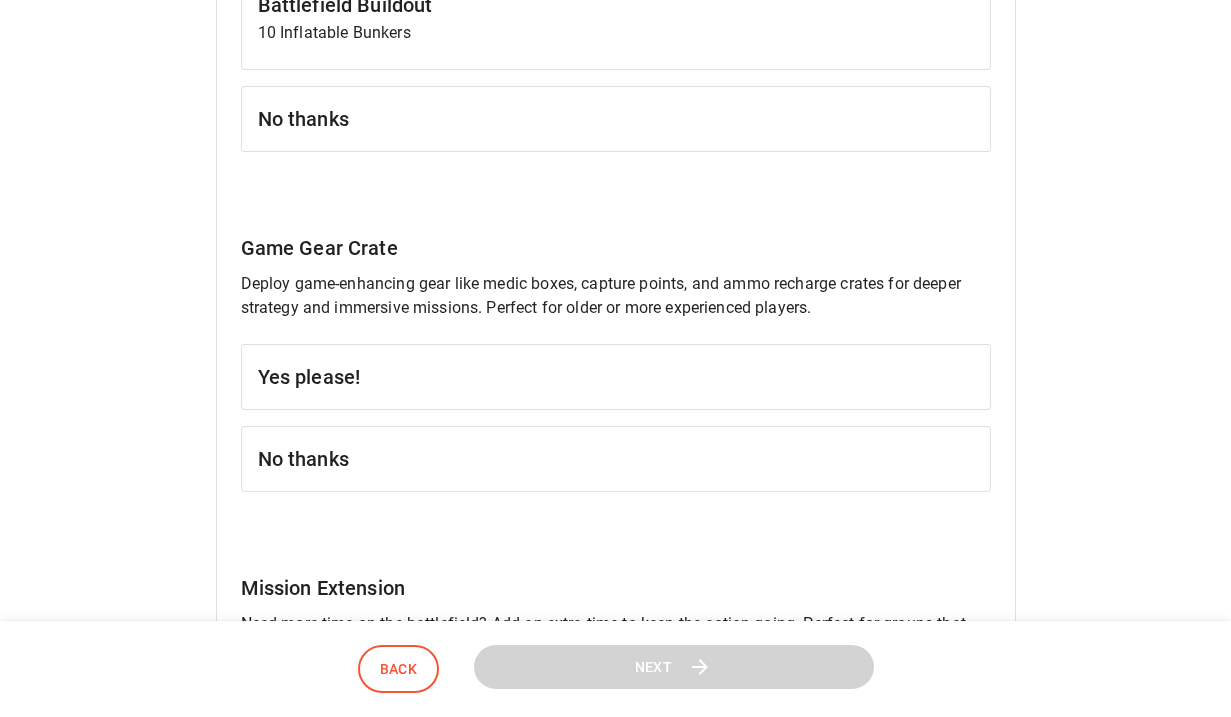 click on "Yes please!" at bounding box center [616, 377] 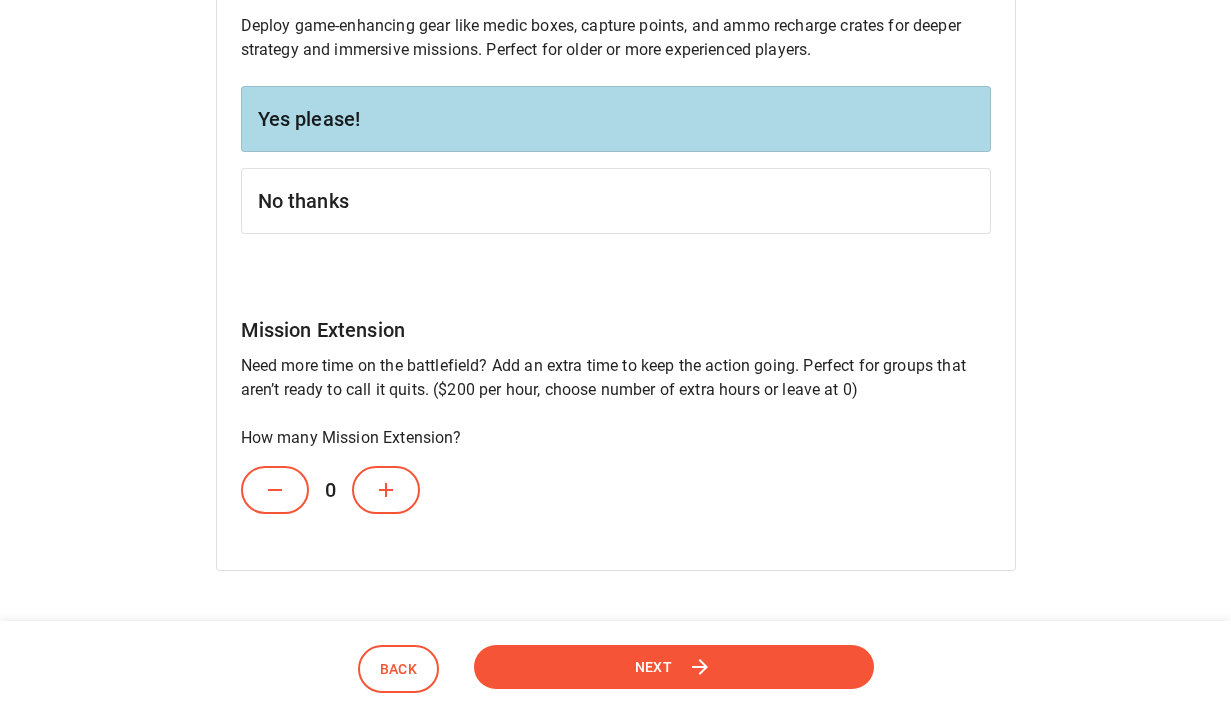 scroll, scrollTop: 1598, scrollLeft: 0, axis: vertical 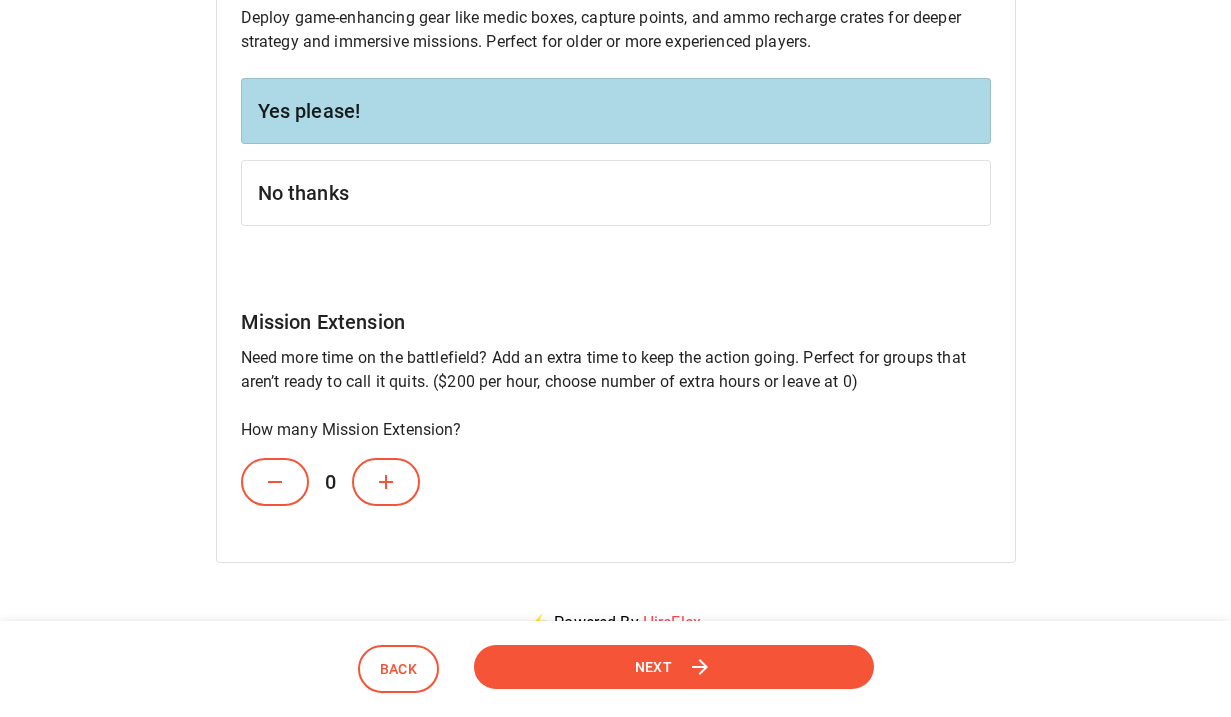 click on "Next" at bounding box center (674, 667) 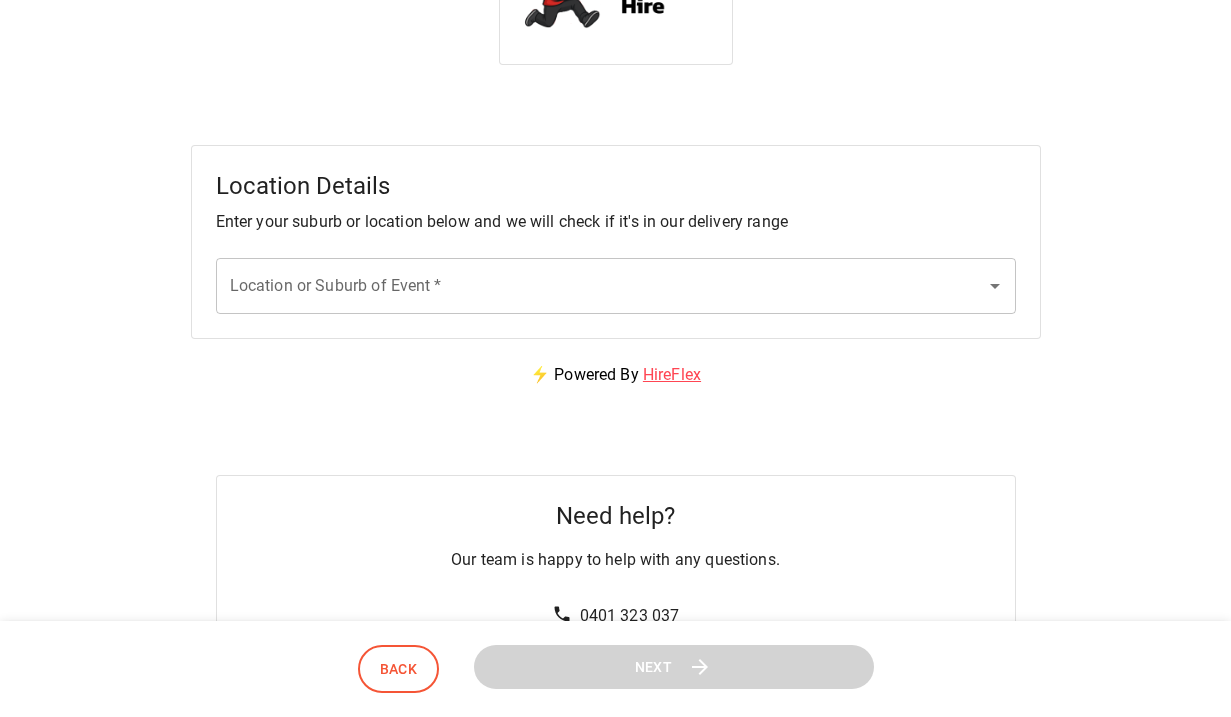 scroll, scrollTop: 0, scrollLeft: 0, axis: both 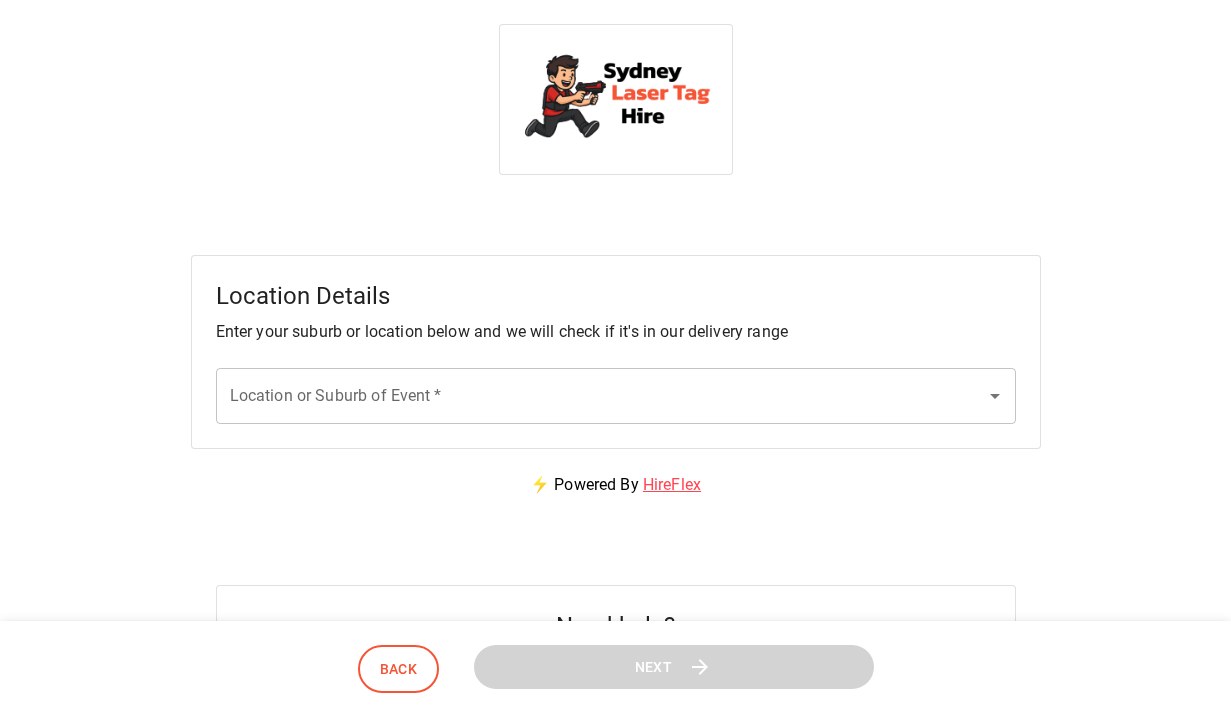 click on "Location or Suburb of Event   *" at bounding box center [601, 396] 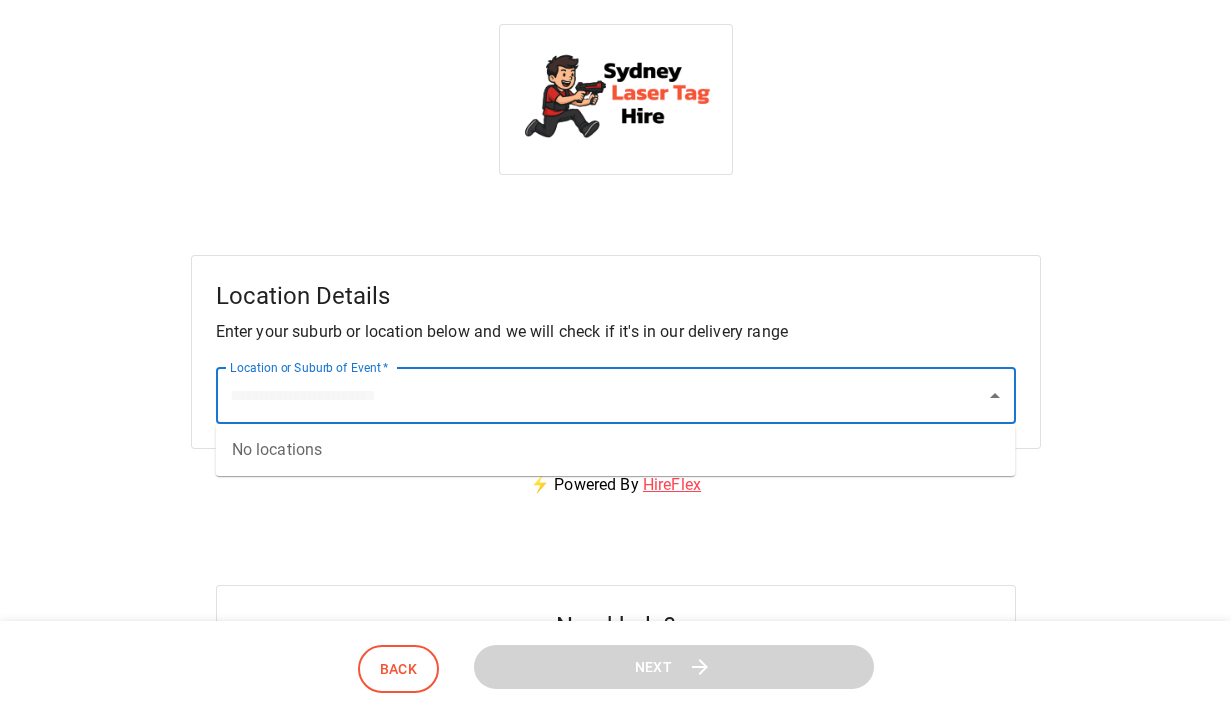 type on "*" 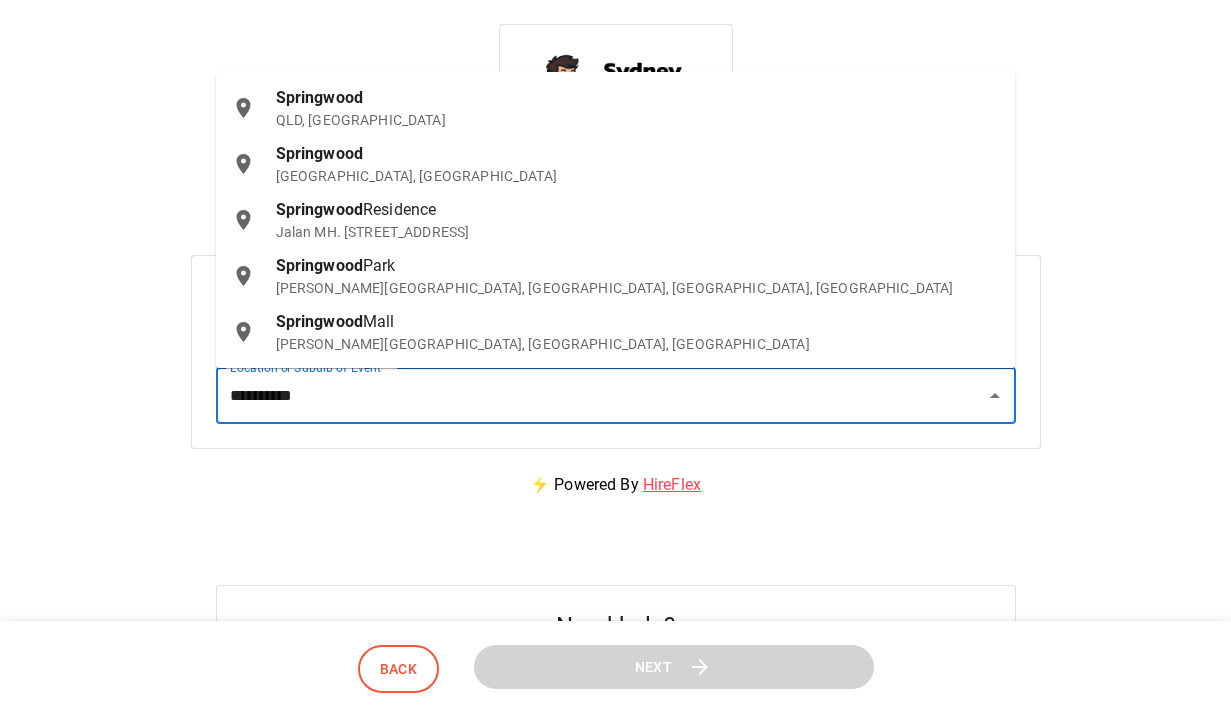 type on "**********" 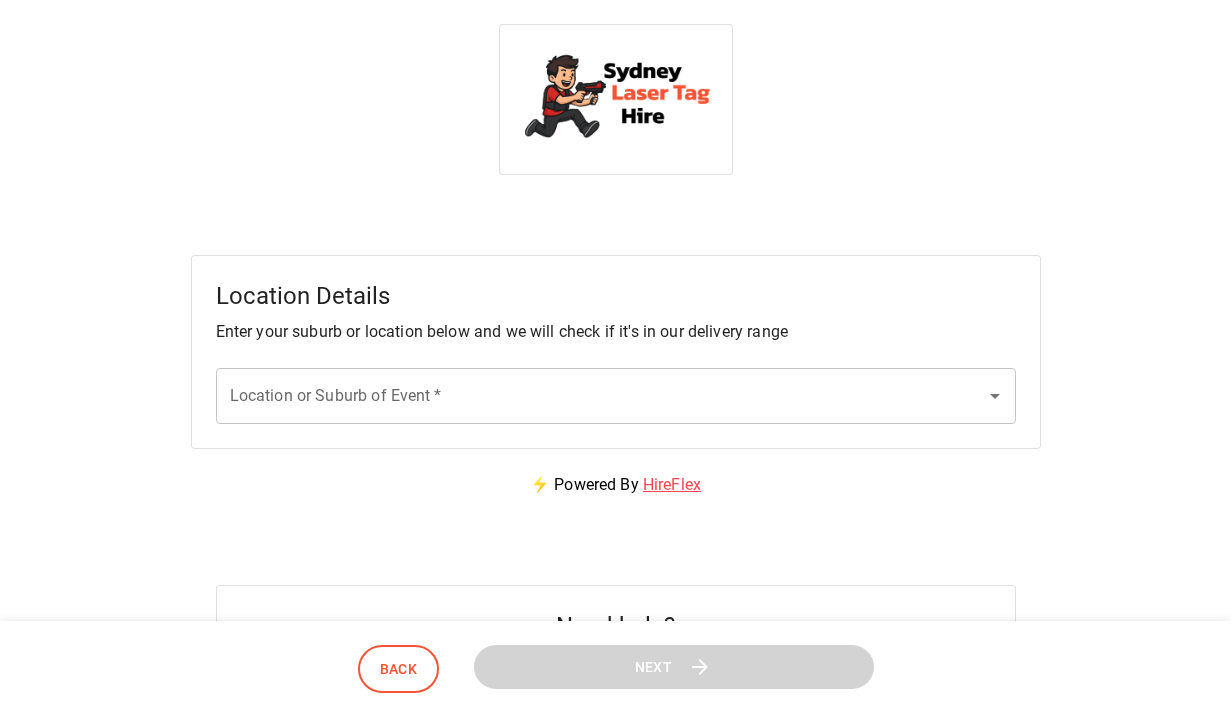 click on "⚡ Powered By   HireFlex" at bounding box center (615, 485) 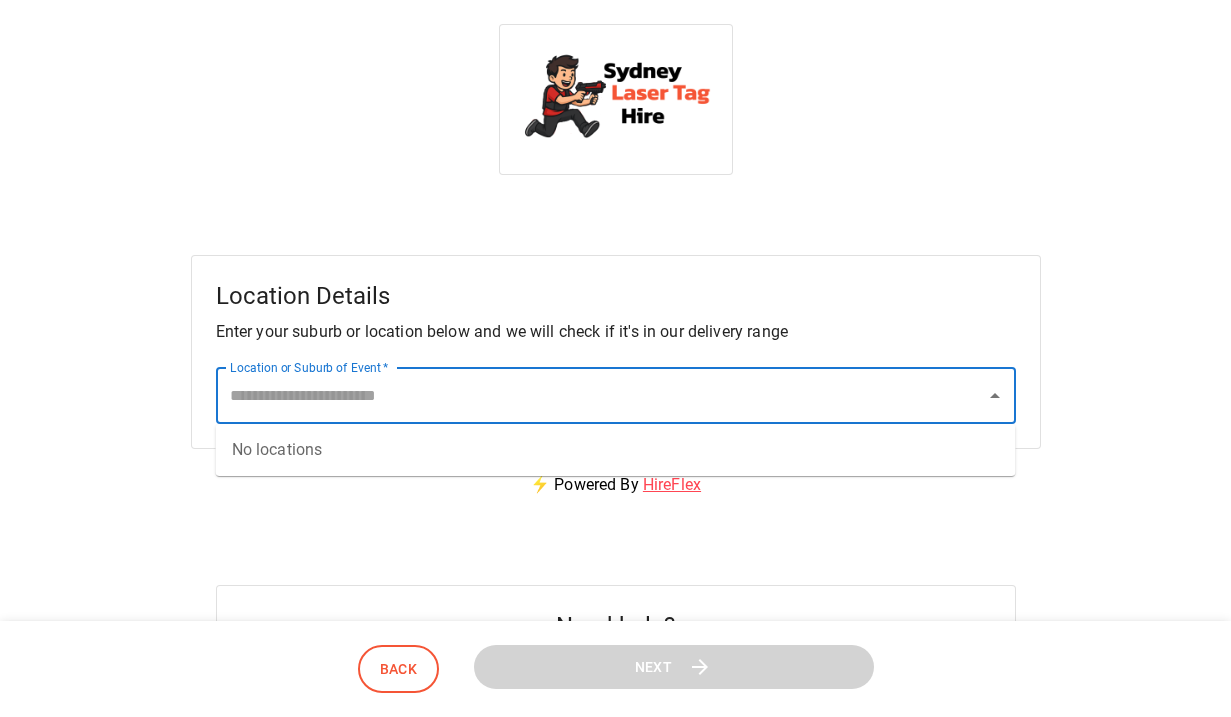 click on "Location or Suburb of Event   *" at bounding box center (601, 396) 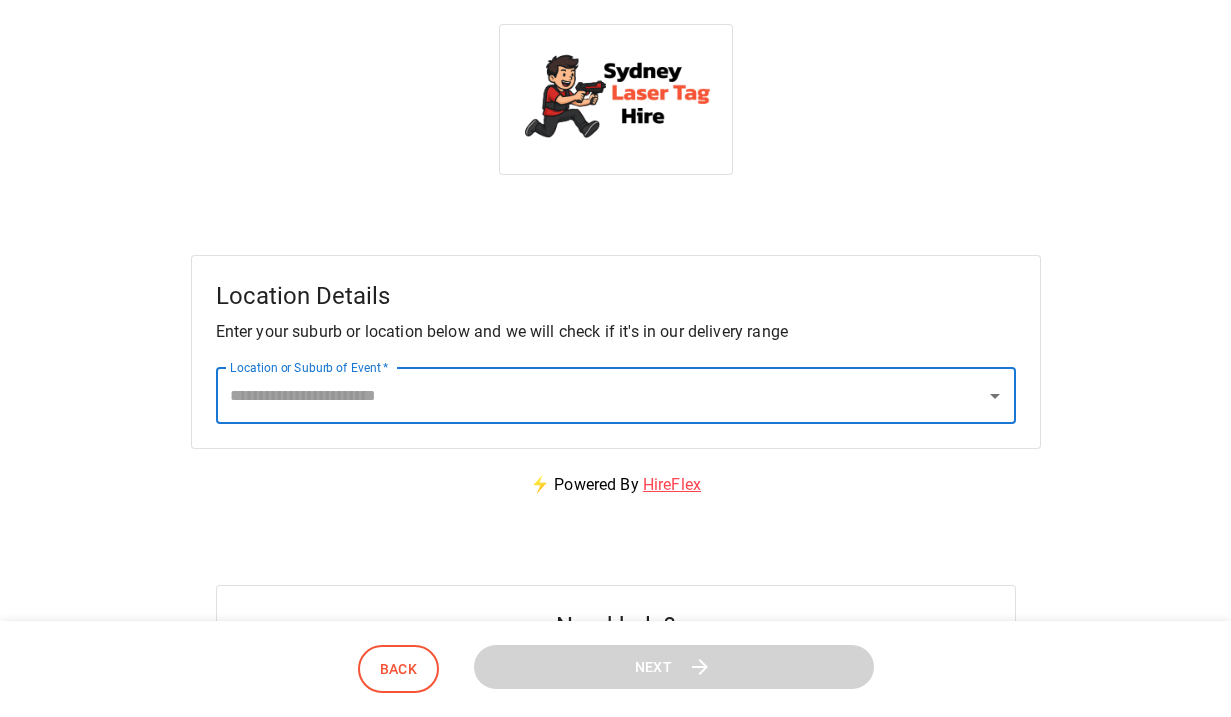 click on "Location or Suburb of Event   *" at bounding box center (601, 396) 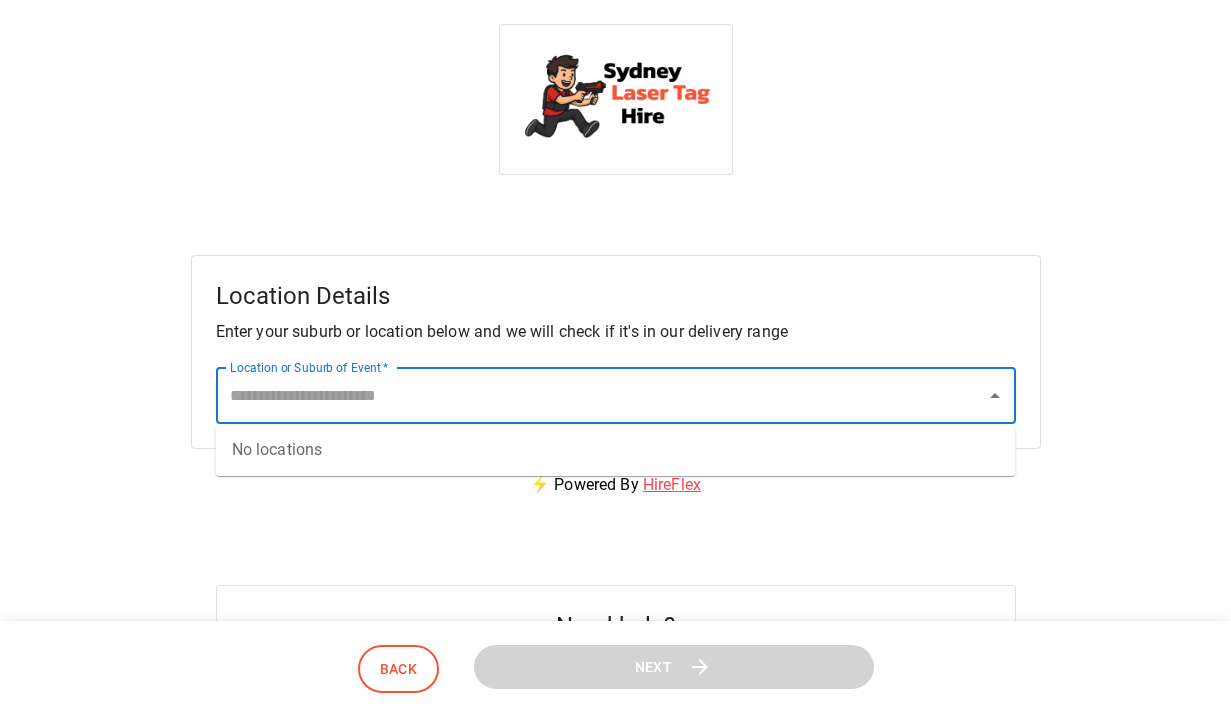 paste on "**********" 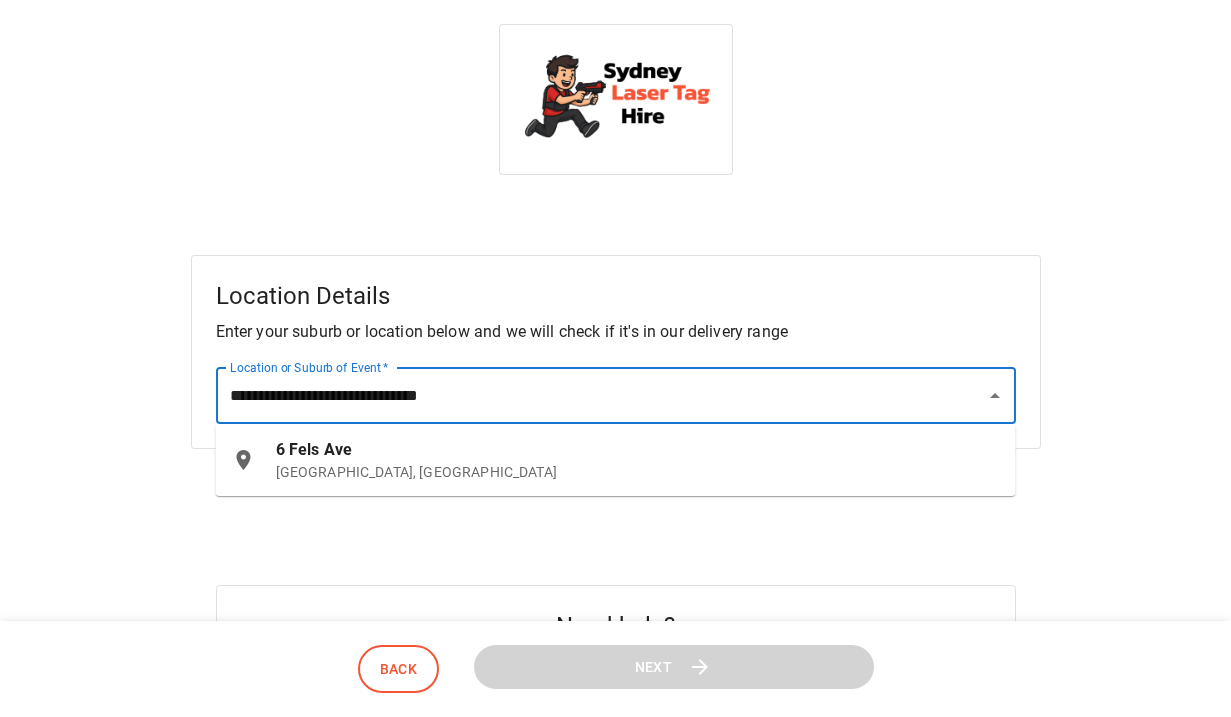 scroll, scrollTop: 3, scrollLeft: 0, axis: vertical 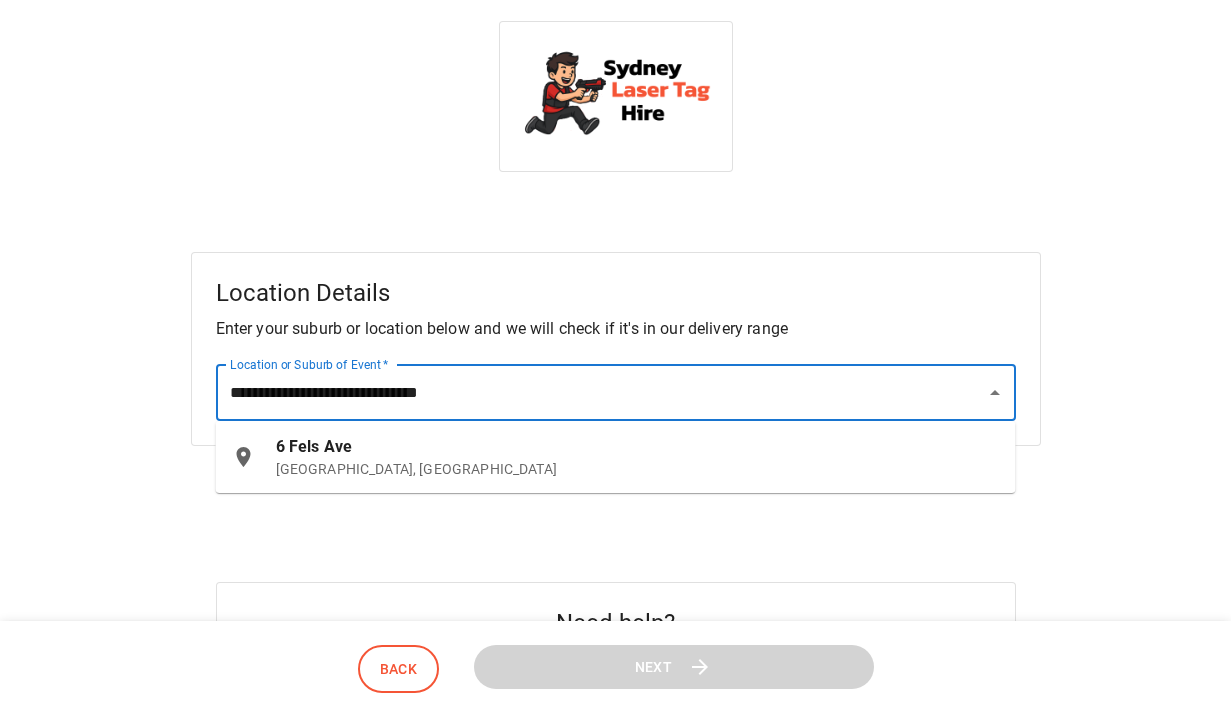 click on "[STREET_ADDRESS]" at bounding box center (616, 457) 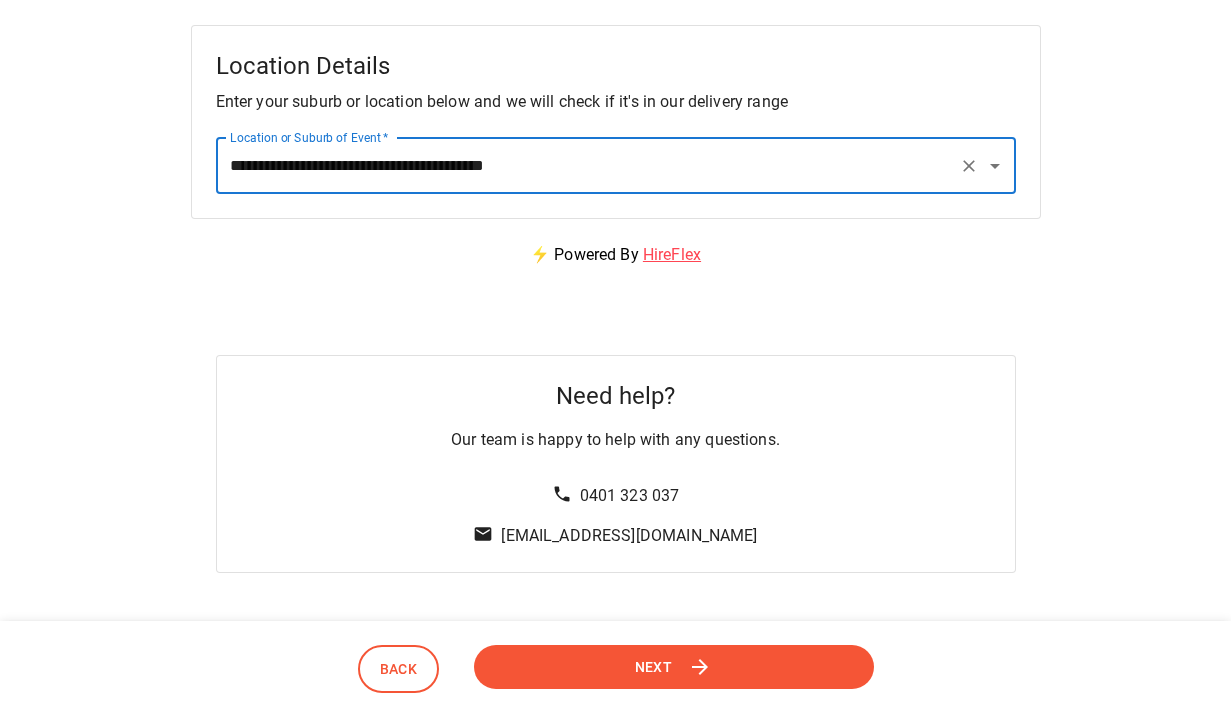 type on "**********" 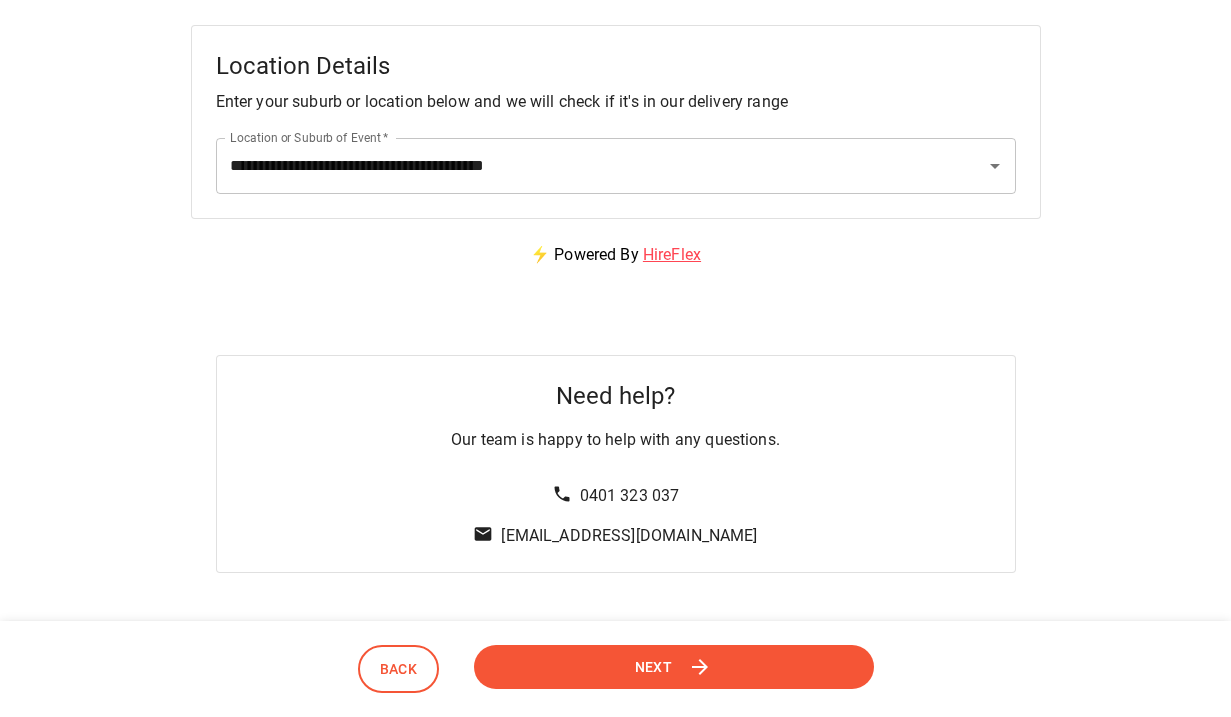 click on "Next" at bounding box center (673, 666) 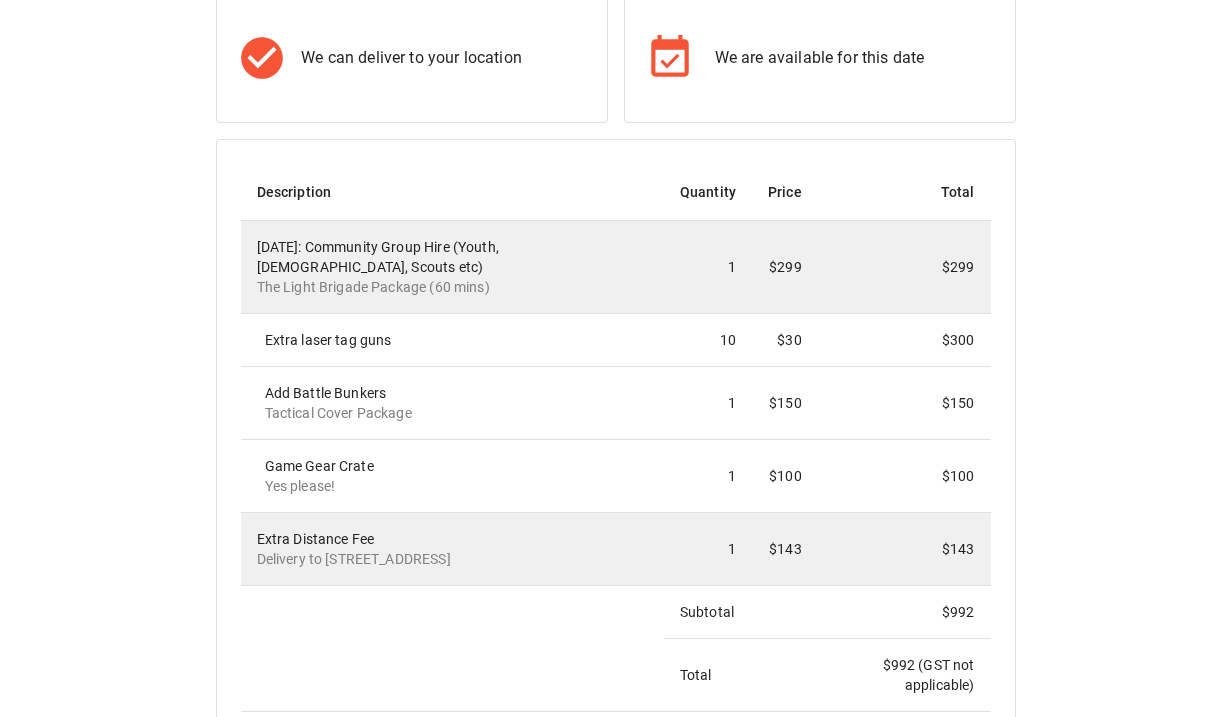 scroll, scrollTop: 978, scrollLeft: 0, axis: vertical 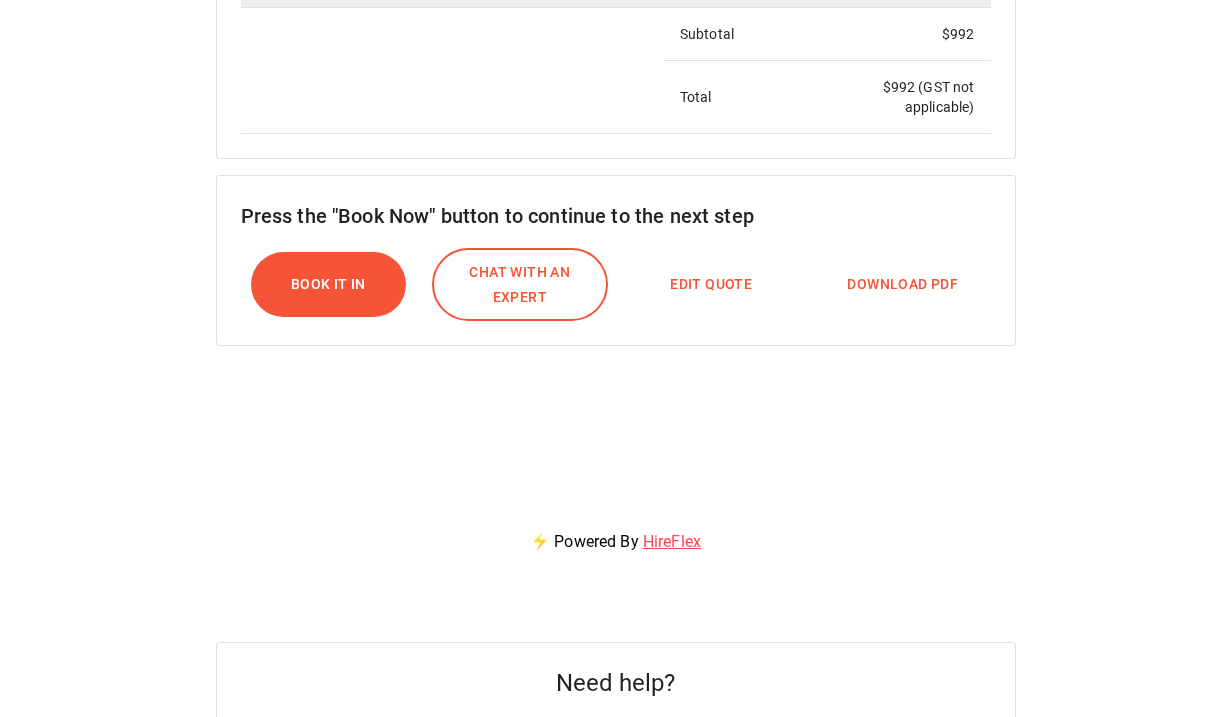 click on "Download PDF" at bounding box center [902, 284] 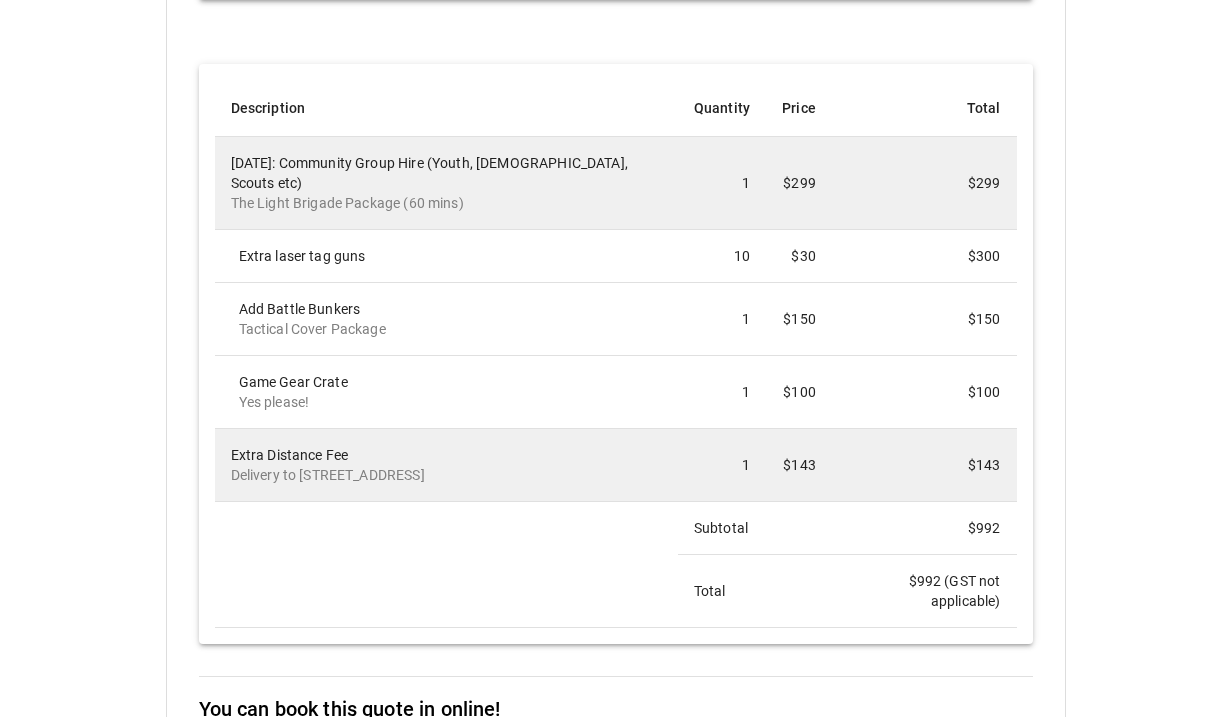 scroll, scrollTop: 0, scrollLeft: 0, axis: both 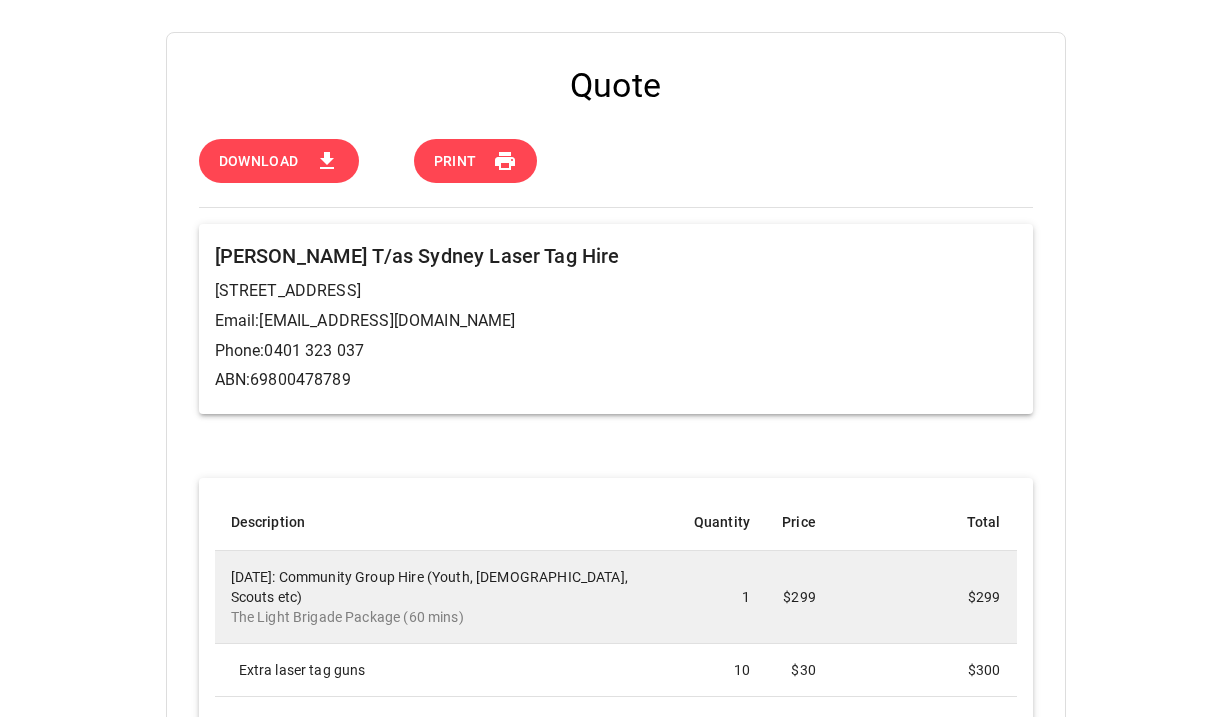 click on "Download" at bounding box center [259, 161] 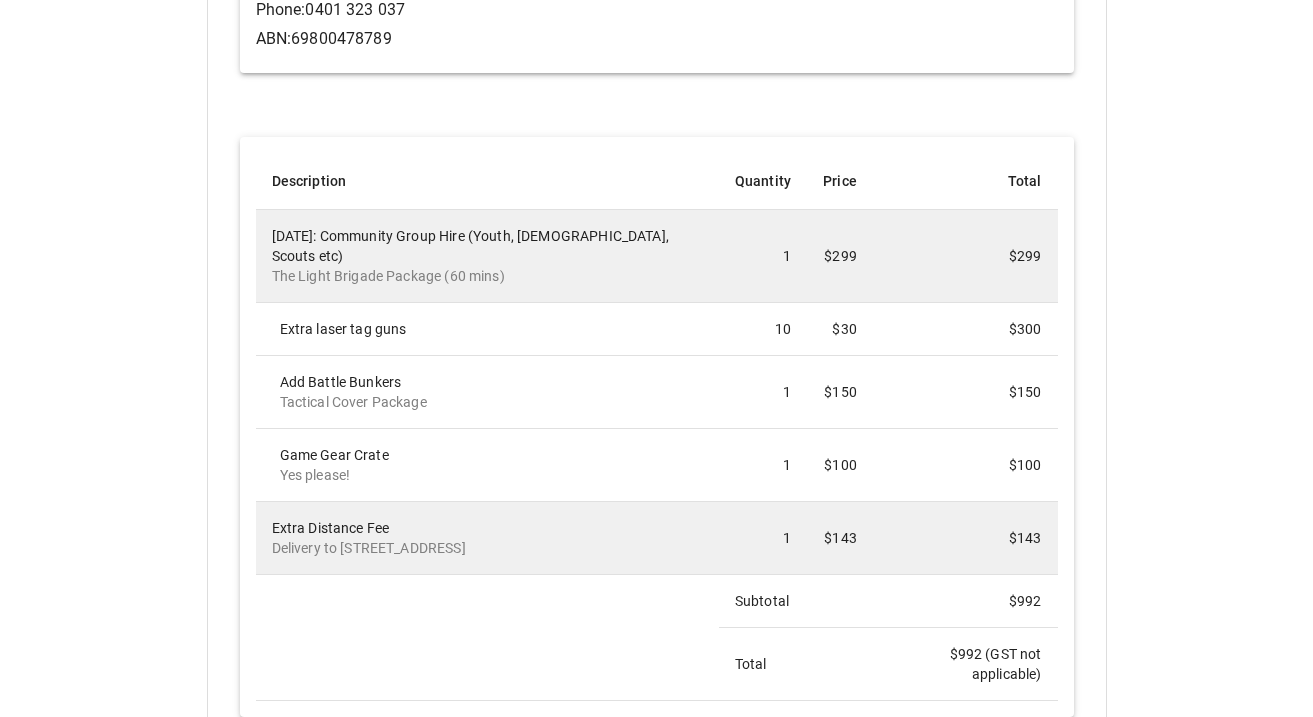 scroll, scrollTop: 671, scrollLeft: 0, axis: vertical 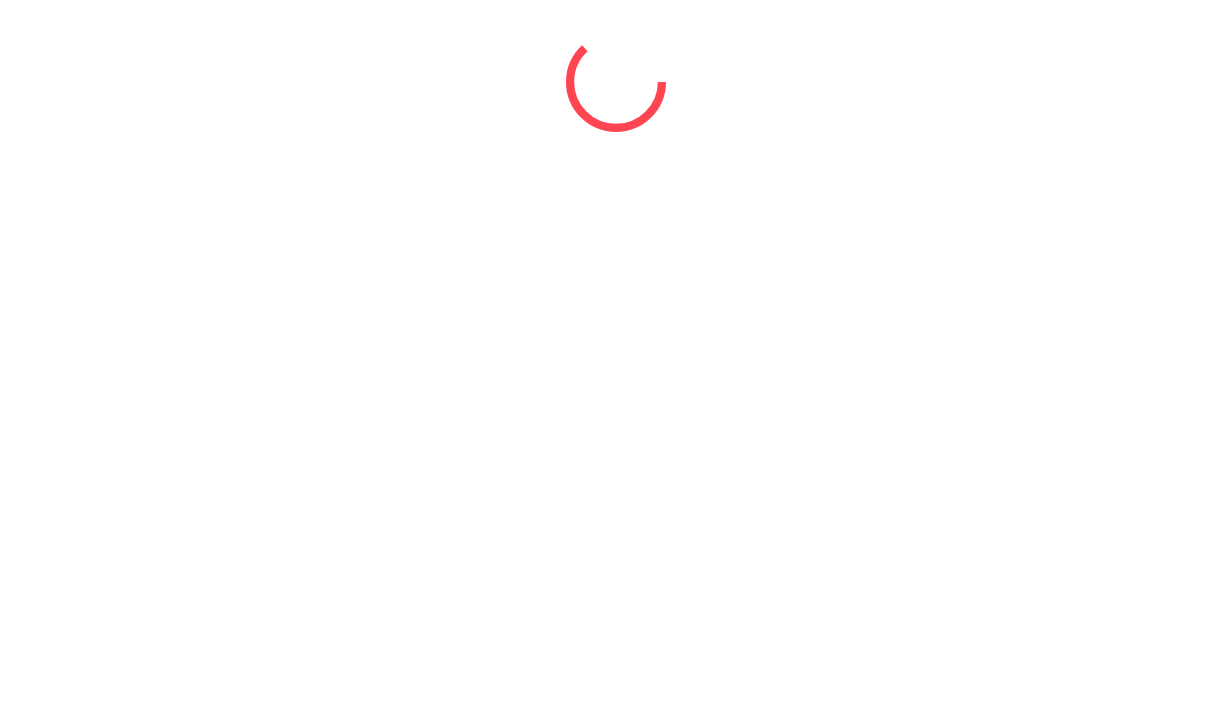 select on "*" 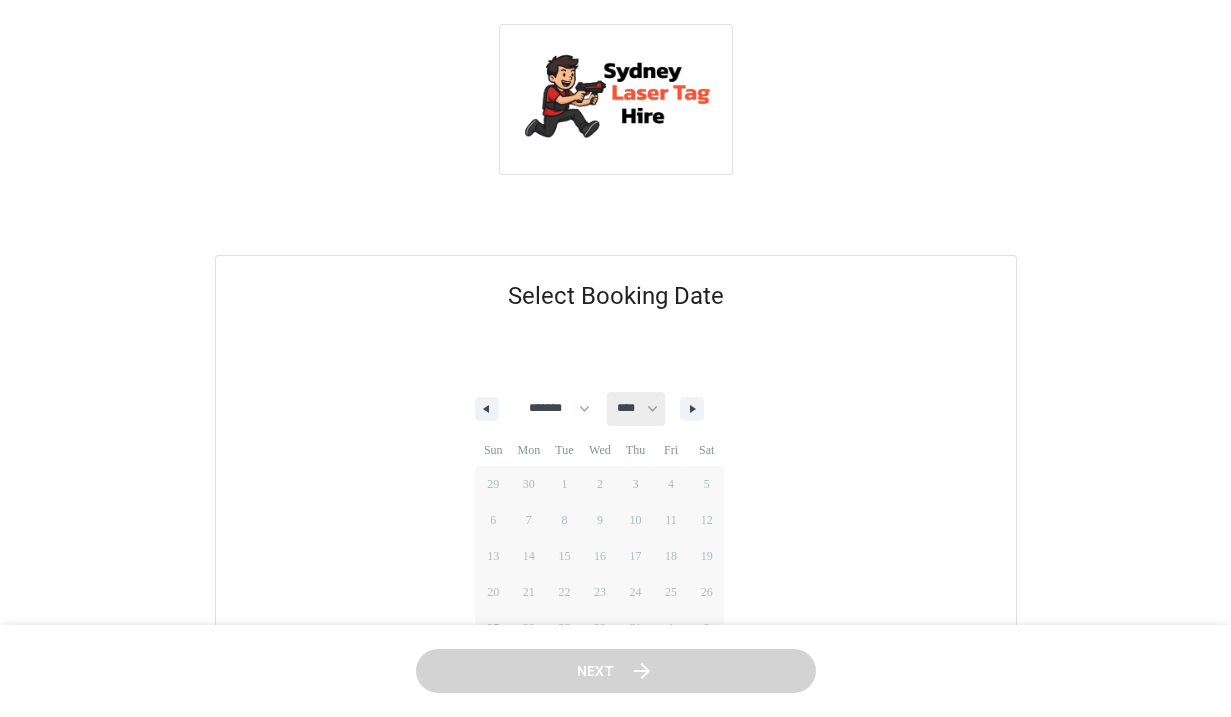 click on "**** ****" at bounding box center (636, 409) 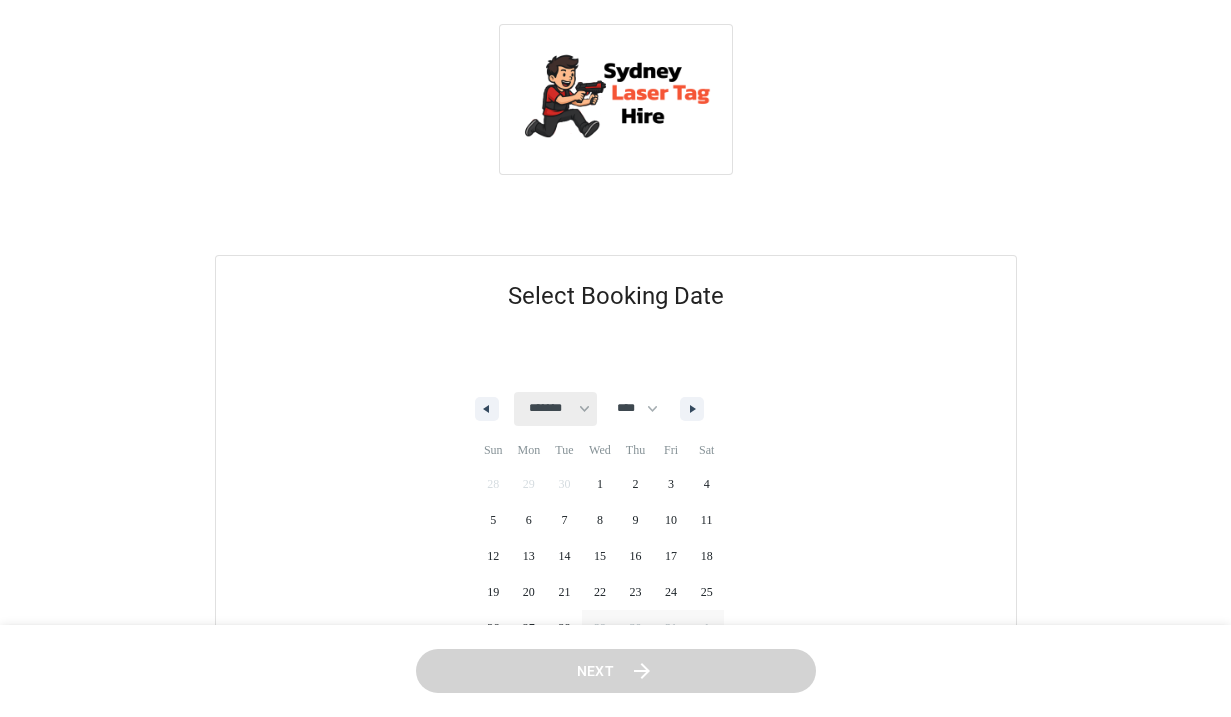 click on "******* ******** ***** ***** *** **** **** ****** ********* ******* ******** ********" at bounding box center [555, 409] 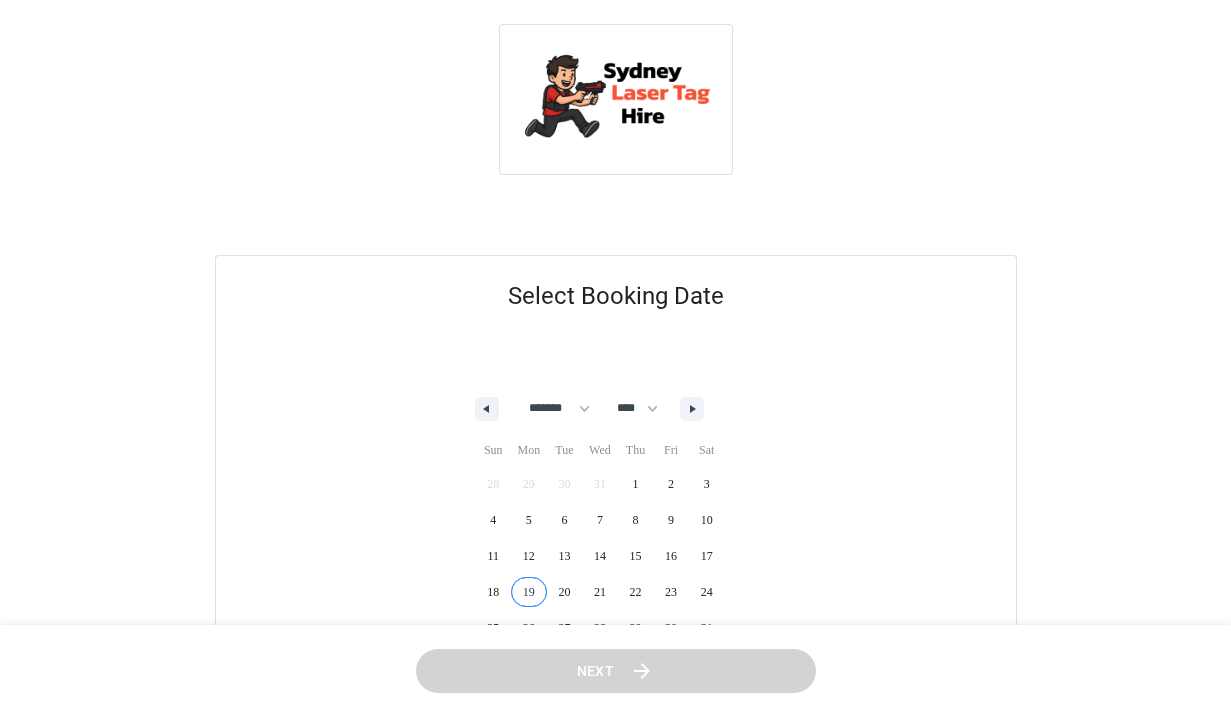 click on "19" at bounding box center [529, 592] 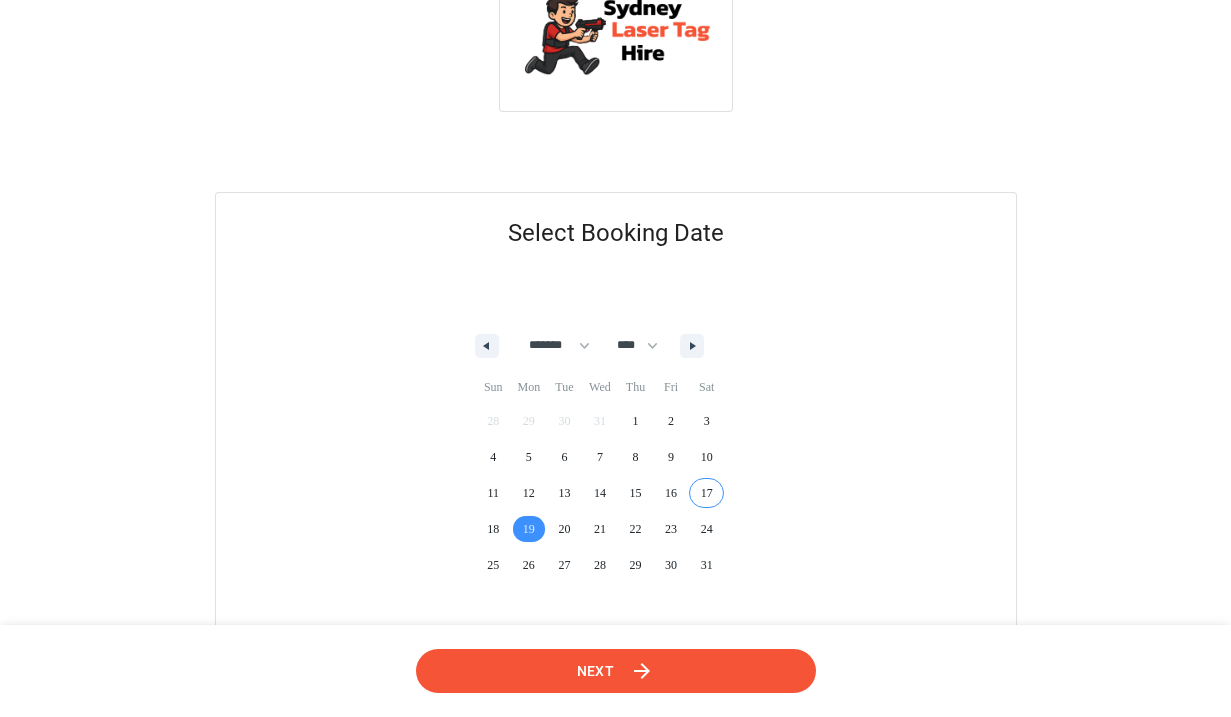 scroll, scrollTop: 72, scrollLeft: 0, axis: vertical 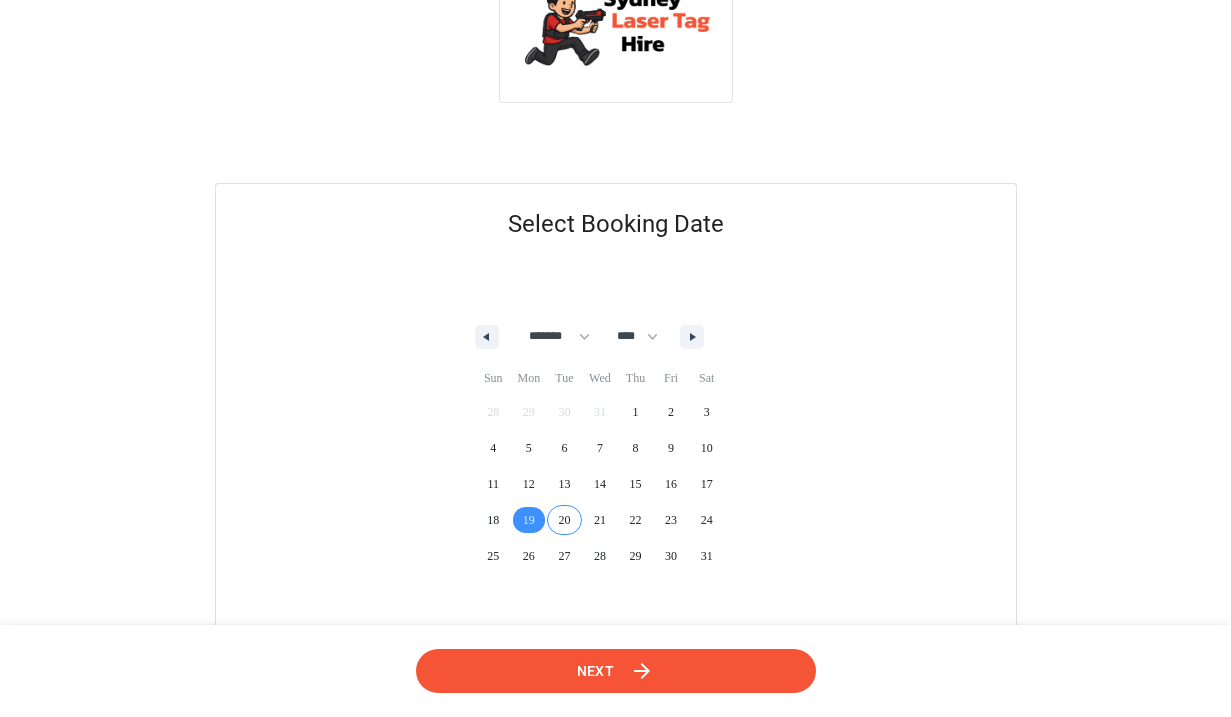 click on "20" at bounding box center (565, 520) 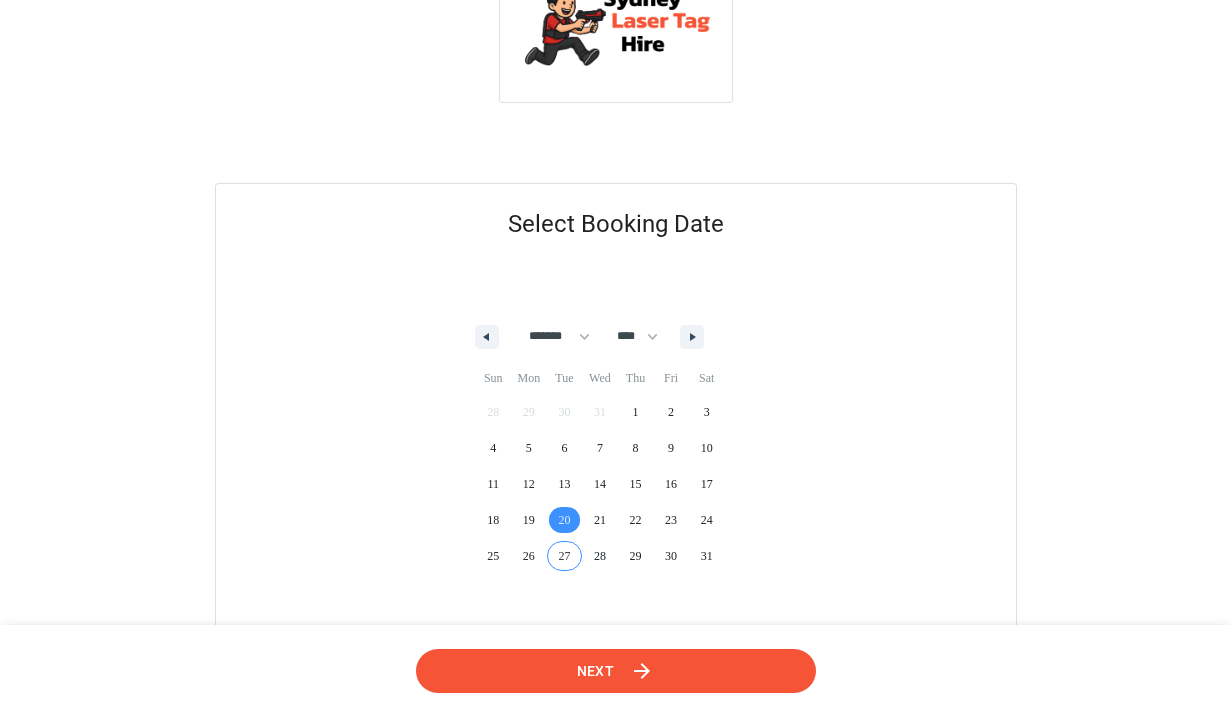 click on "Next" at bounding box center [616, 671] 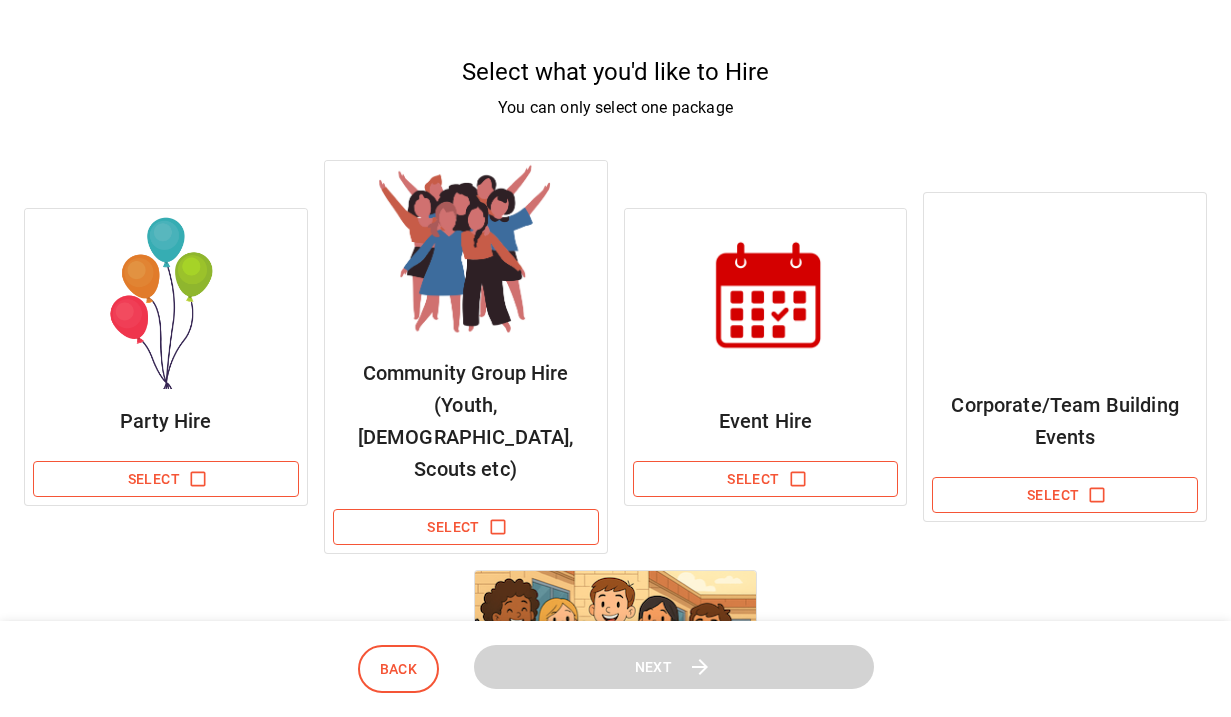 scroll, scrollTop: 210, scrollLeft: 0, axis: vertical 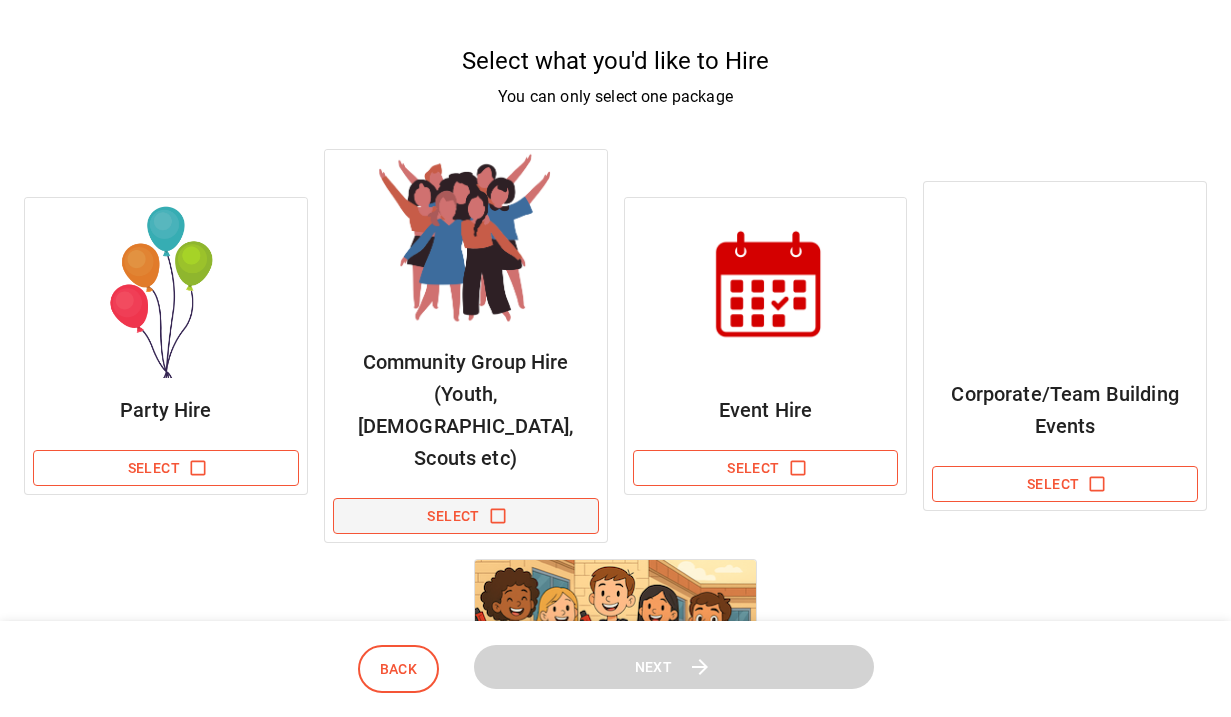 click on "Select" at bounding box center (466, 516) 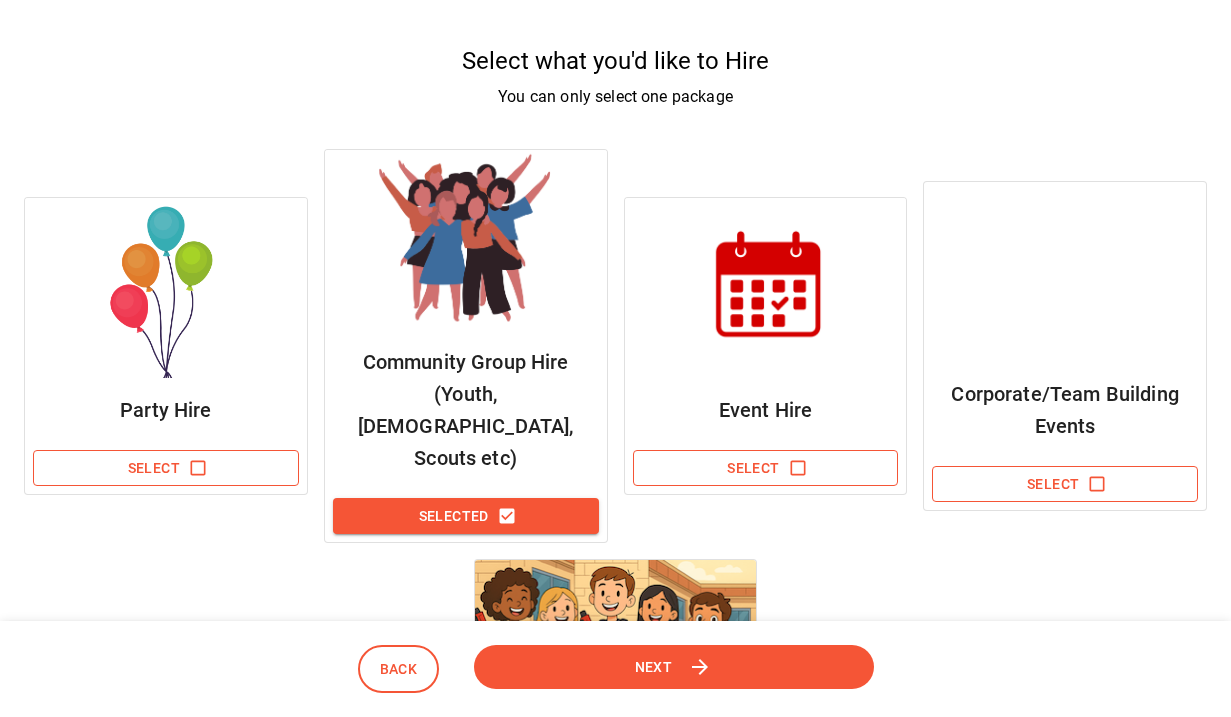 click on "Next" at bounding box center (654, 667) 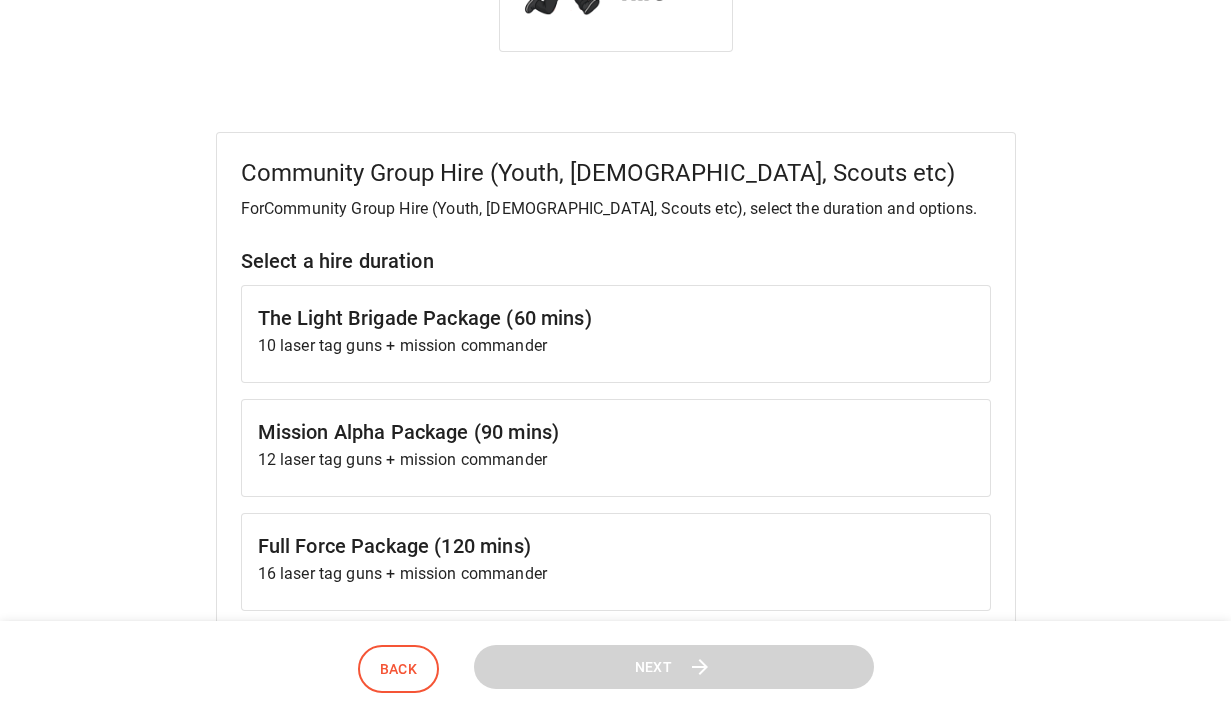 scroll, scrollTop: 127, scrollLeft: 0, axis: vertical 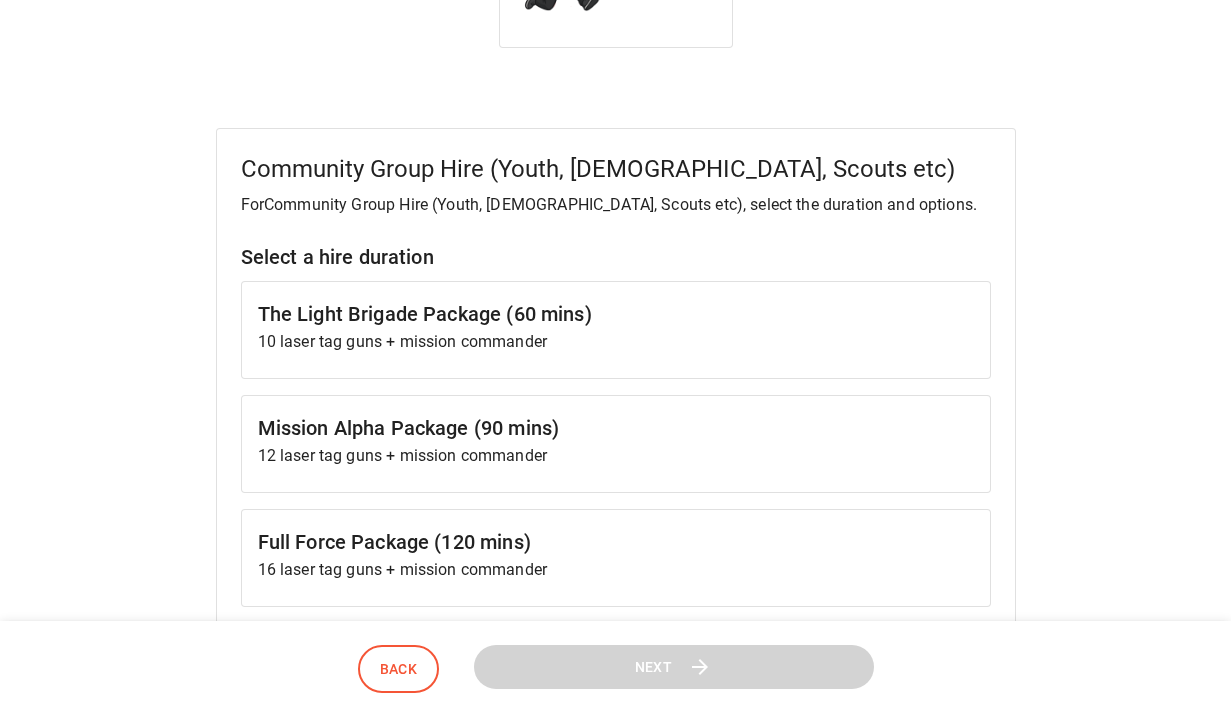 click on "Mission Alpha Package (90 mins)" at bounding box center (616, 428) 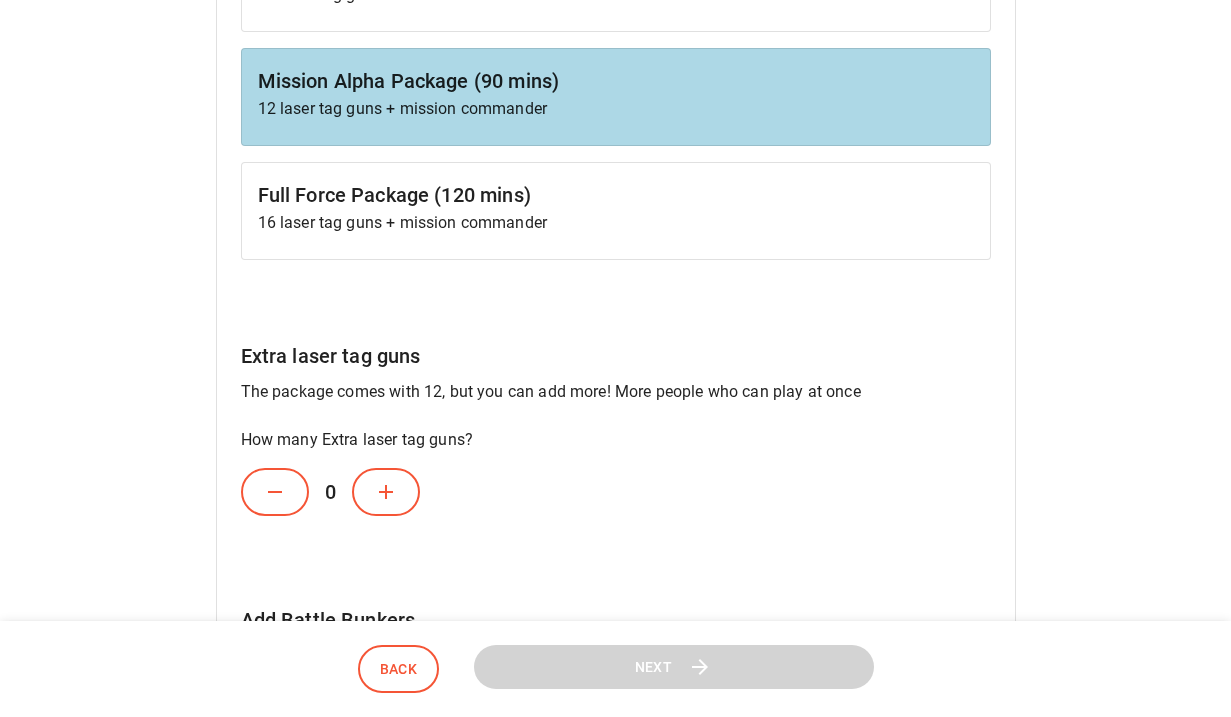 scroll, scrollTop: 477, scrollLeft: 0, axis: vertical 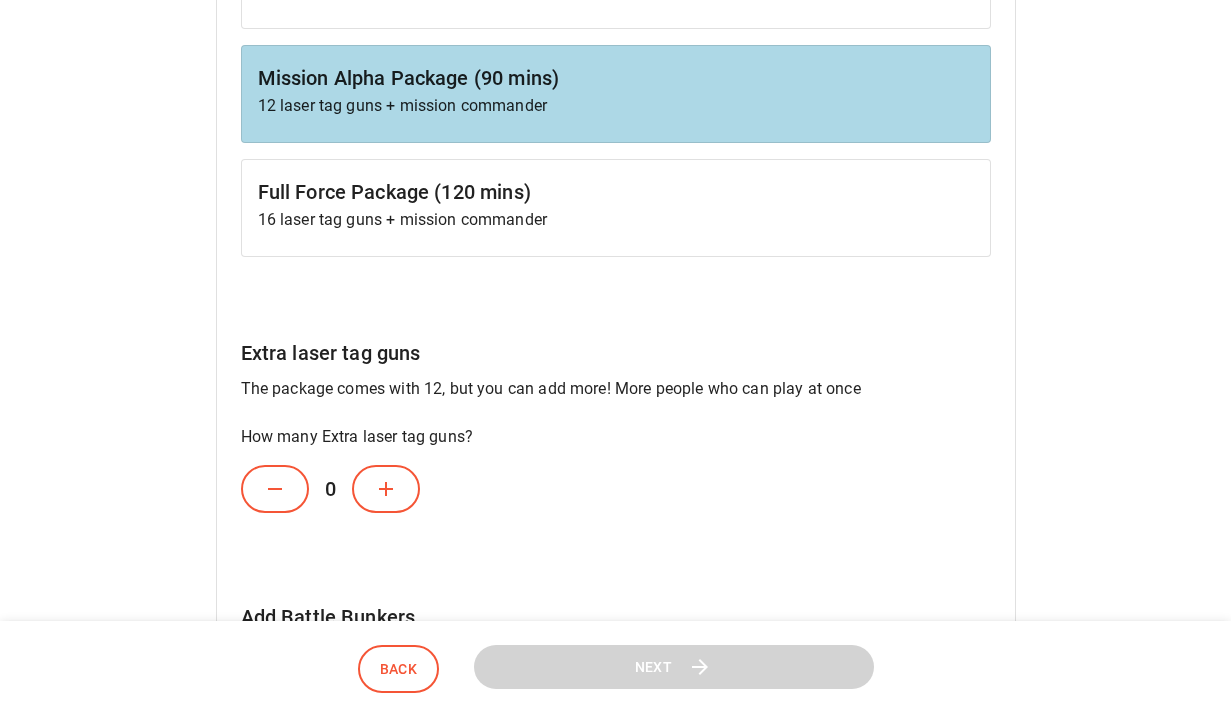 click 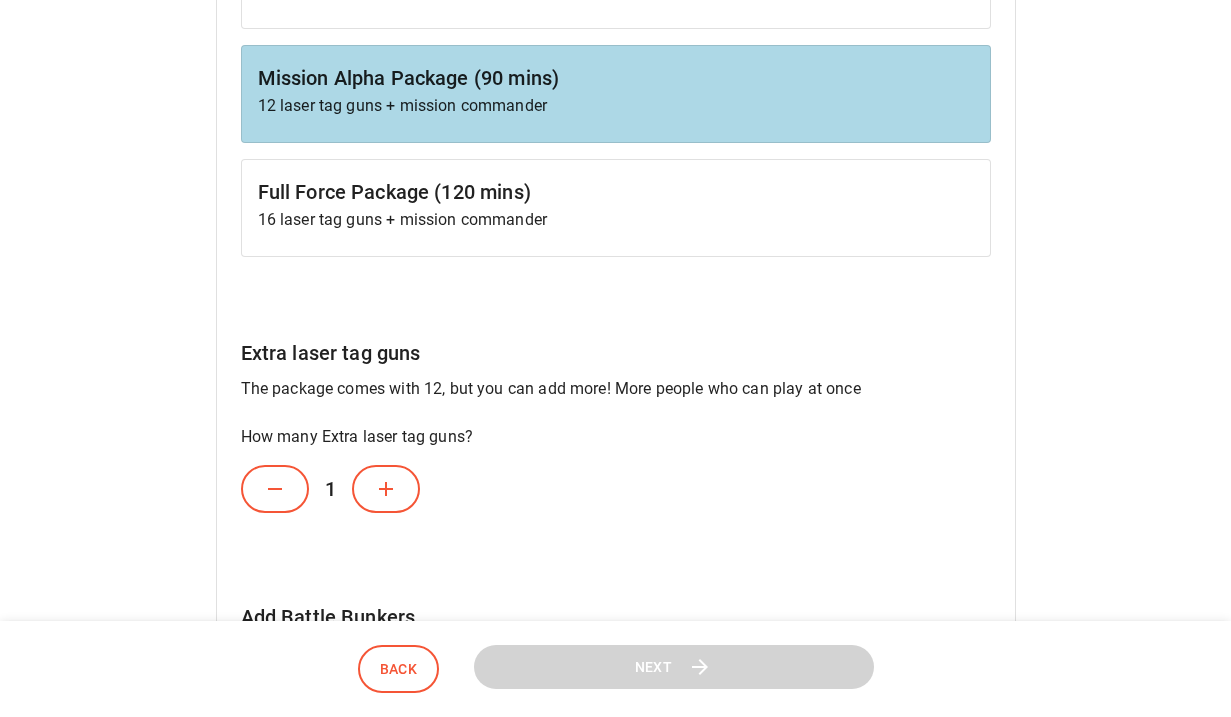 click 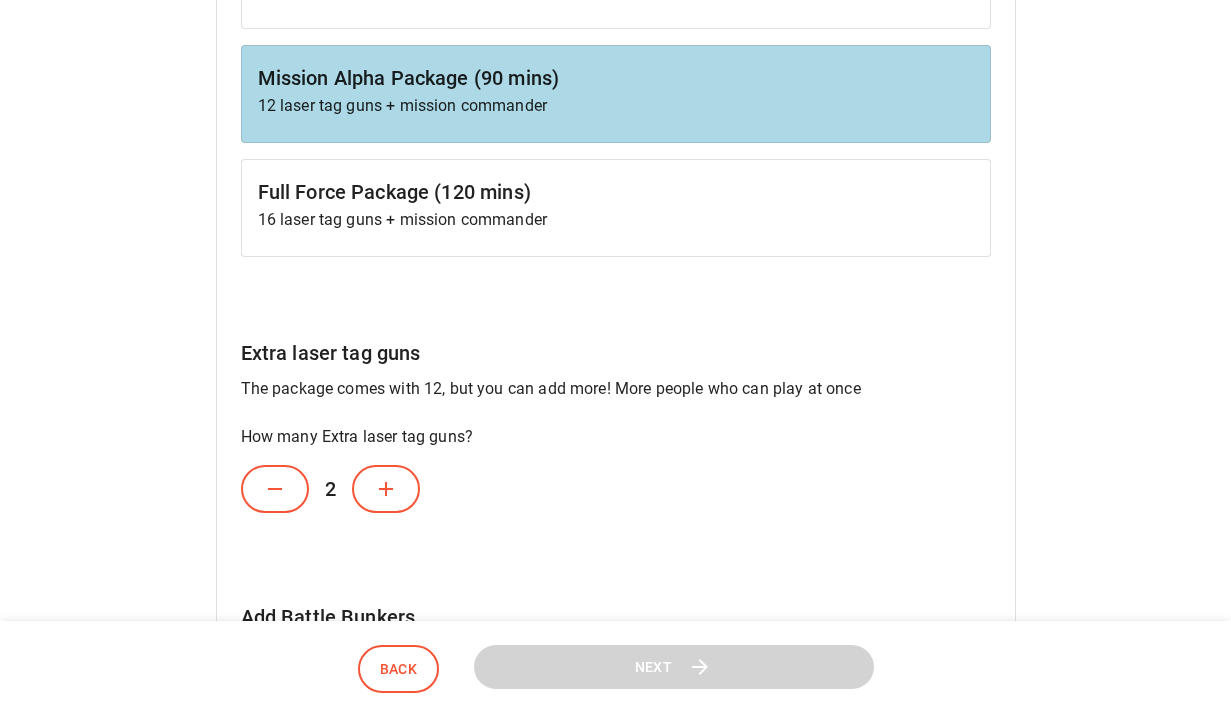 click 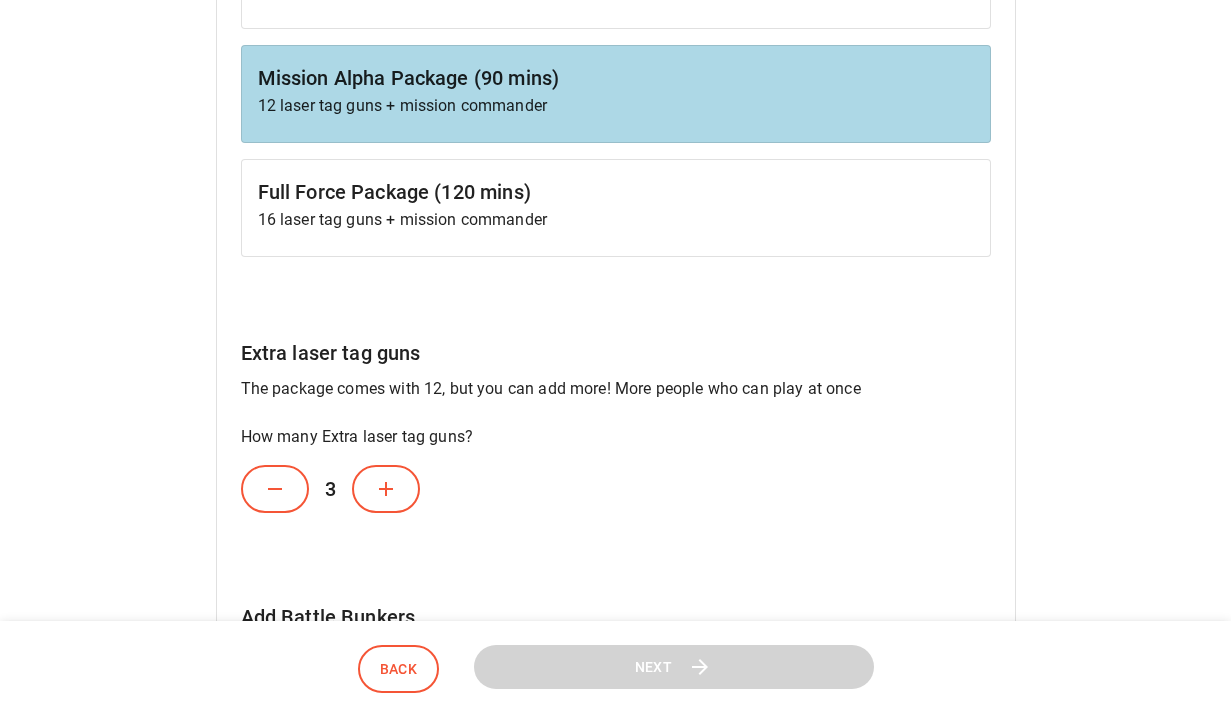 click 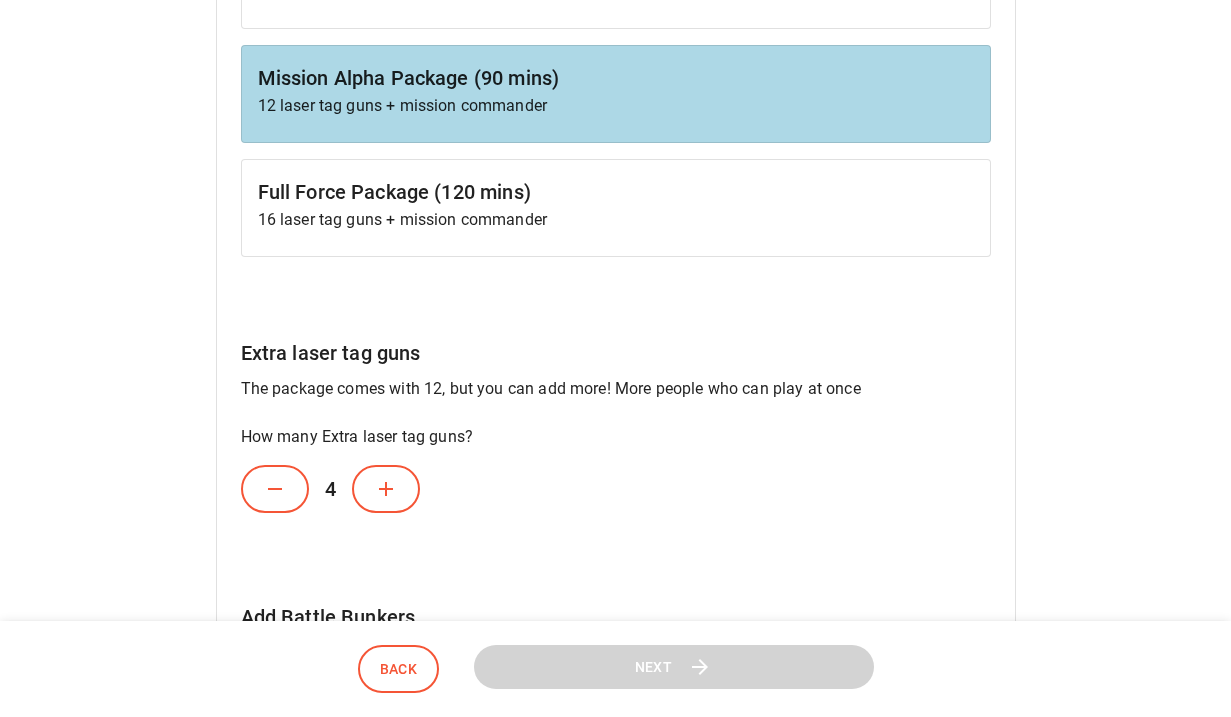 click 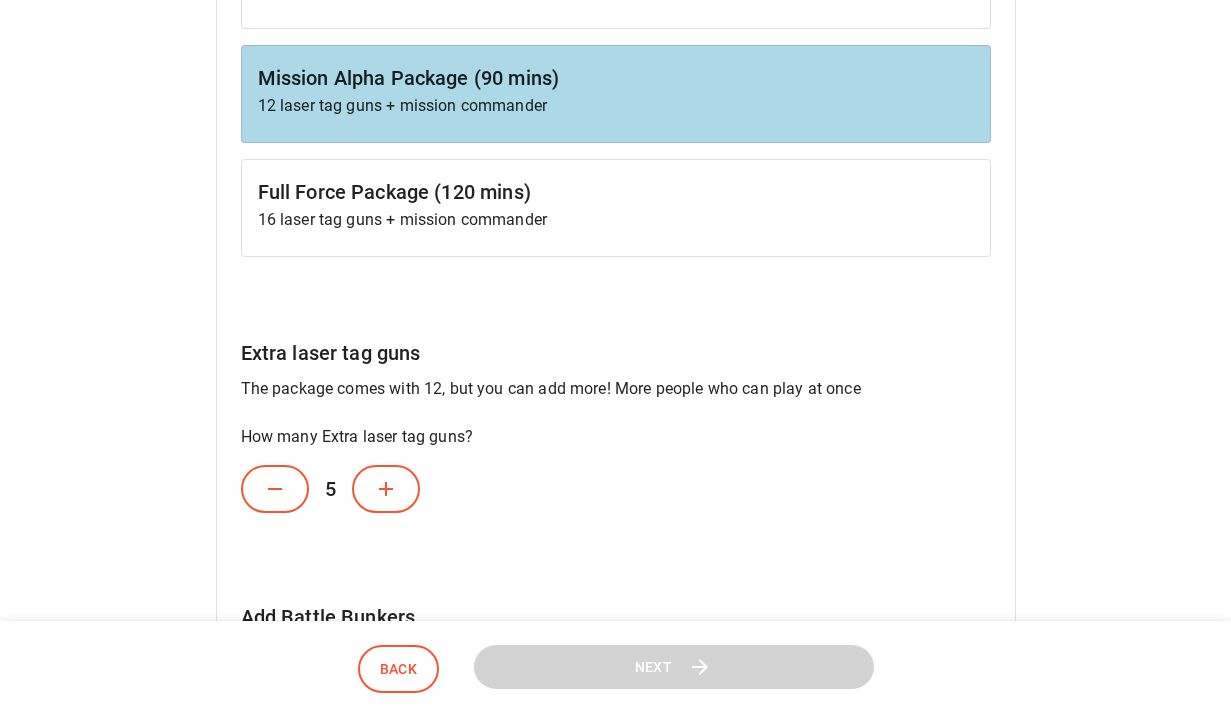 click 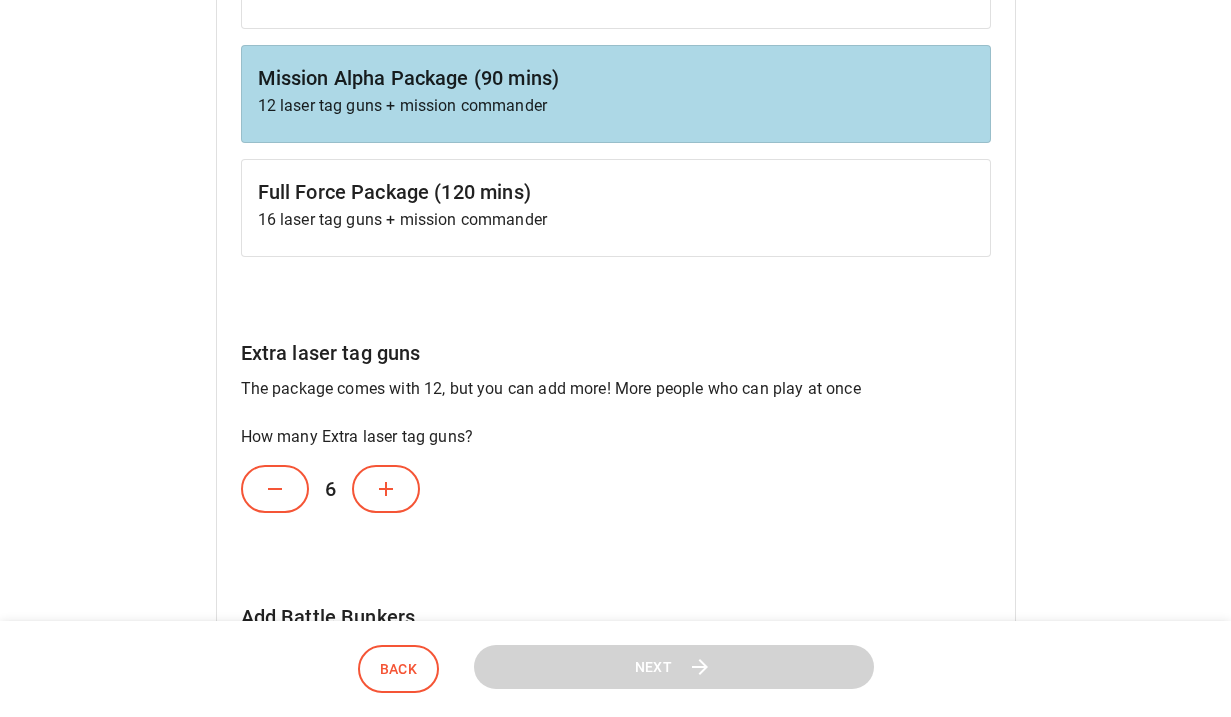 click 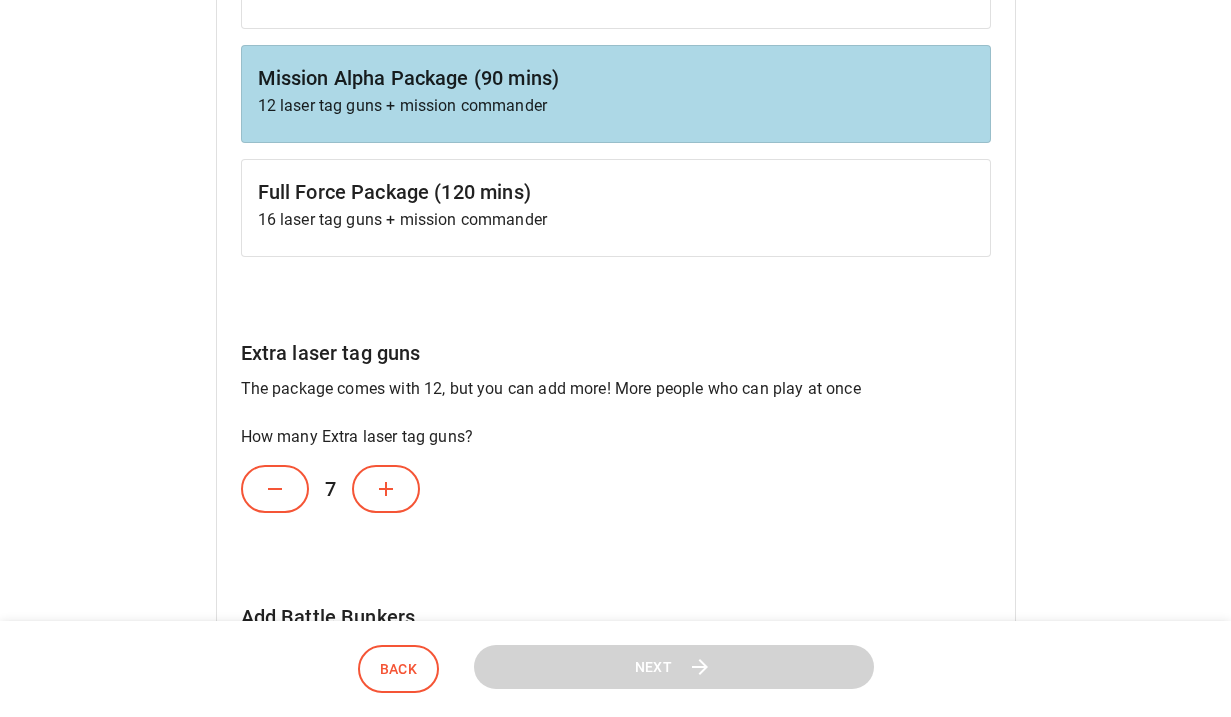 click 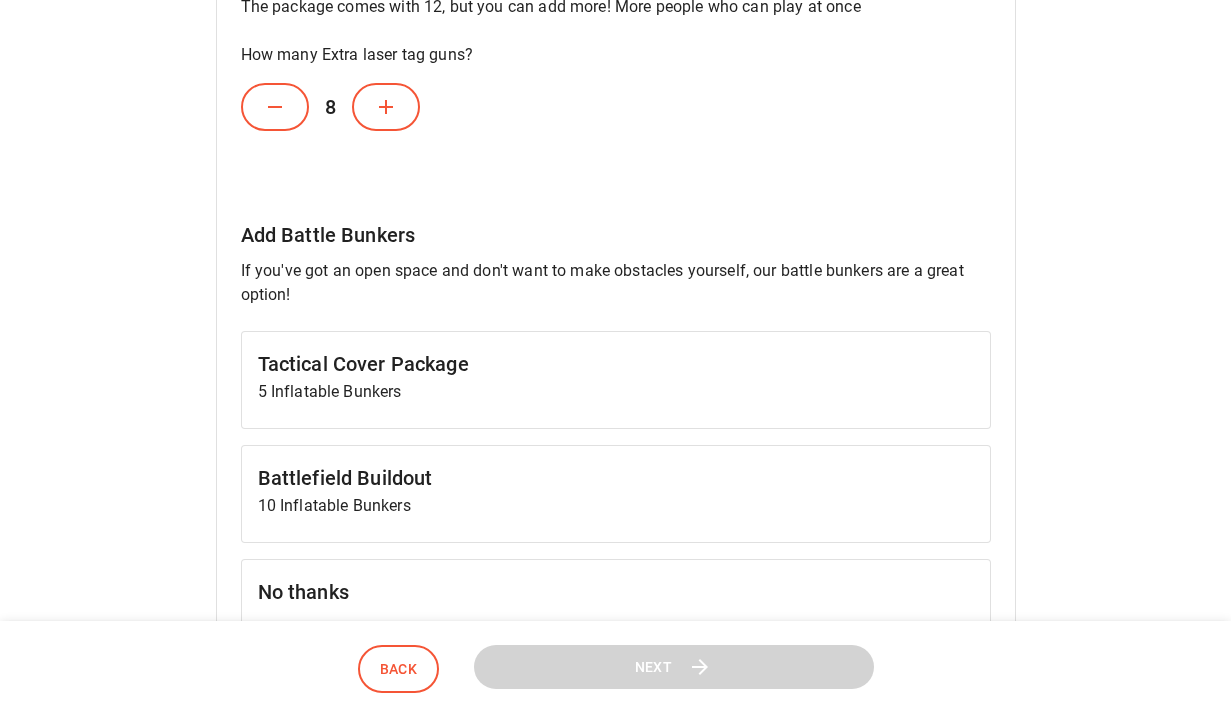scroll, scrollTop: 901, scrollLeft: 0, axis: vertical 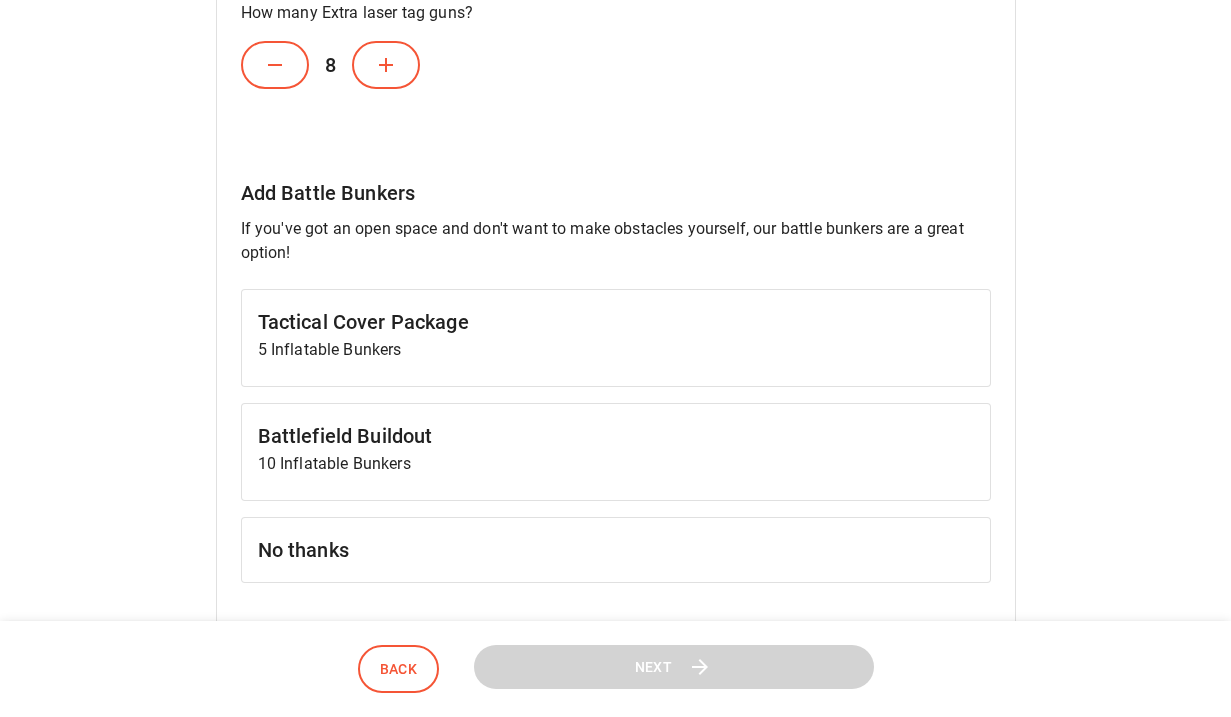 click on "5 Inflatable Bunkers" at bounding box center (616, 350) 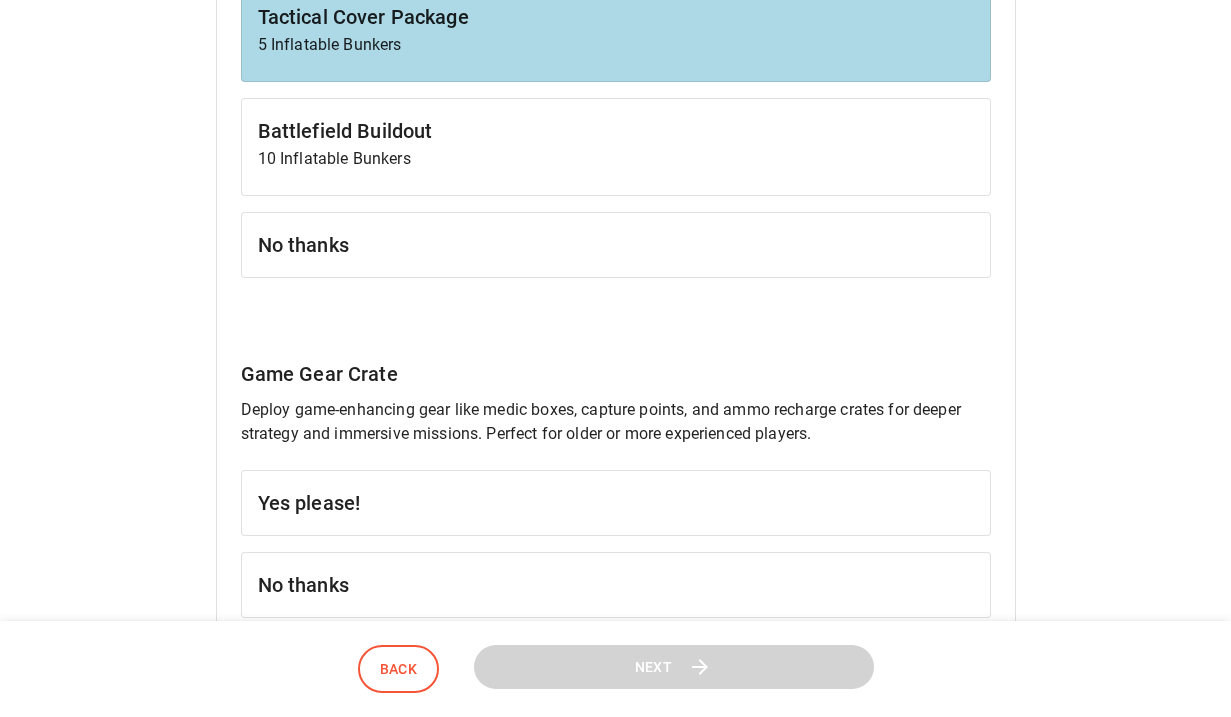 scroll, scrollTop: 1114, scrollLeft: 0, axis: vertical 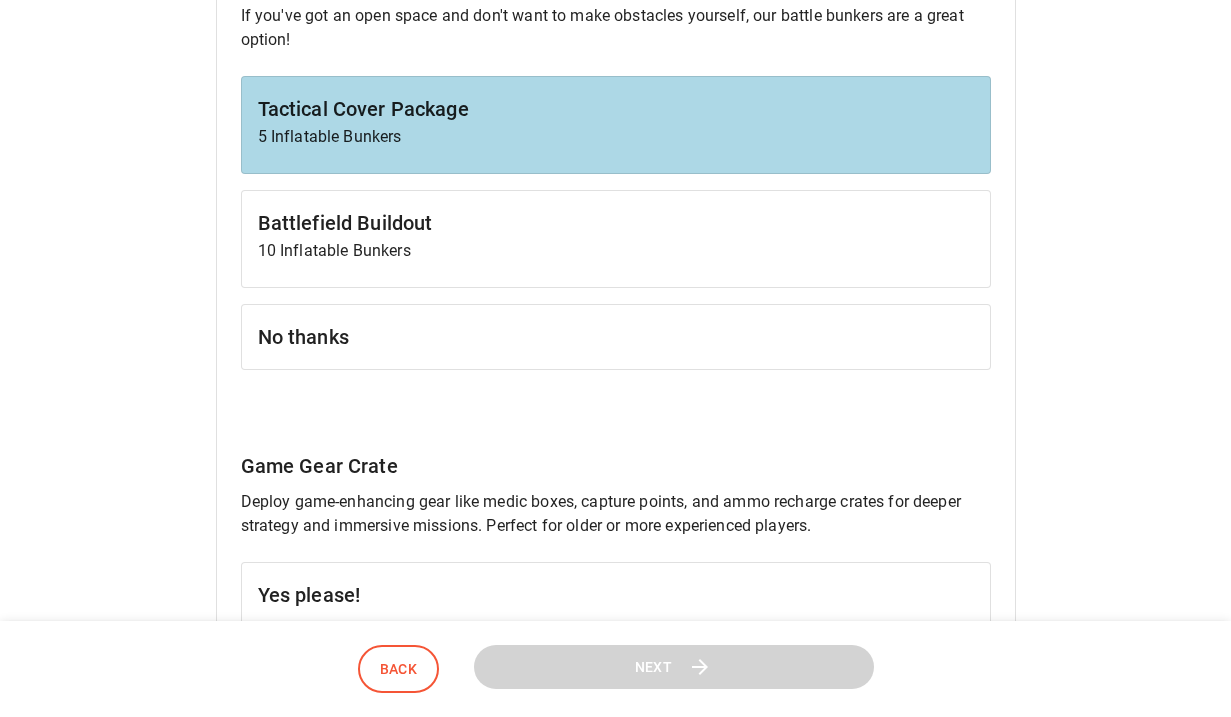 click on "Battlefield Buildout" at bounding box center [616, 223] 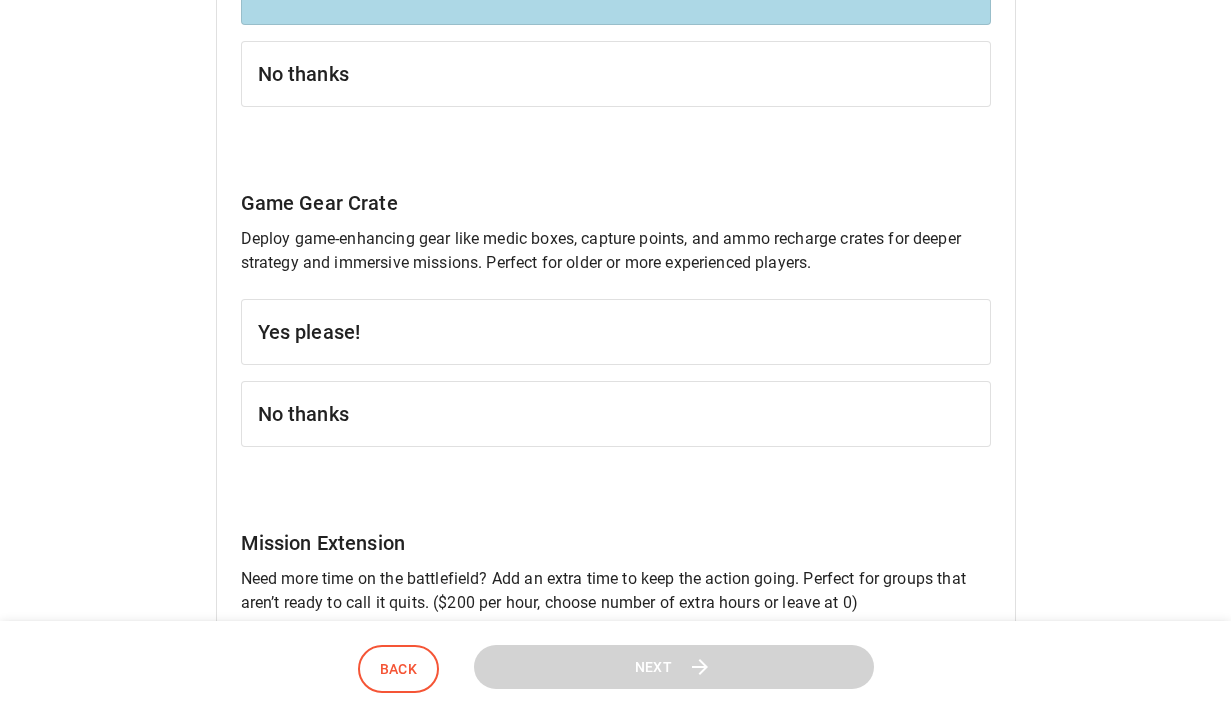 scroll, scrollTop: 1400, scrollLeft: 0, axis: vertical 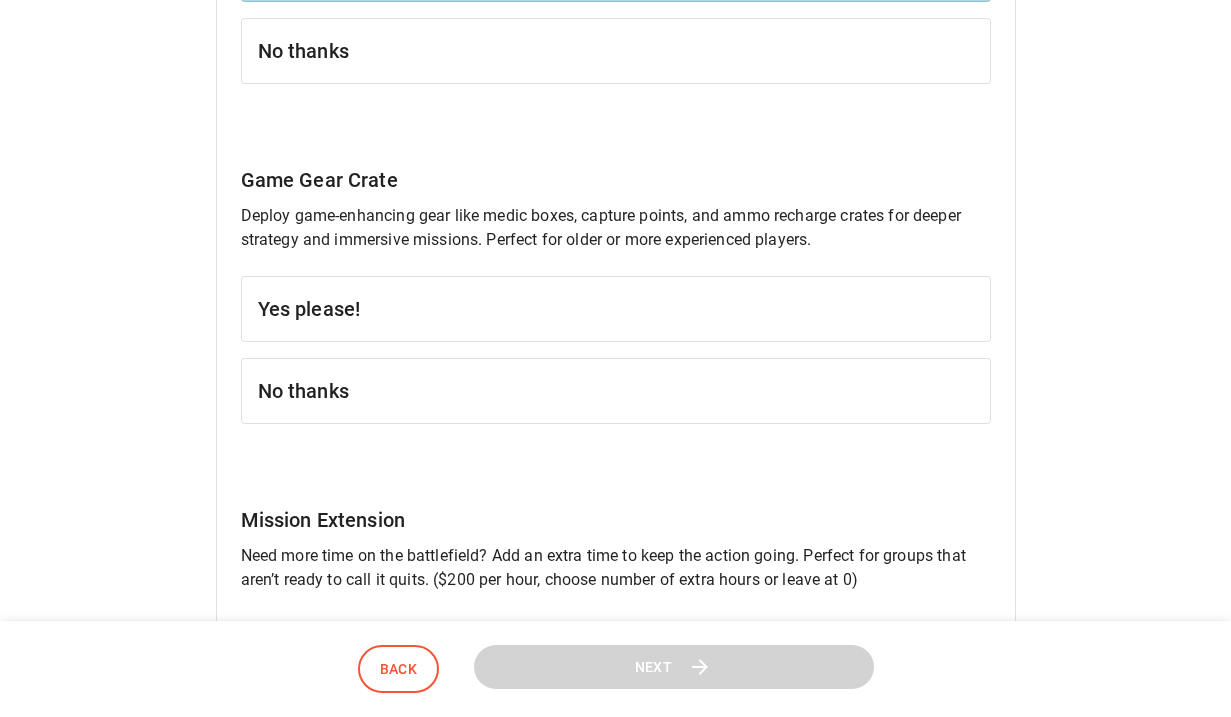 click on "No thanks" at bounding box center [616, 391] 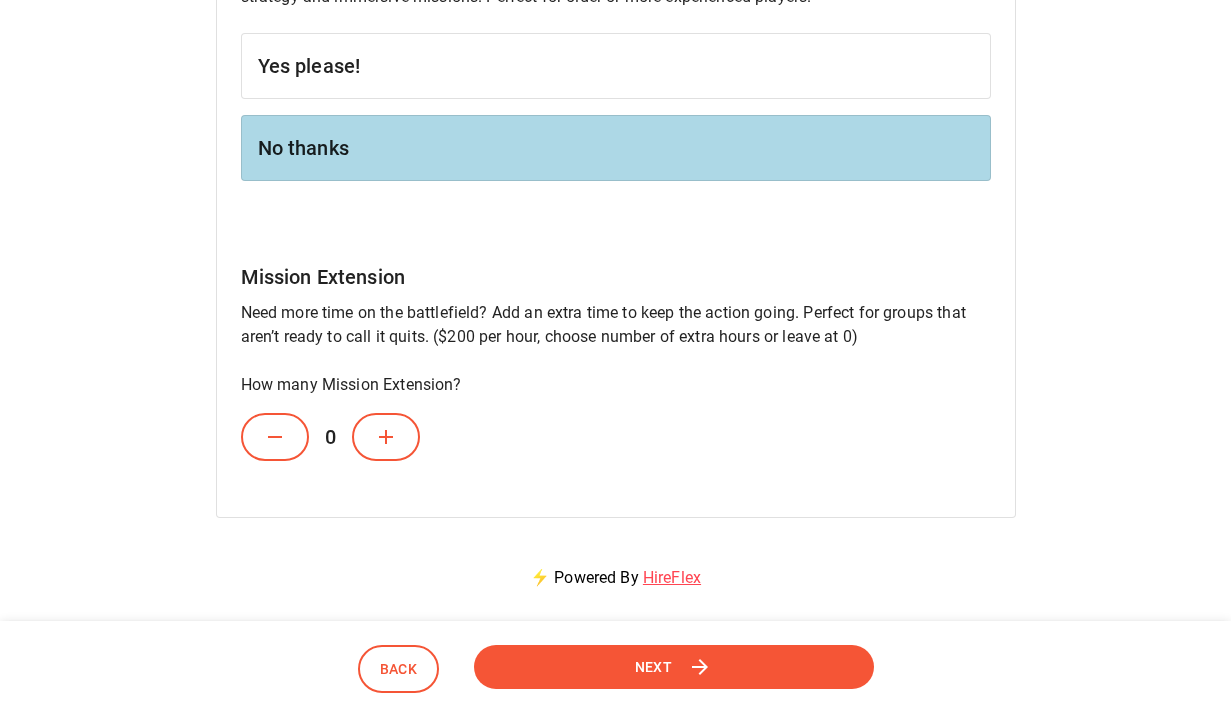 scroll, scrollTop: 1649, scrollLeft: 0, axis: vertical 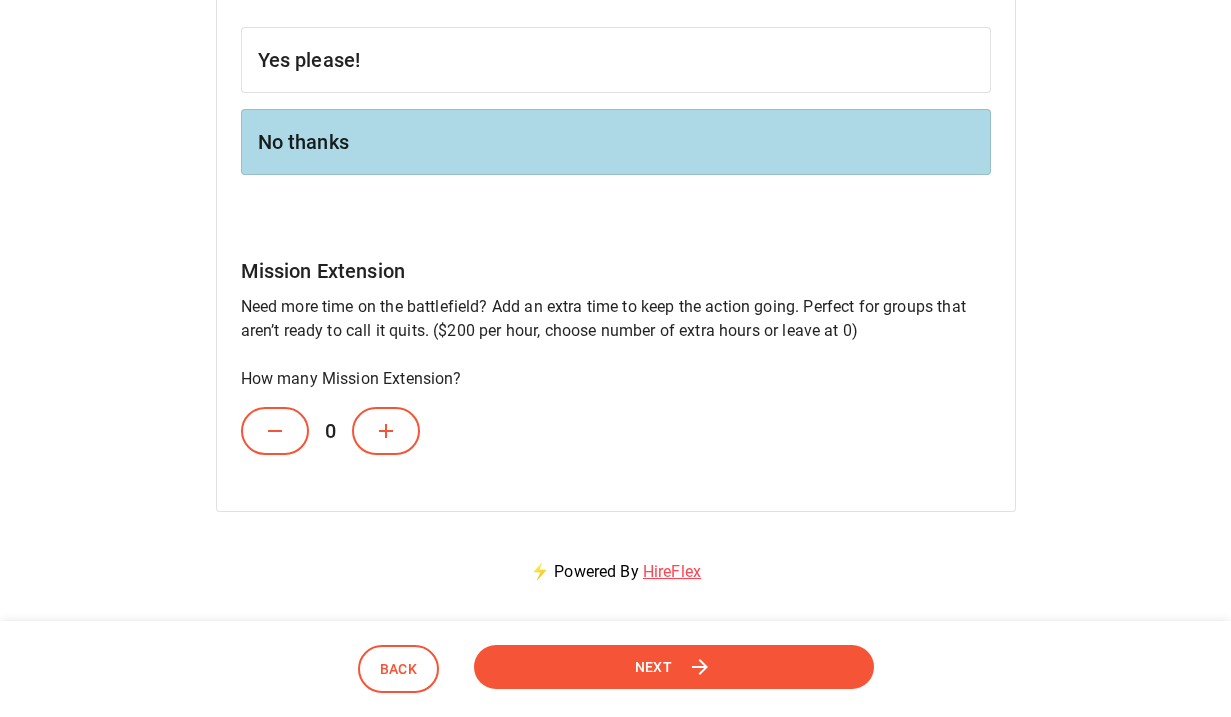 click on "Next" at bounding box center (674, 667) 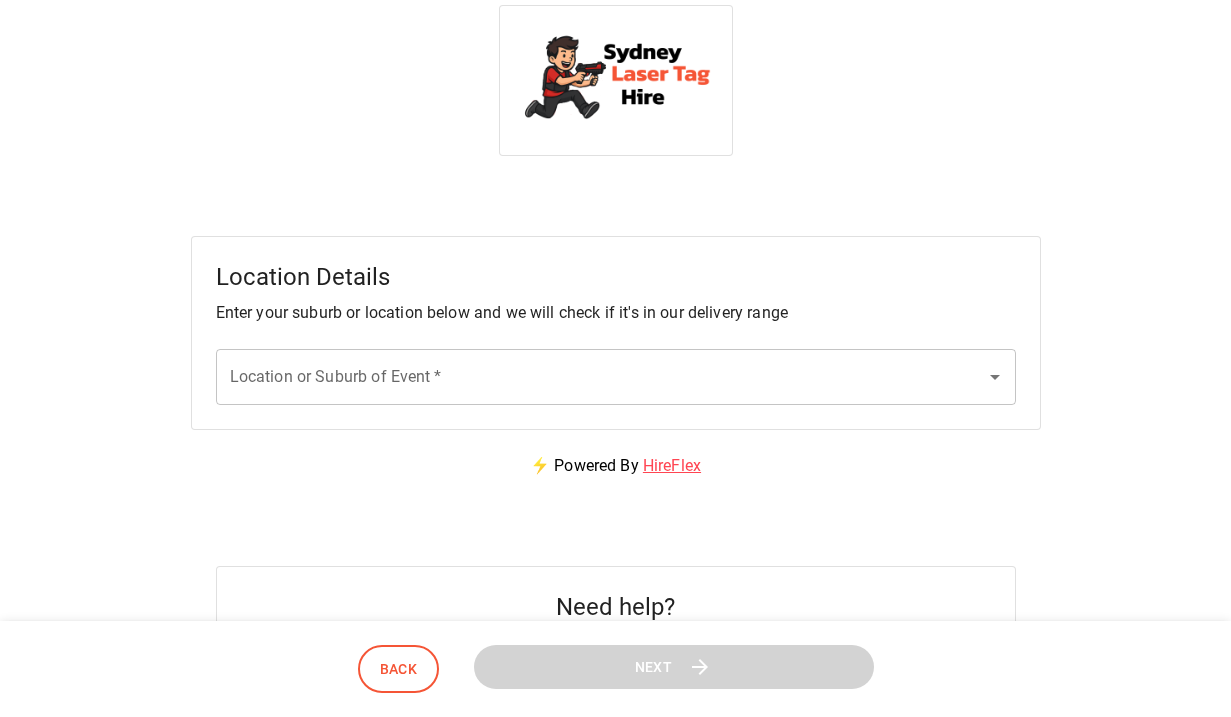 scroll, scrollTop: 0, scrollLeft: 0, axis: both 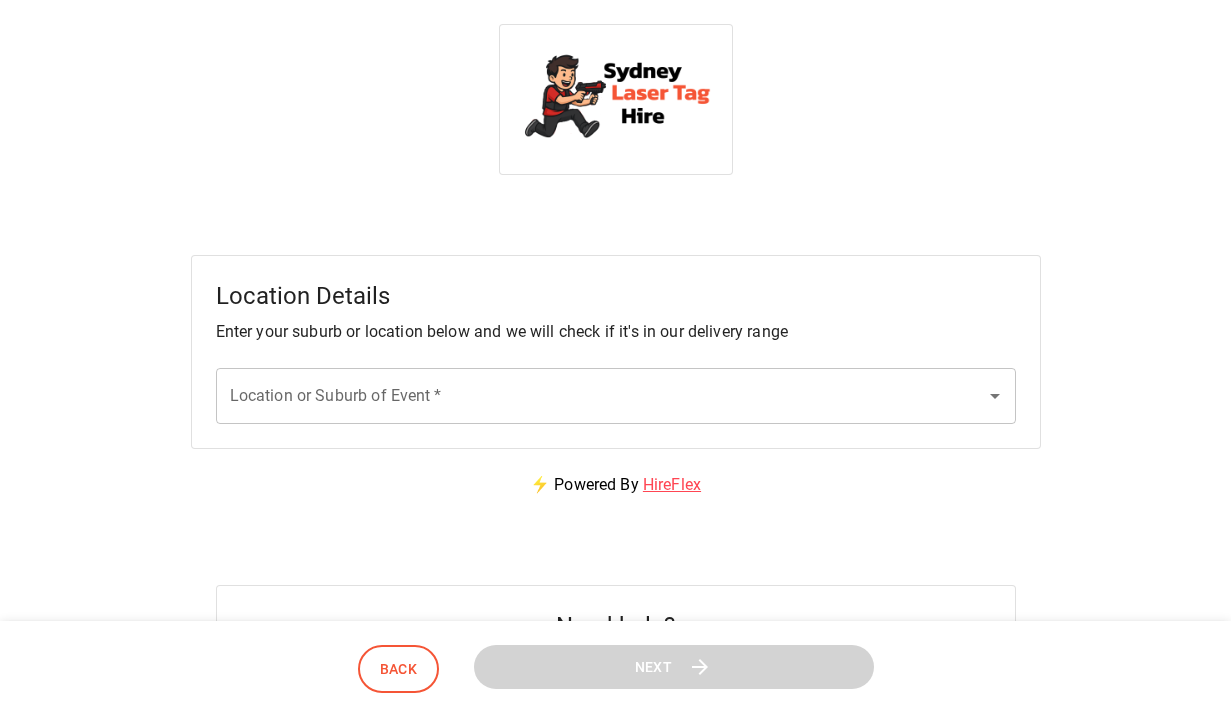click on "Location or Suburb of Event   *" at bounding box center [601, 396] 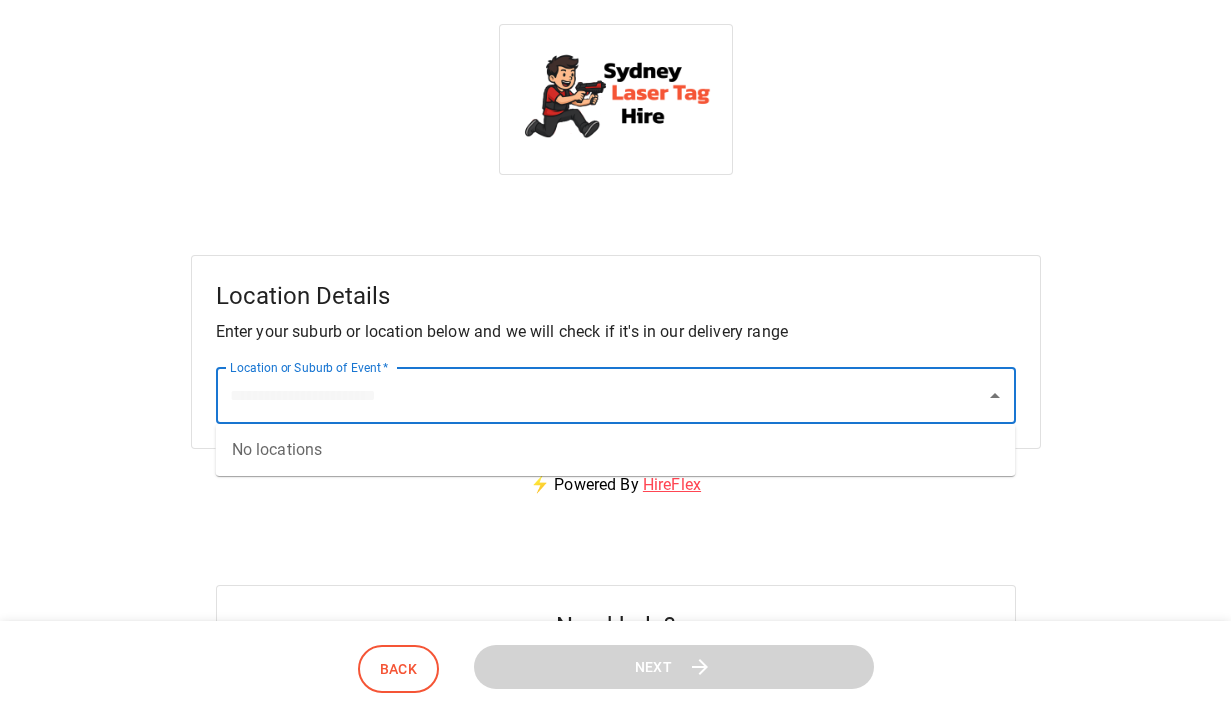 paste on "**********" 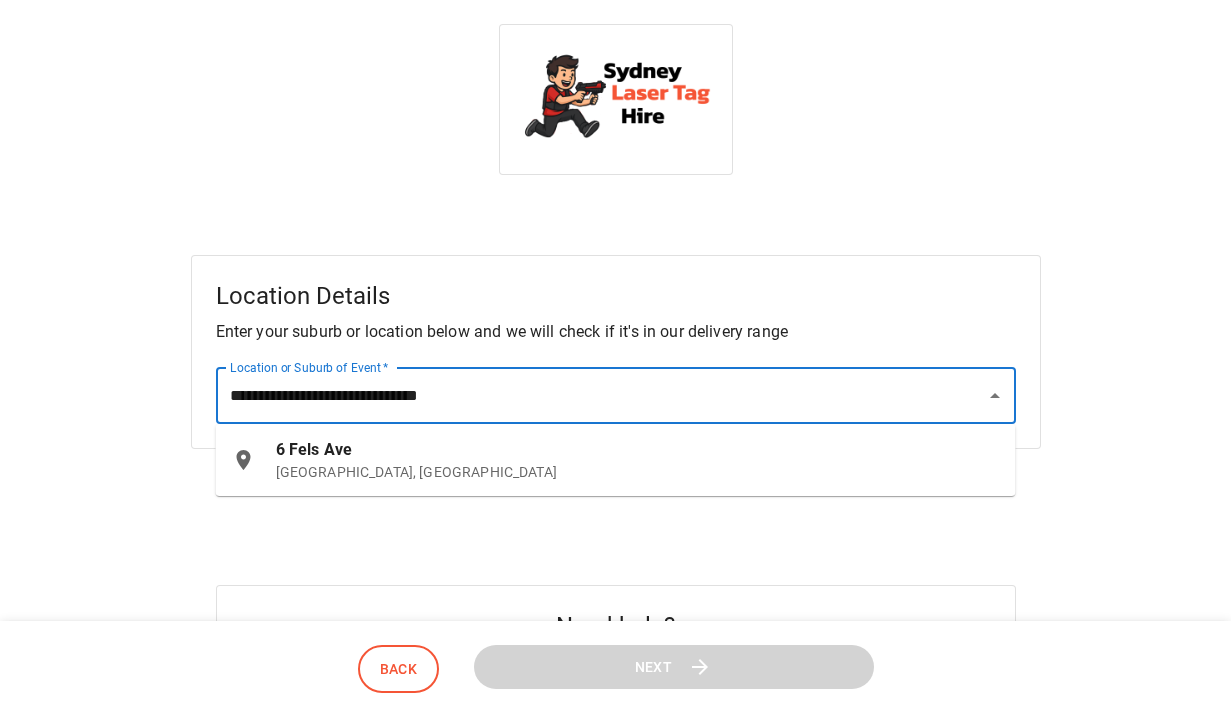 click on "[GEOGRAPHIC_DATA], [GEOGRAPHIC_DATA]" at bounding box center [638, 472] 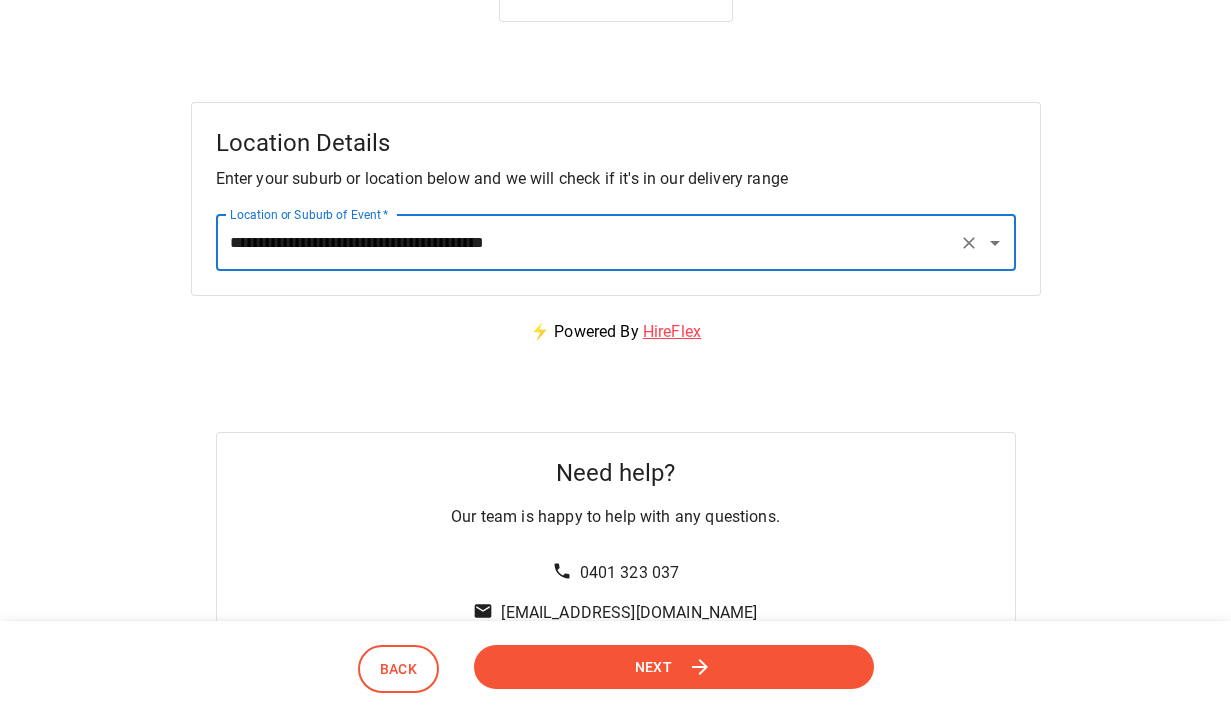 type on "**********" 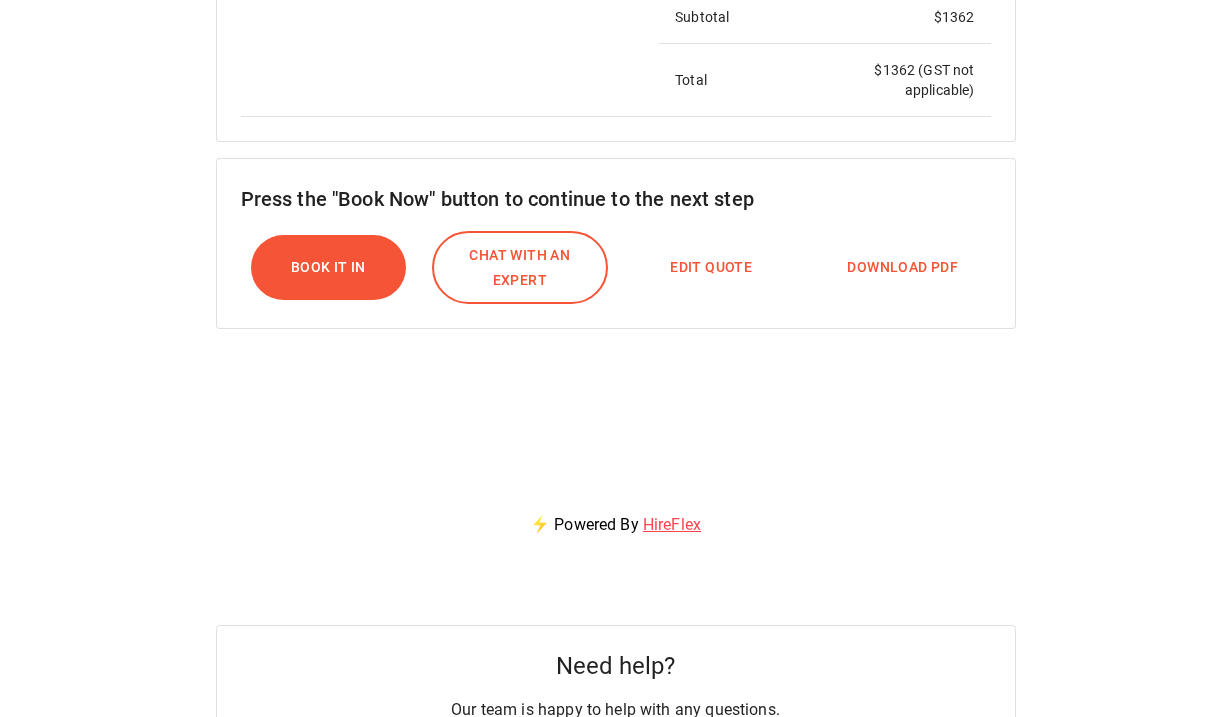 scroll, scrollTop: 921, scrollLeft: 0, axis: vertical 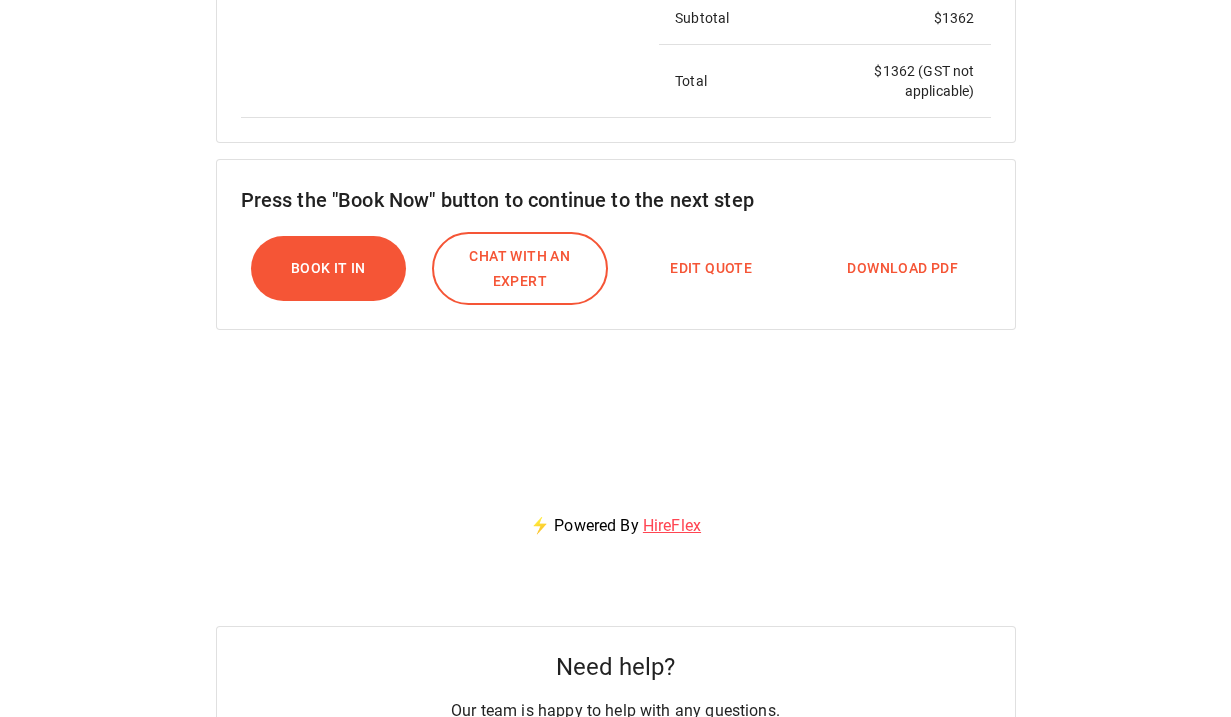 click on "Download PDF" at bounding box center [902, 268] 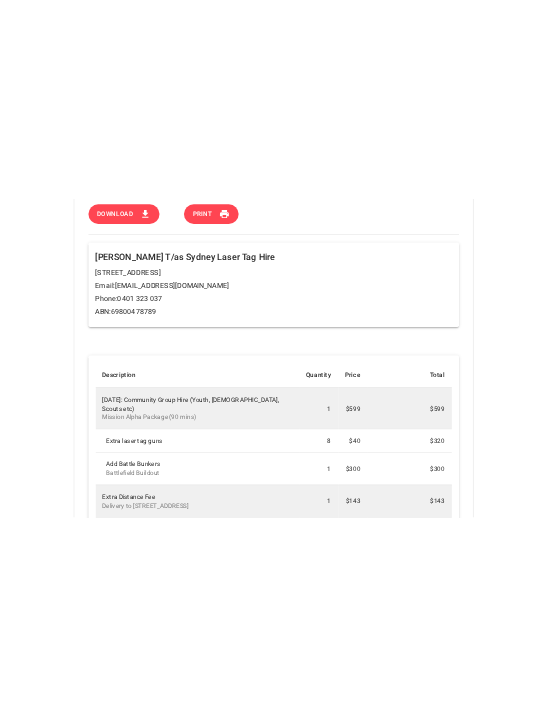 scroll, scrollTop: 0, scrollLeft: 0, axis: both 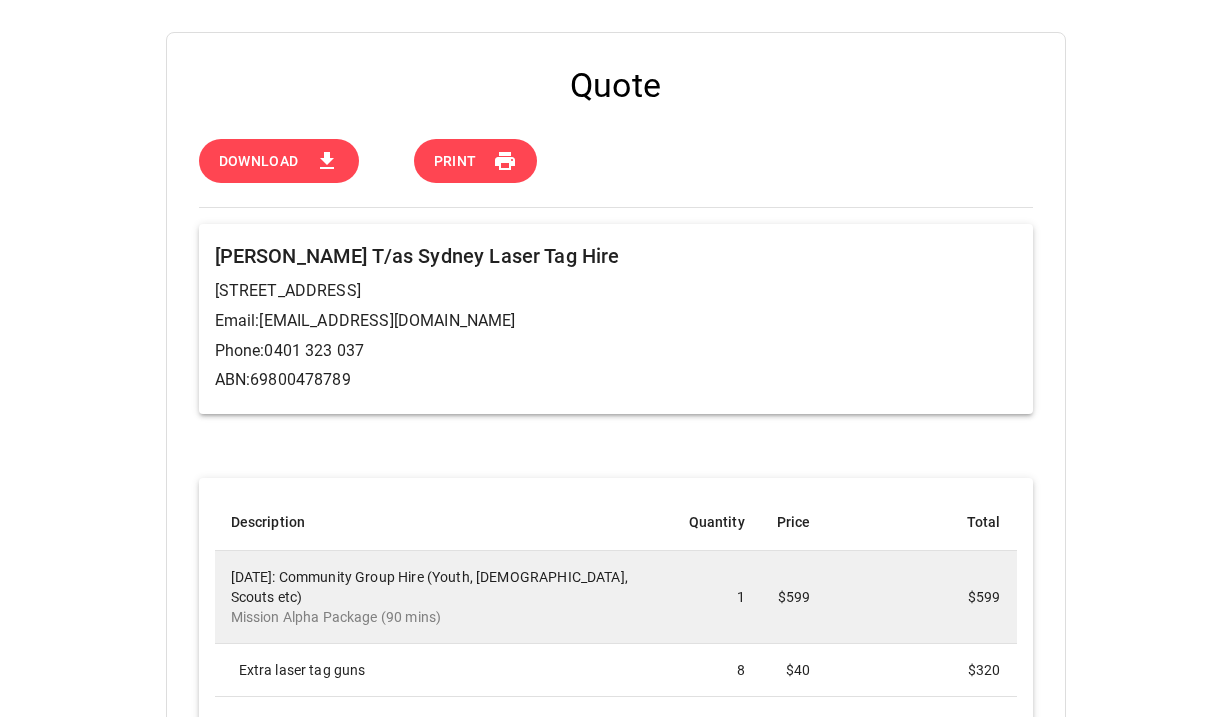 click 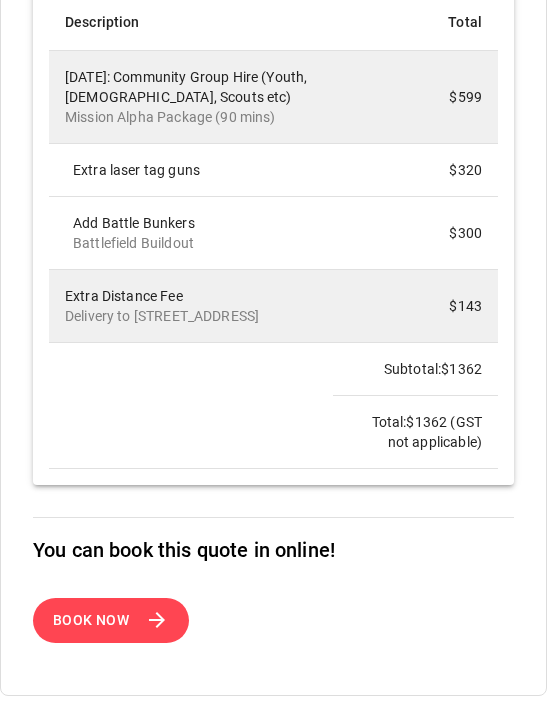scroll, scrollTop: 521, scrollLeft: 0, axis: vertical 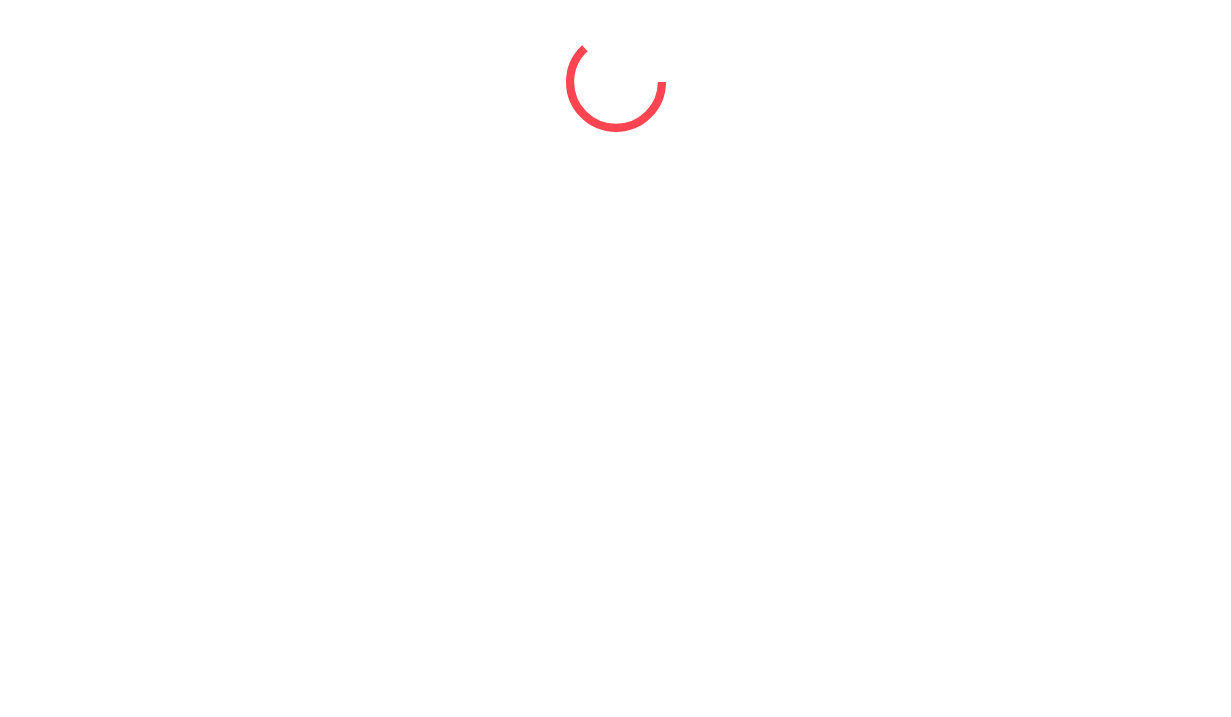 select on "*" 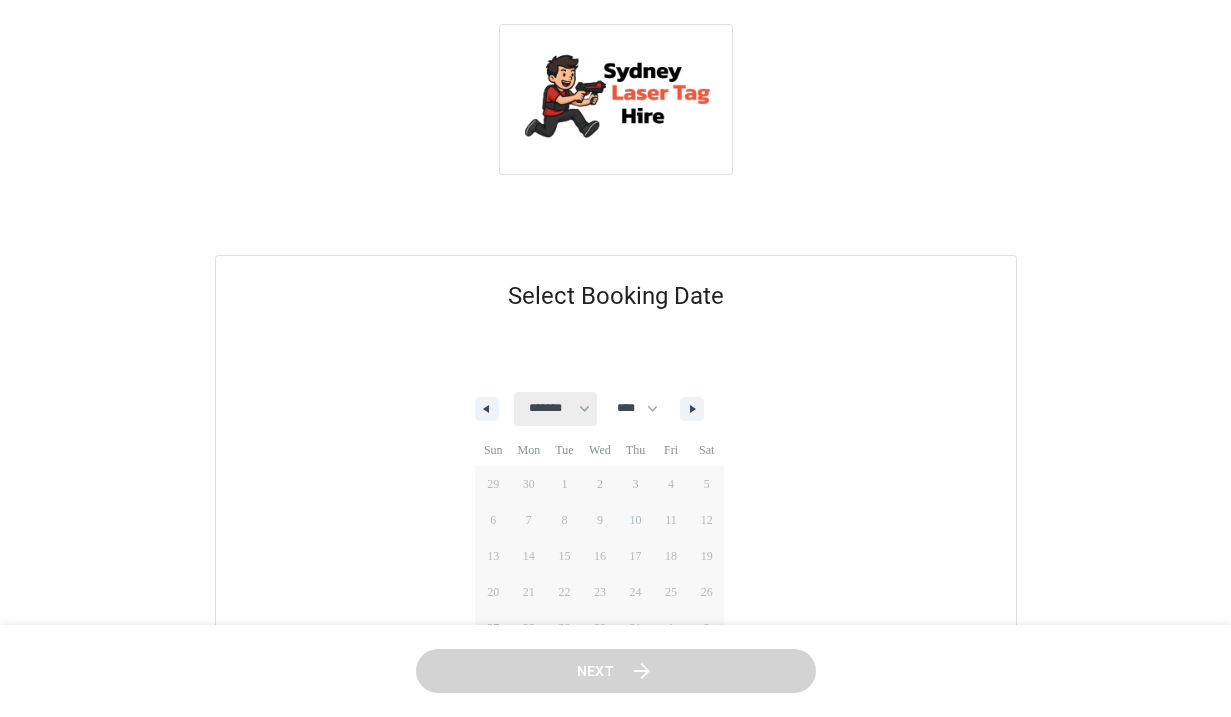 click on "******* ******** ***** ***** *** **** **** ****** ********* ******* ******** ********" at bounding box center (555, 409) 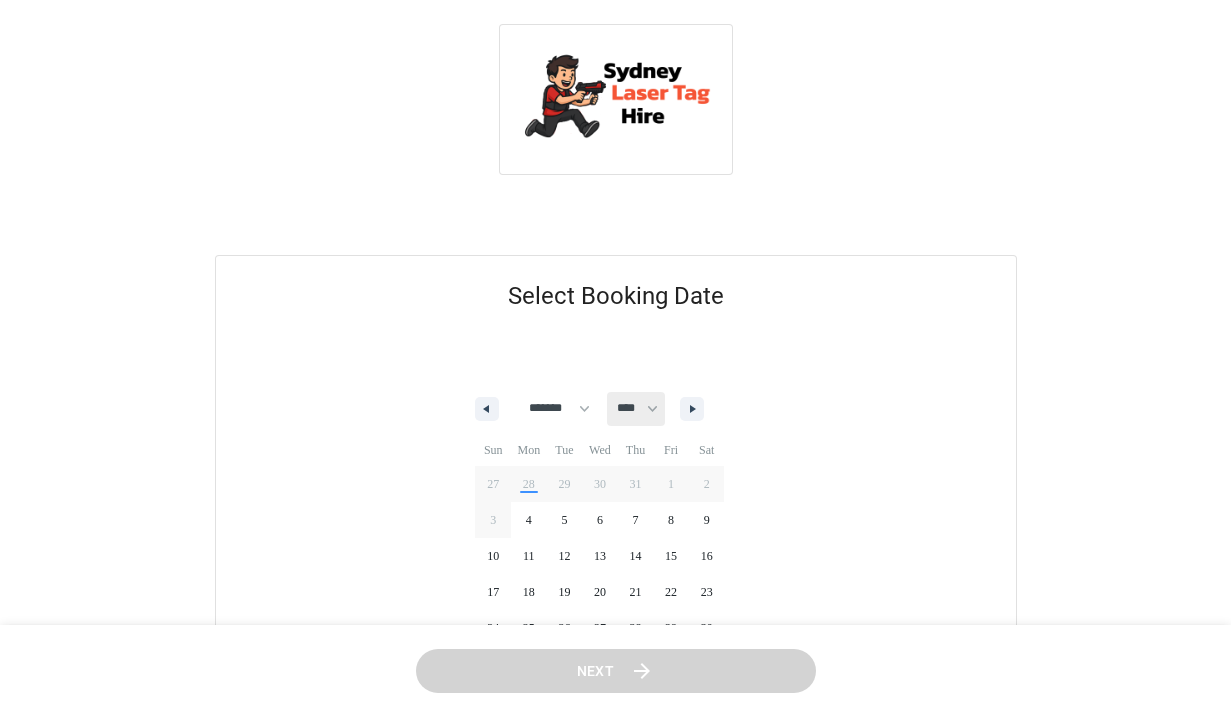 click on "**** ****" at bounding box center (636, 409) 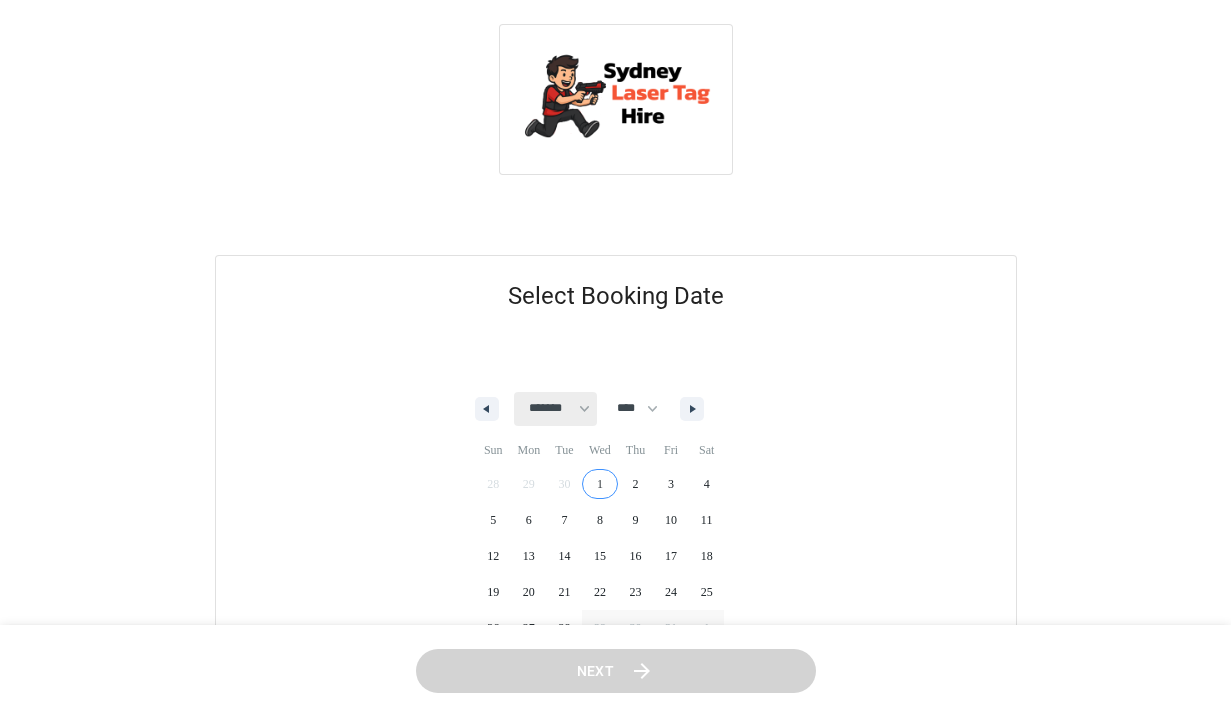 click on "******* ******** ***** ***** *** **** **** ****** ********* ******* ******** ********" at bounding box center (555, 409) 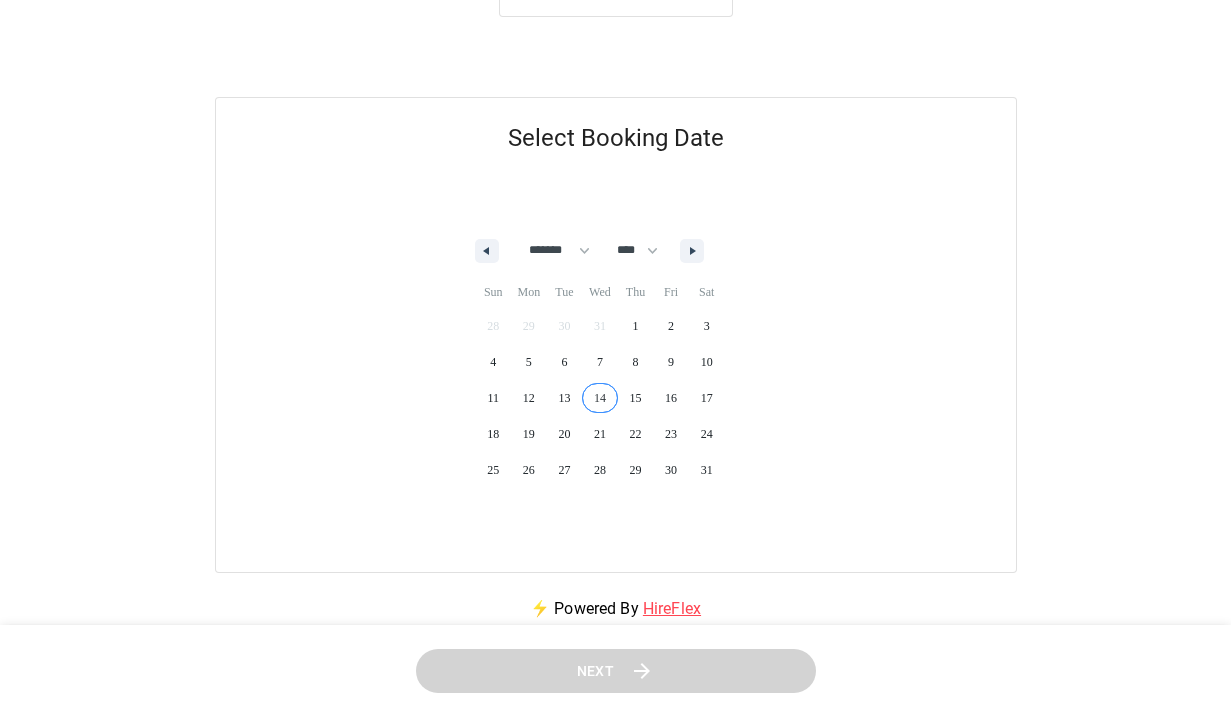 scroll, scrollTop: 175, scrollLeft: 0, axis: vertical 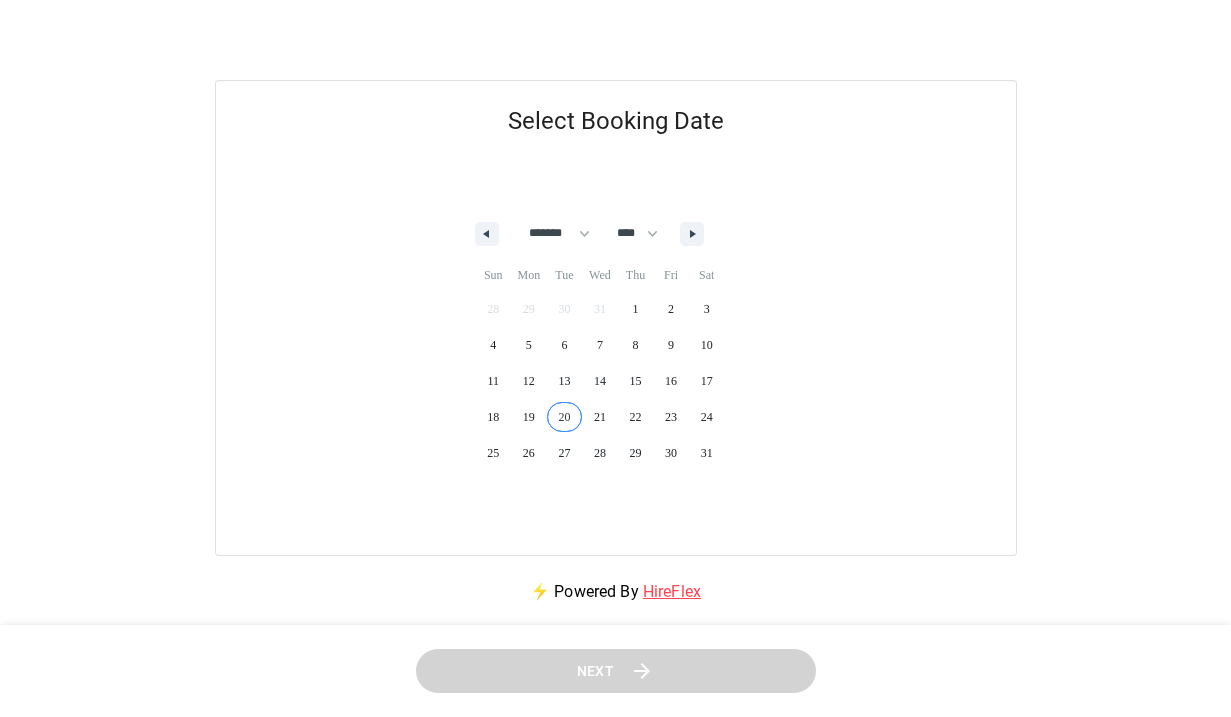 click on "20" at bounding box center (565, 417) 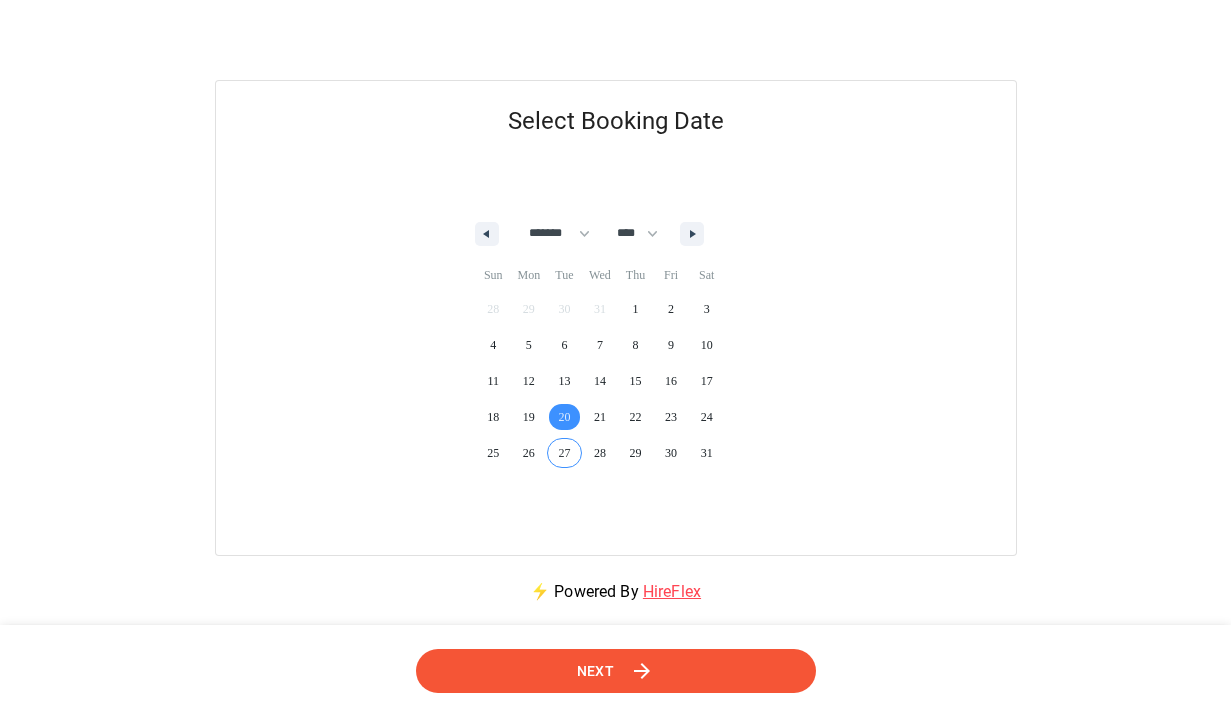 click 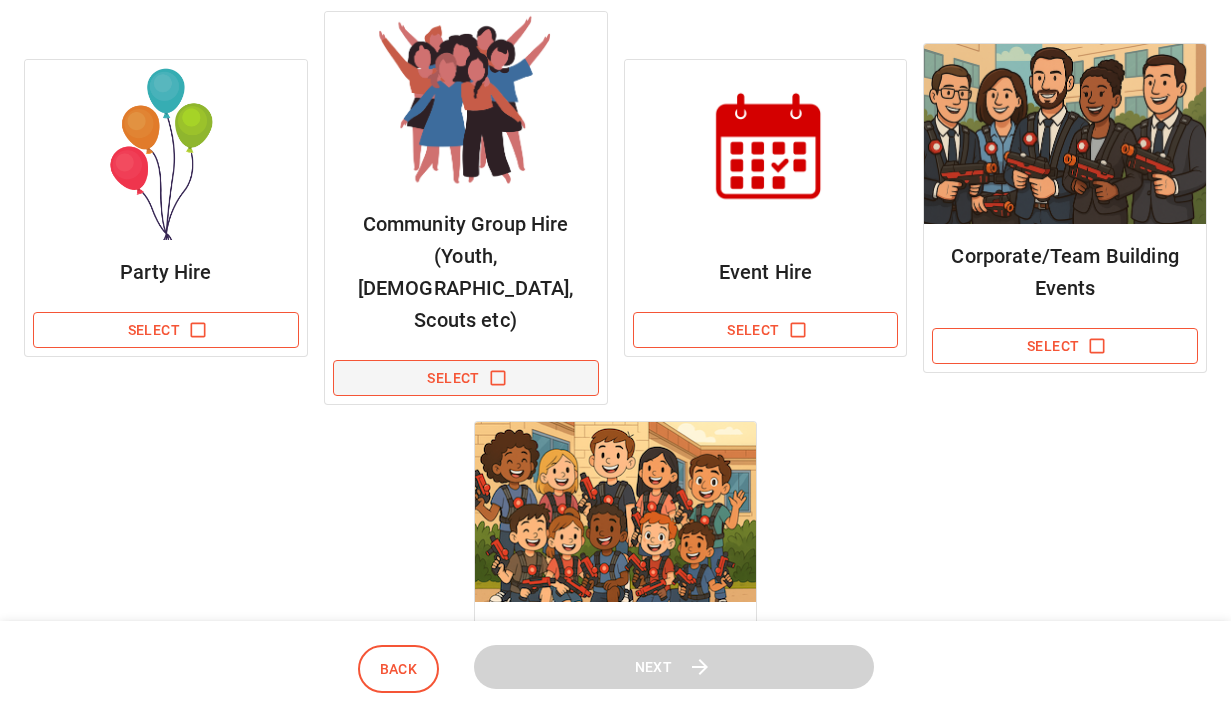 scroll, scrollTop: 350, scrollLeft: 0, axis: vertical 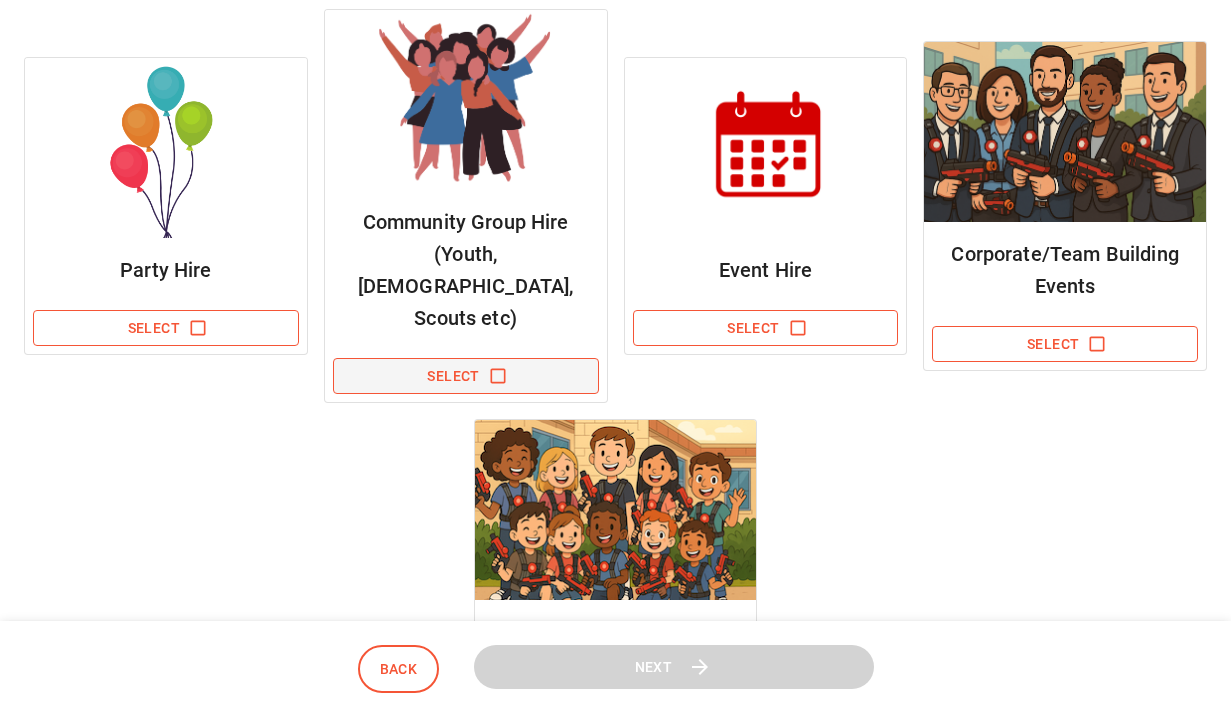 click on "Select" at bounding box center (466, 376) 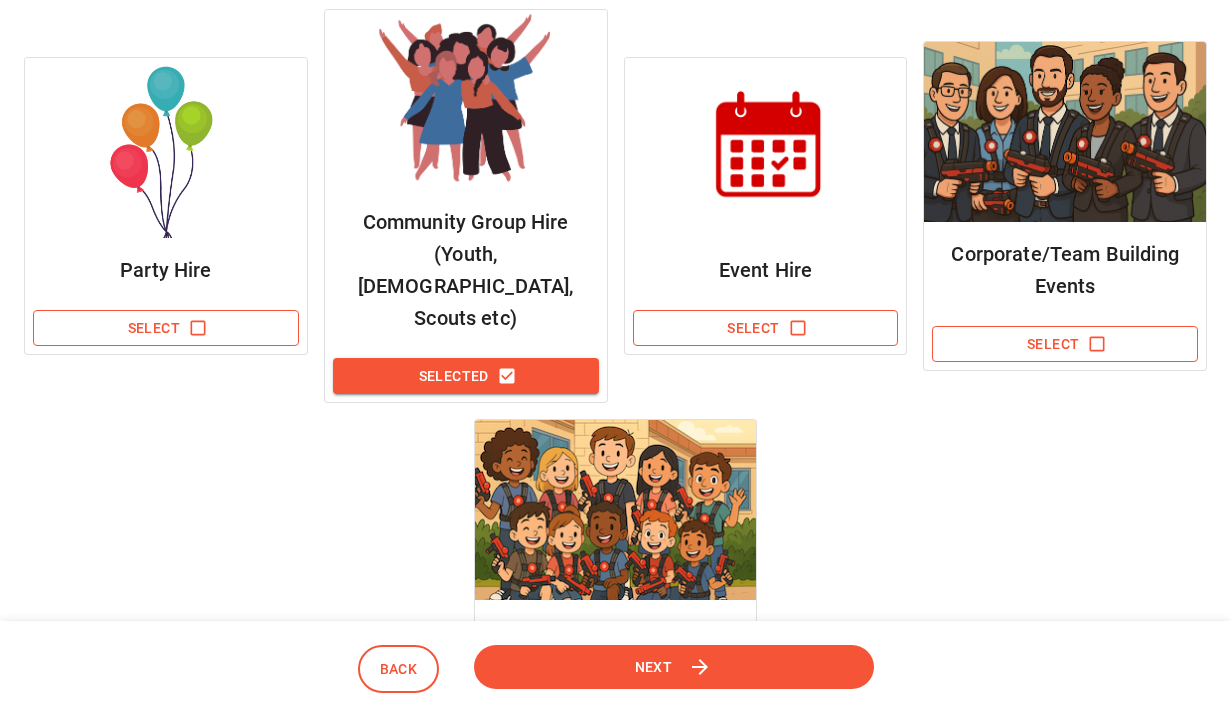 click on "Next" at bounding box center [674, 667] 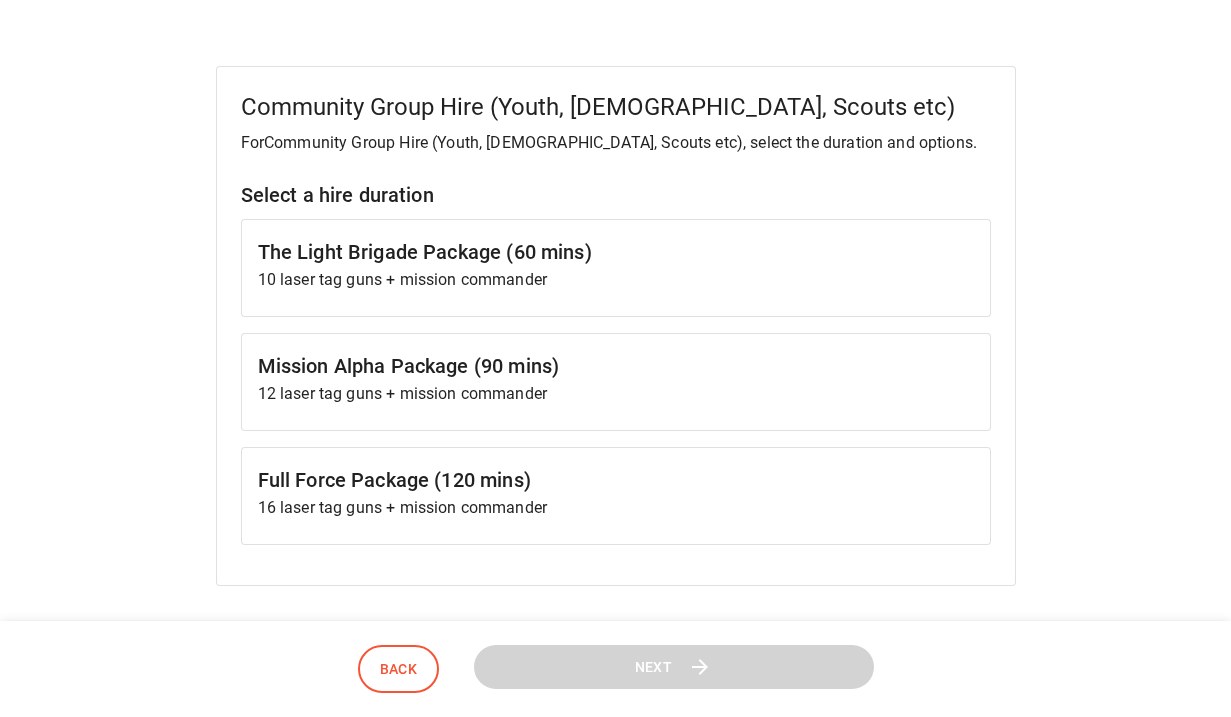 scroll, scrollTop: 193, scrollLeft: 0, axis: vertical 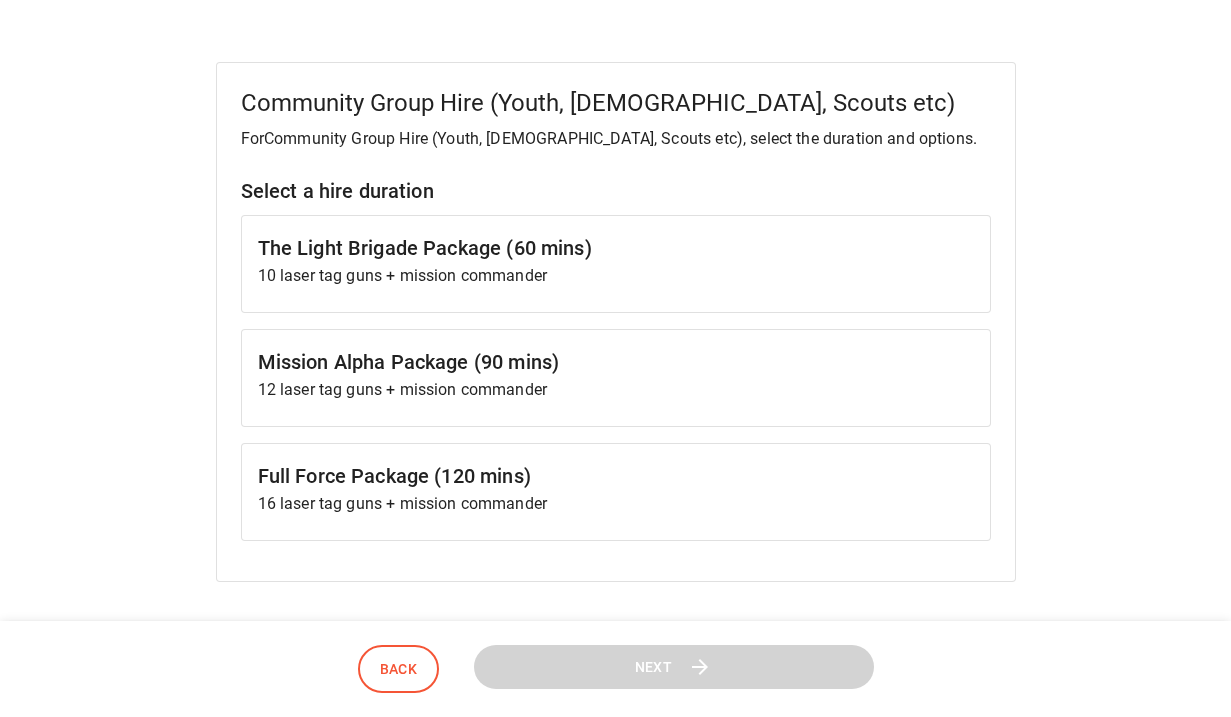 click on "The Light Brigade Package (60 mins) 10 laser tag guns + mission commander" at bounding box center [616, 264] 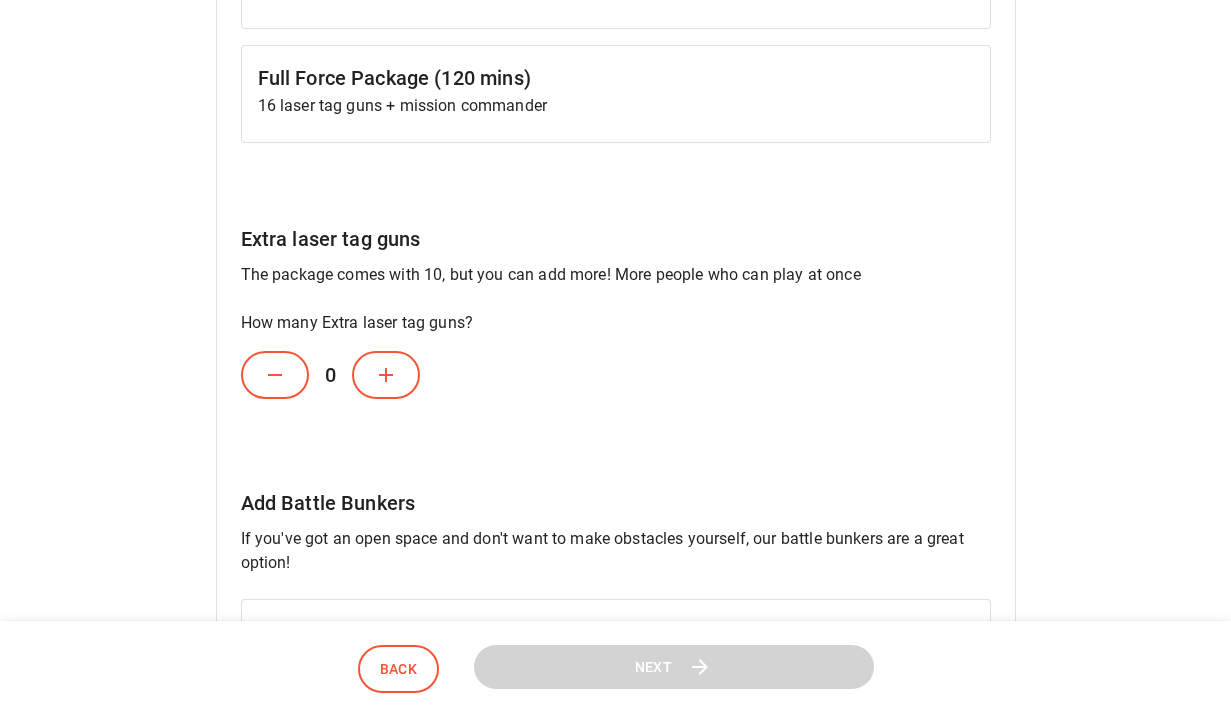 scroll, scrollTop: 613, scrollLeft: 0, axis: vertical 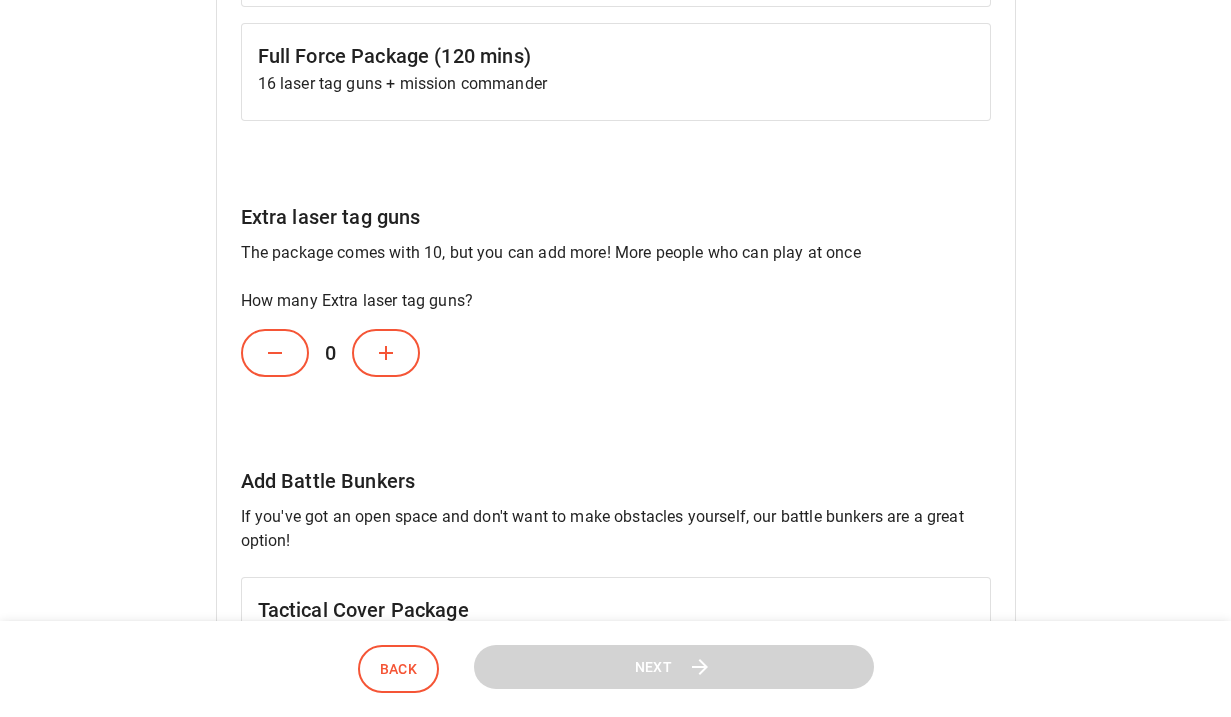 click 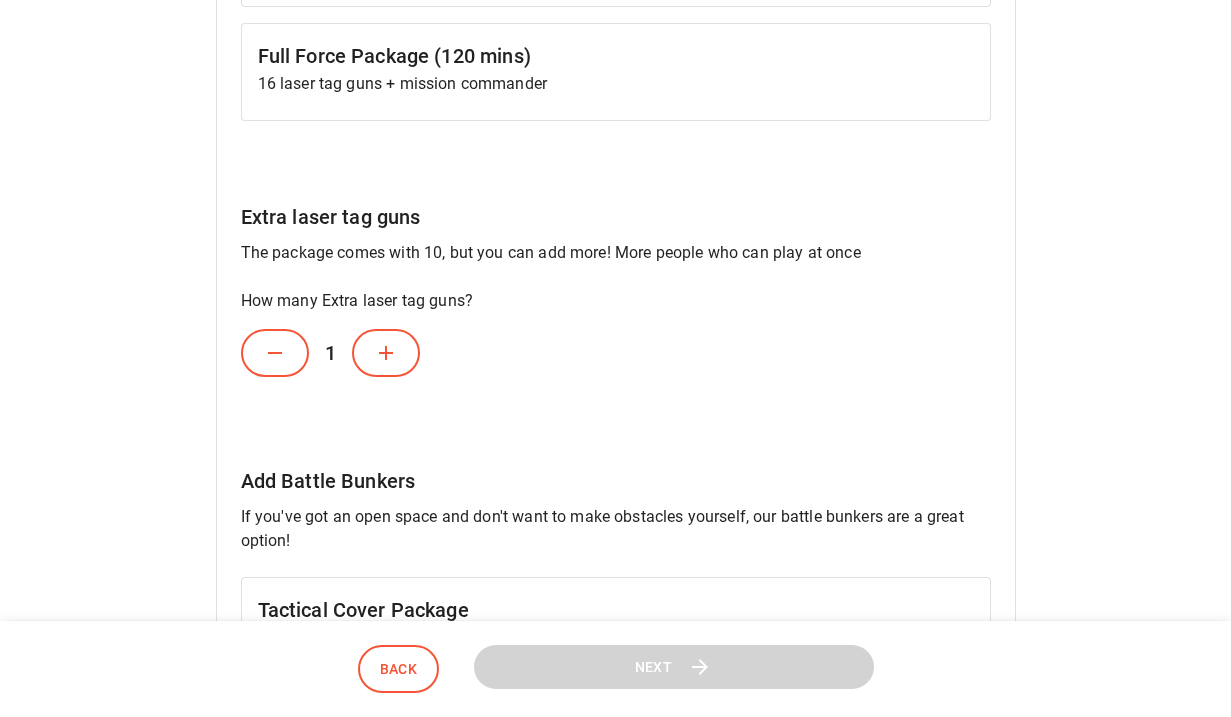 click 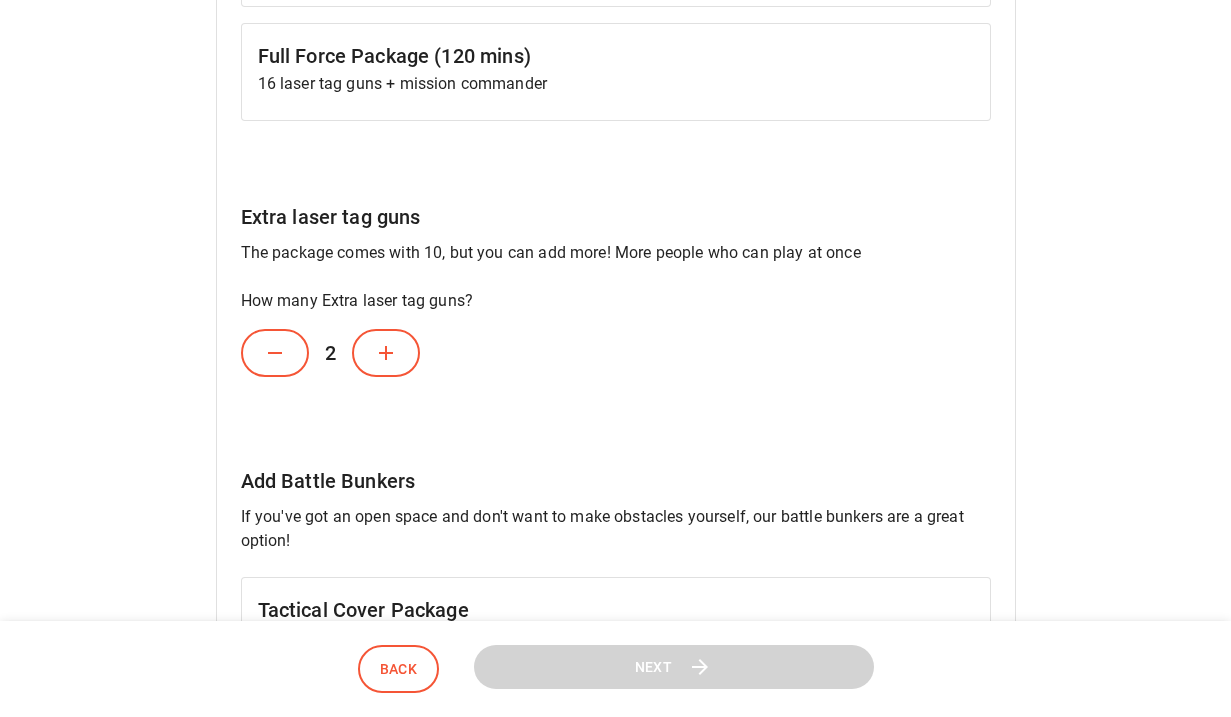 click 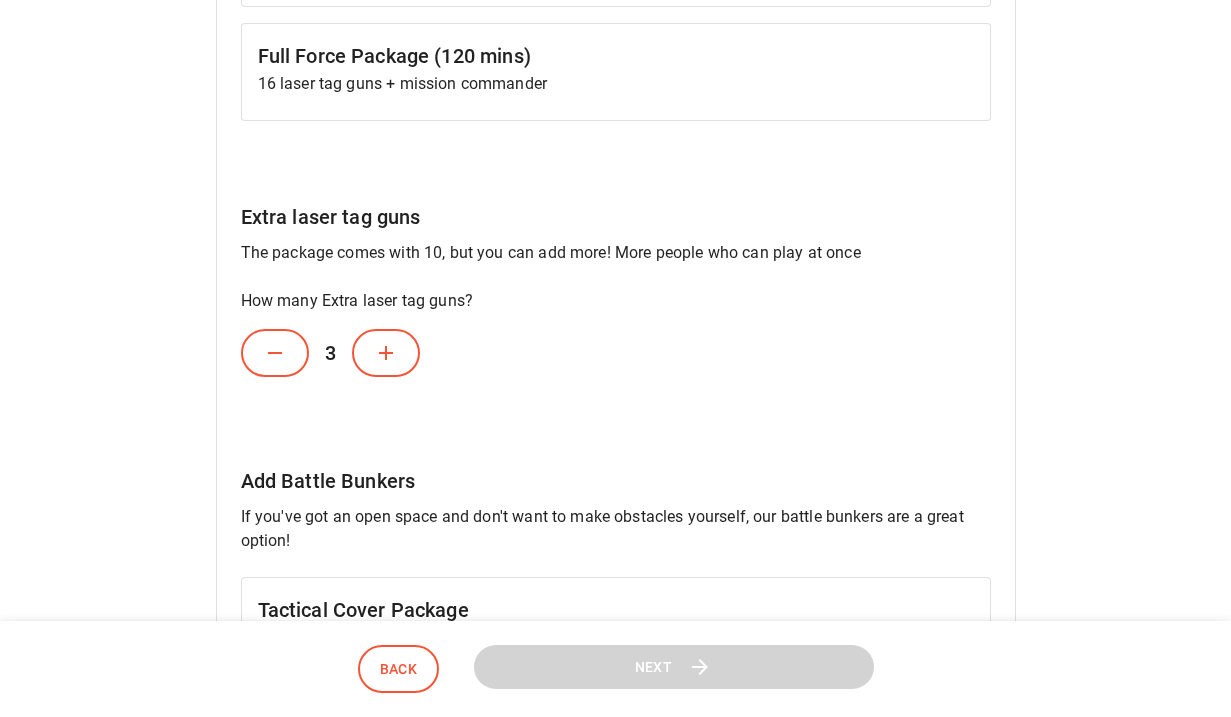 click 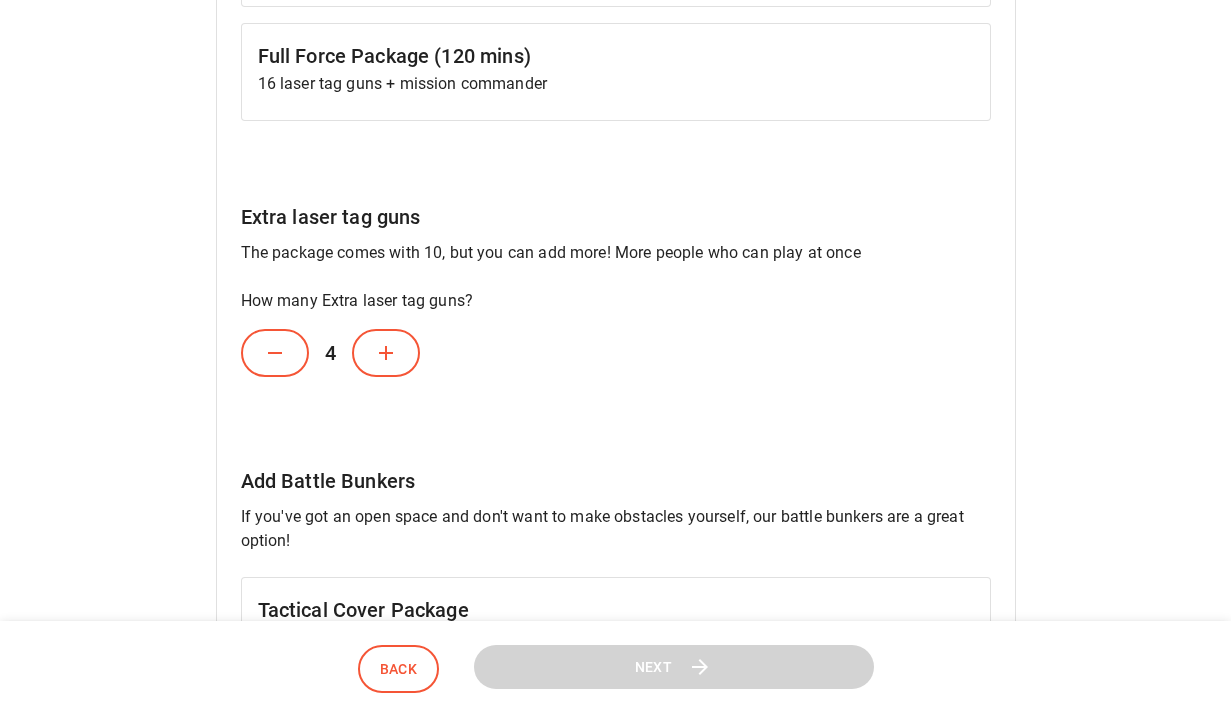 click 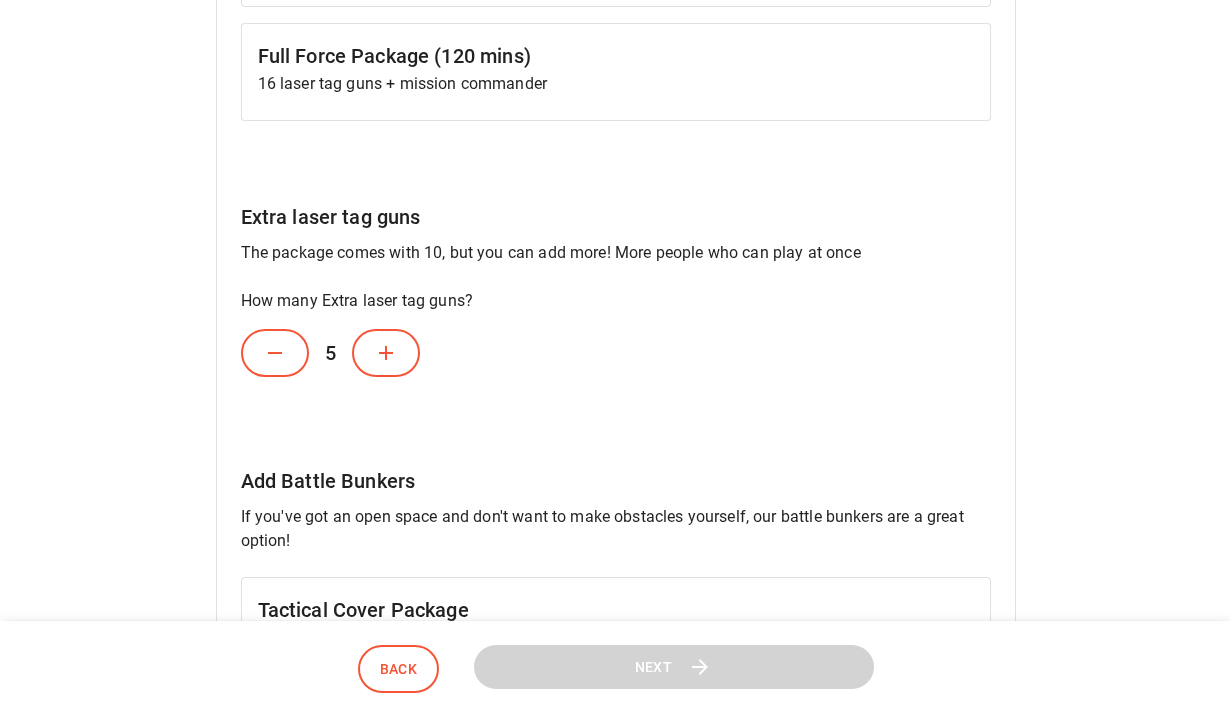 click 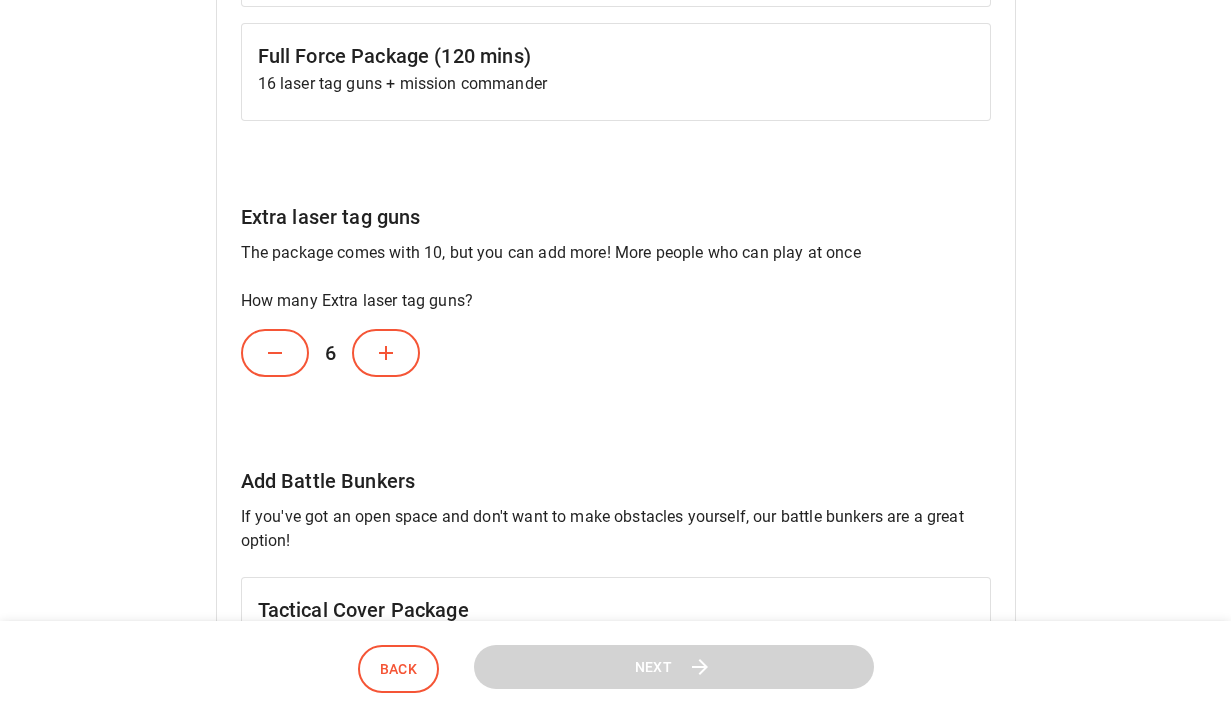 click 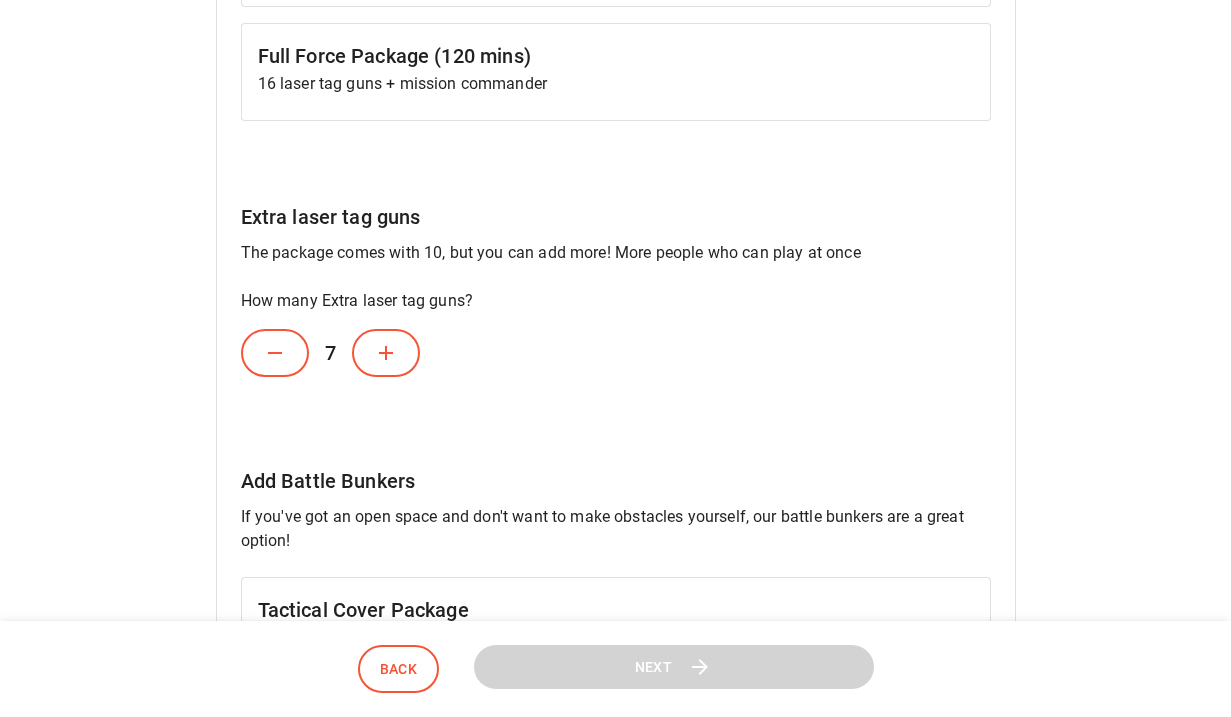 click 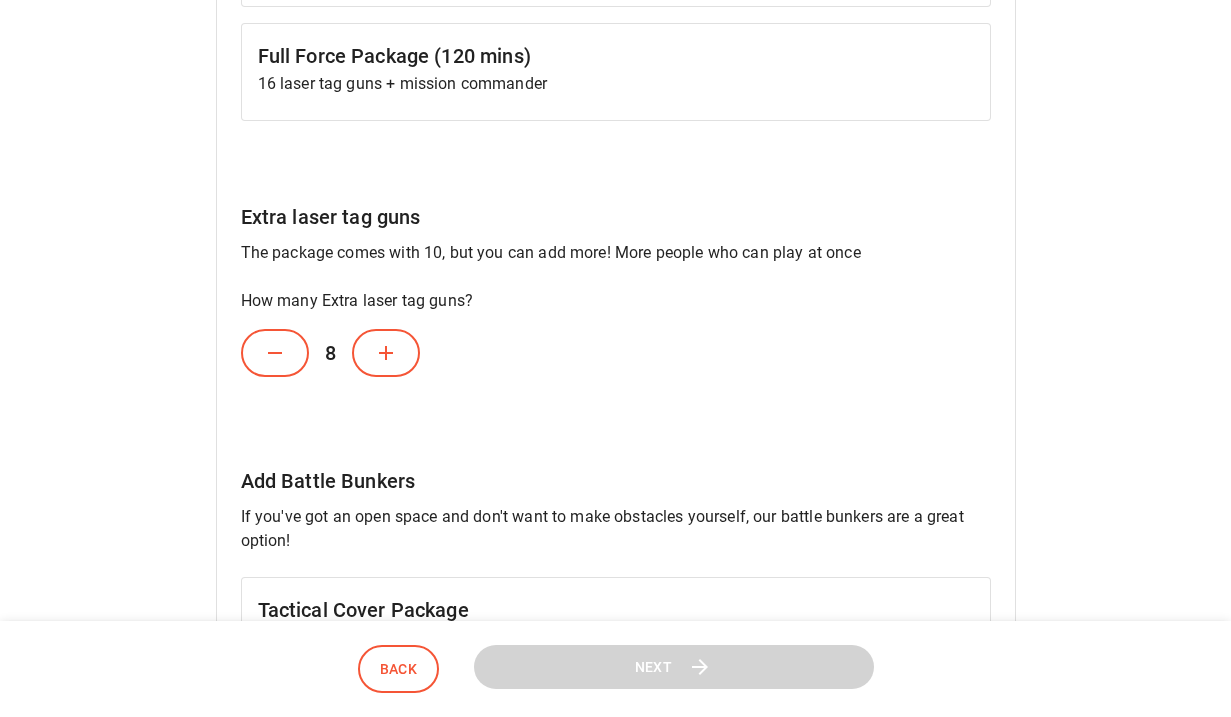 click 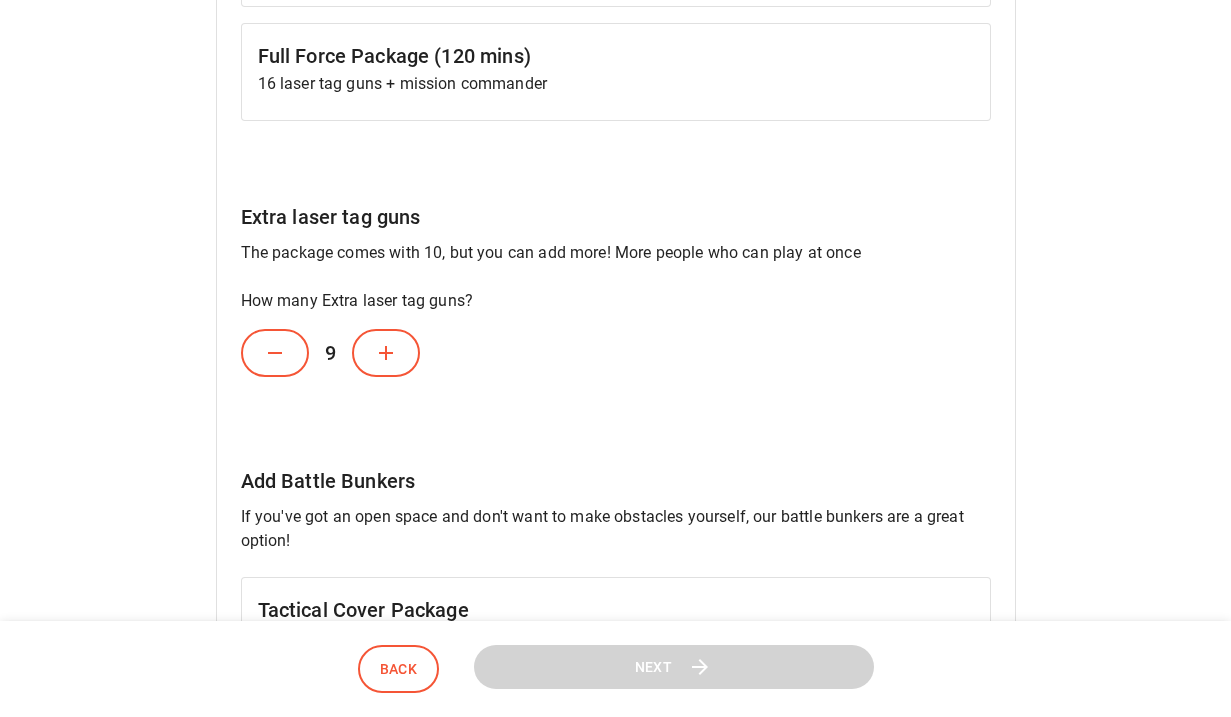 click 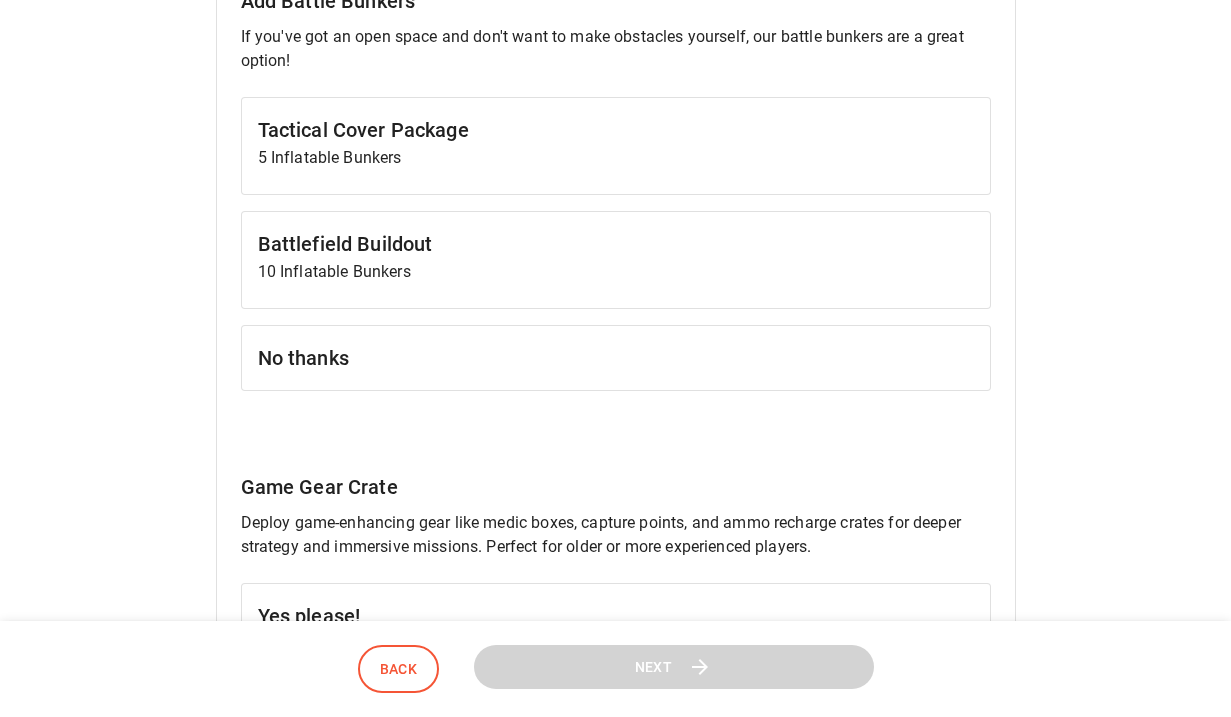 scroll, scrollTop: 1078, scrollLeft: 0, axis: vertical 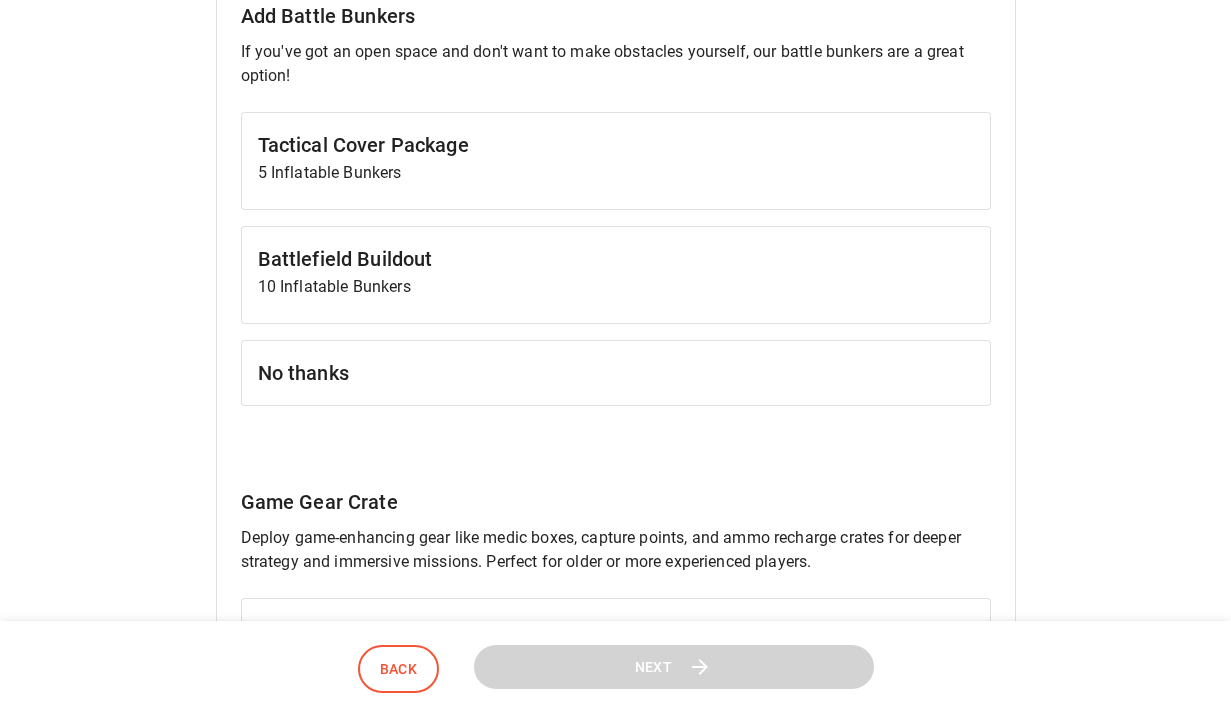 click on "5 Inflatable Bunkers" at bounding box center [616, 173] 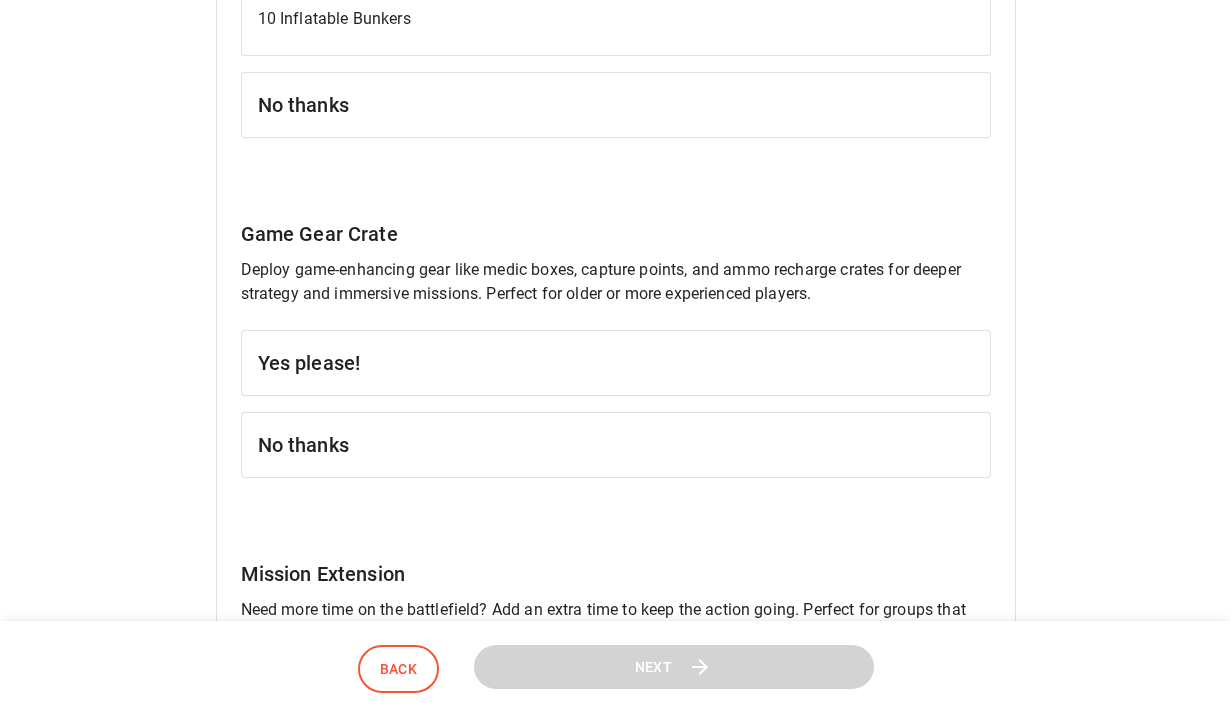 scroll, scrollTop: 1353, scrollLeft: 0, axis: vertical 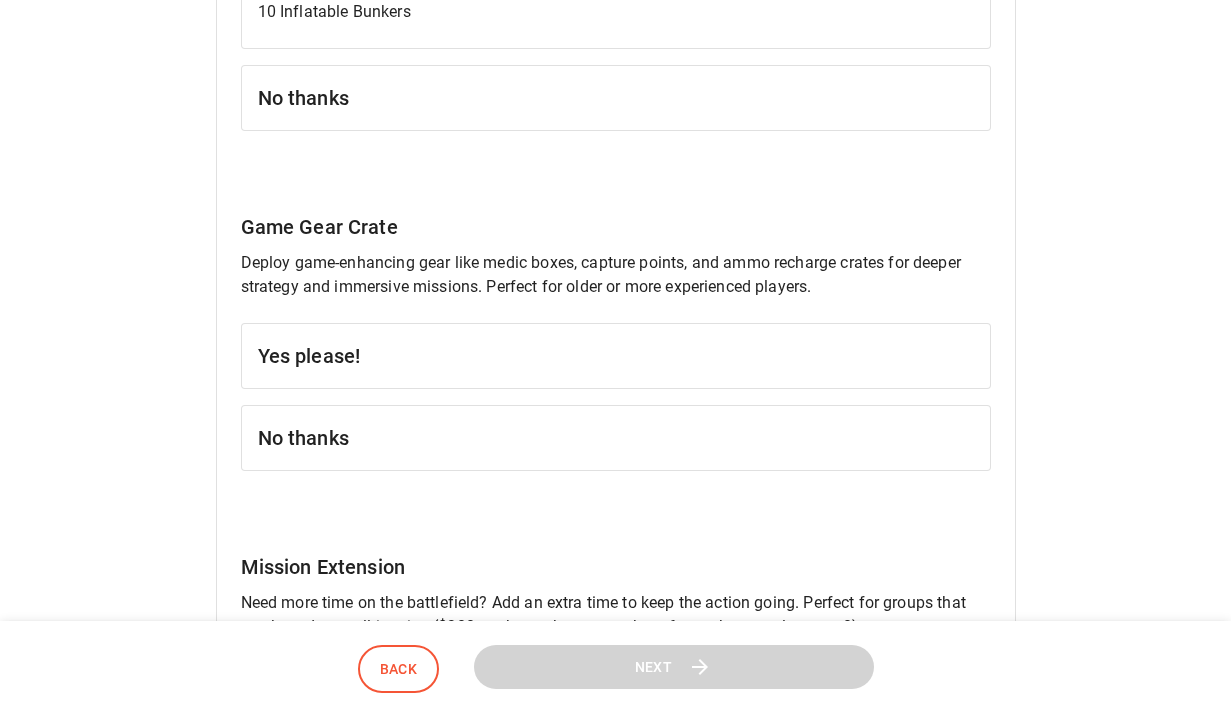 click on "No thanks" at bounding box center (616, 438) 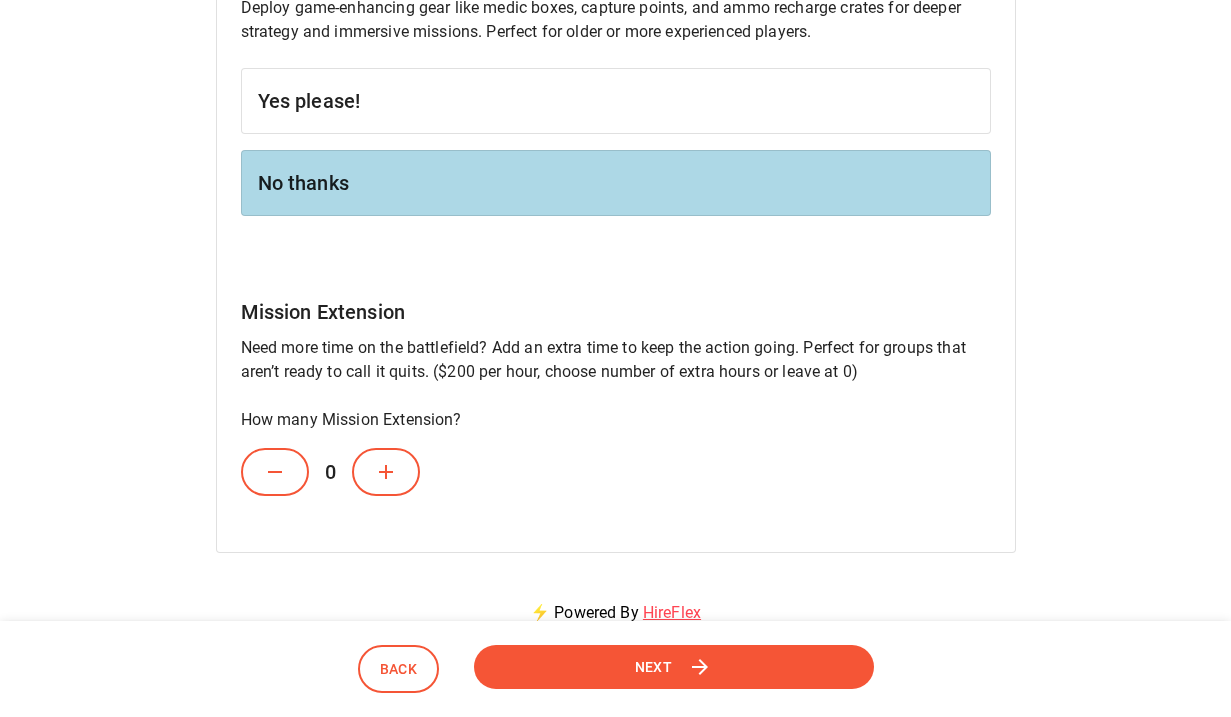 scroll, scrollTop: 1609, scrollLeft: 0, axis: vertical 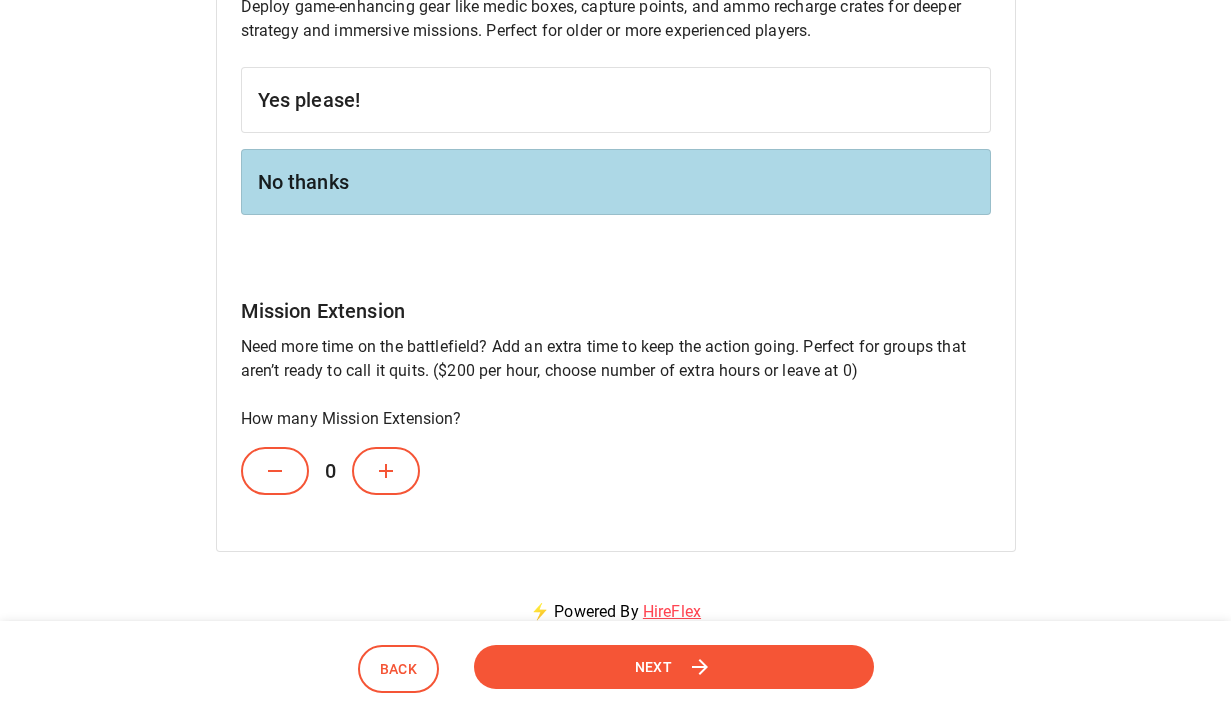 click at bounding box center (386, 471) 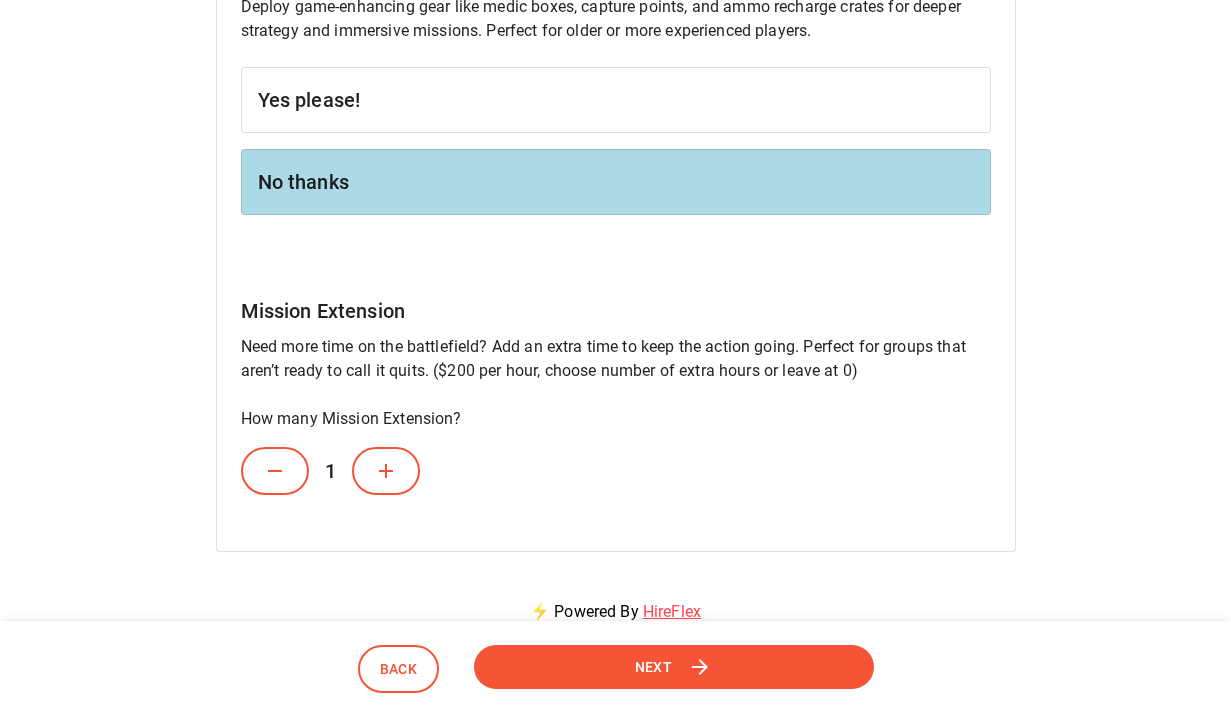 scroll, scrollTop: 1580, scrollLeft: 0, axis: vertical 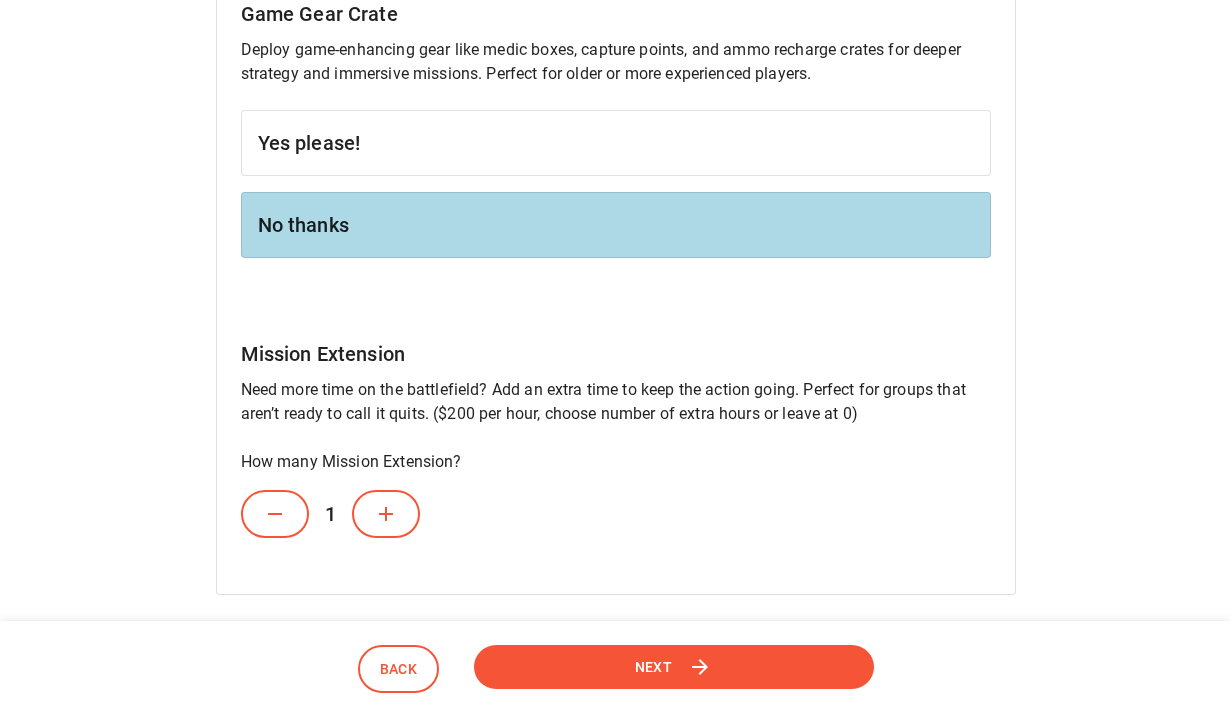 click on "Next" at bounding box center [674, 667] 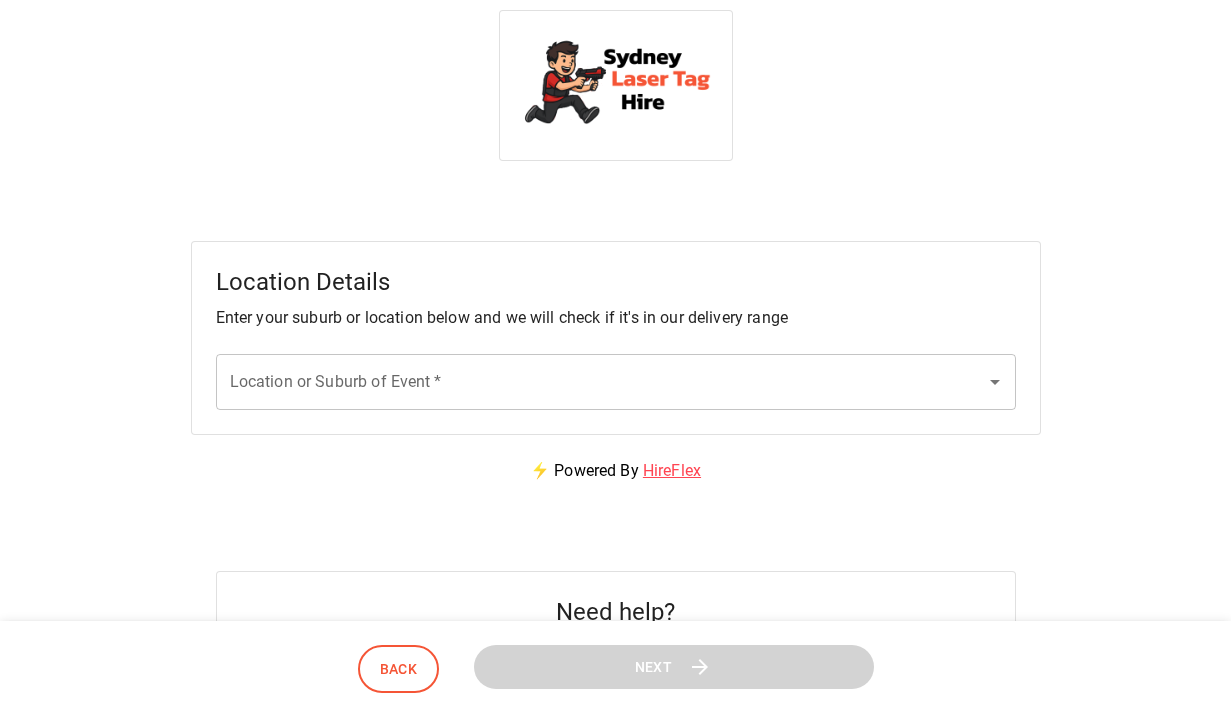 scroll, scrollTop: 15, scrollLeft: 0, axis: vertical 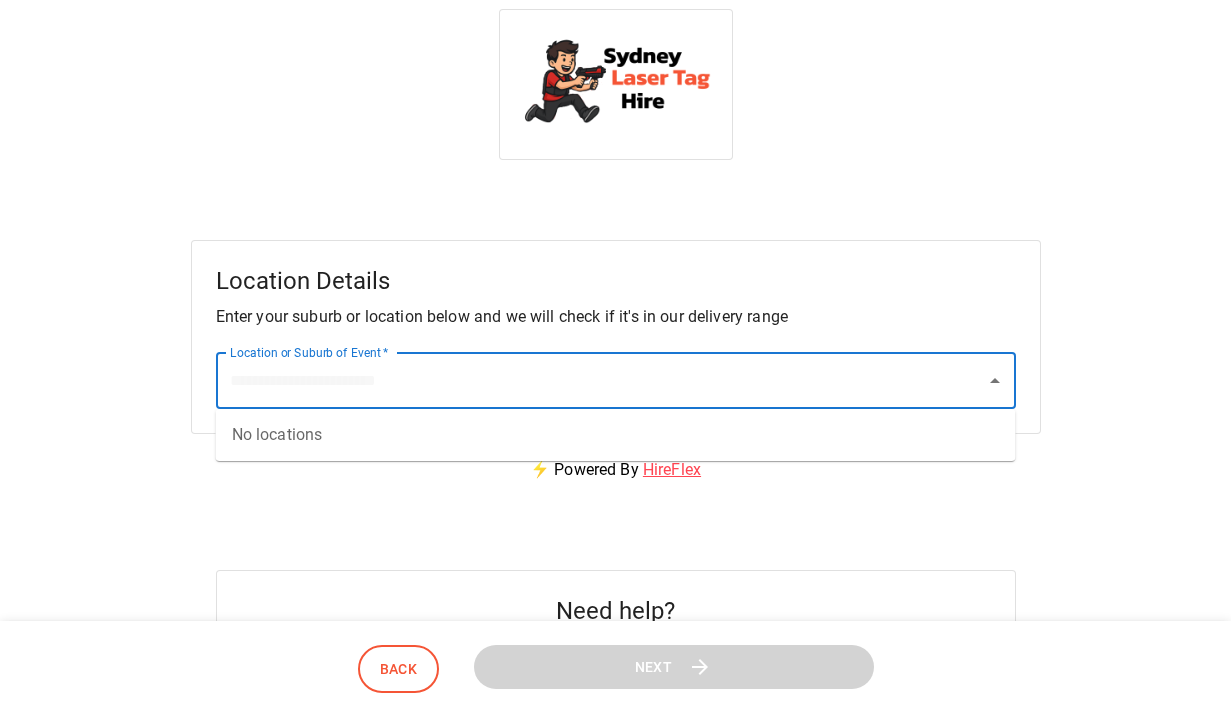 click on "Location or Suburb of Event   *" at bounding box center [601, 381] 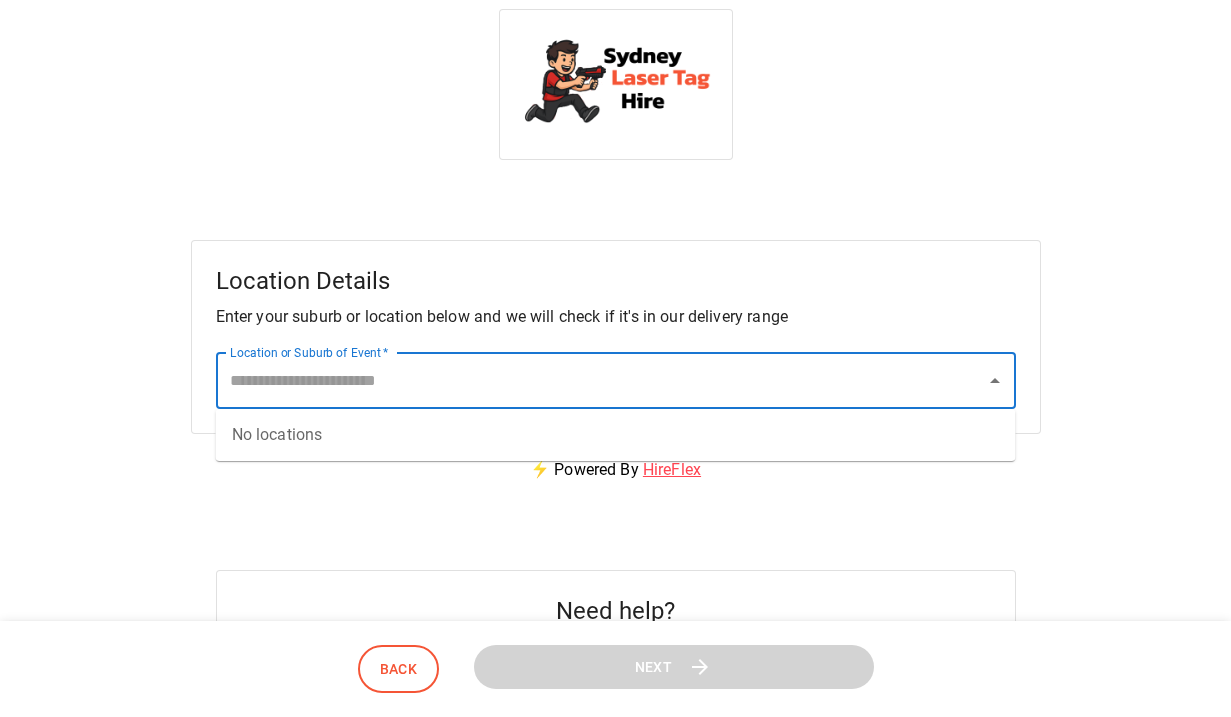 paste on "**********" 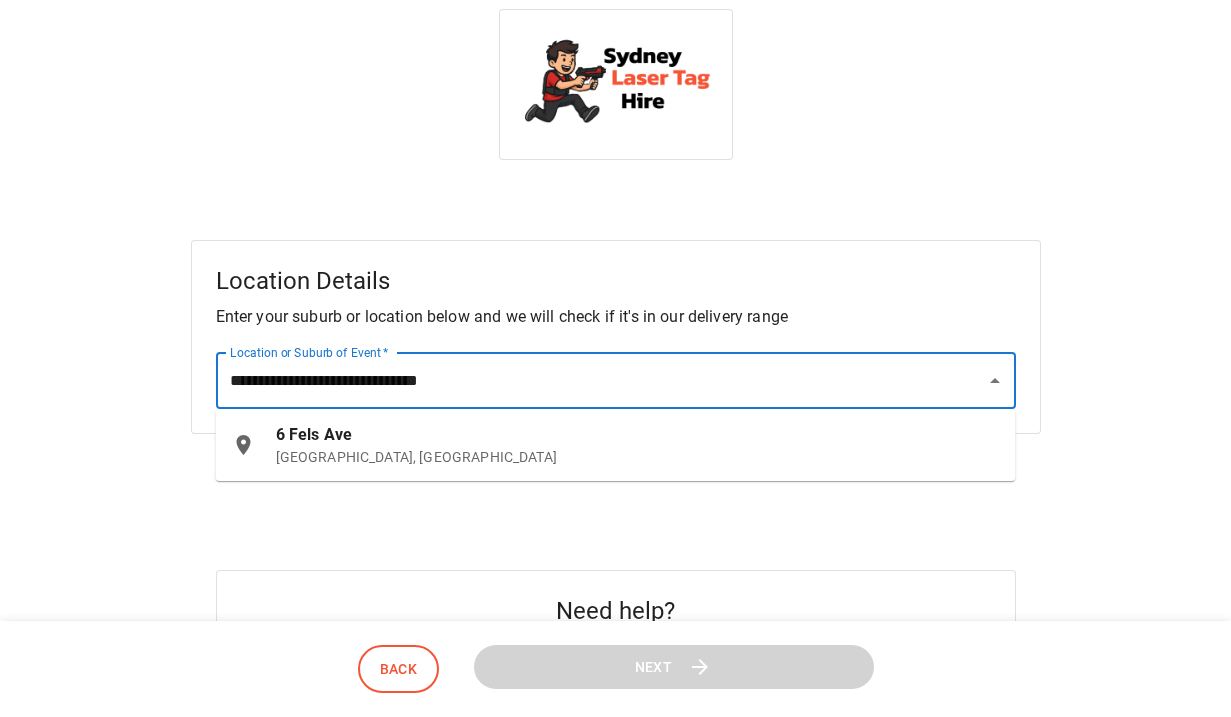 click on "[GEOGRAPHIC_DATA], [GEOGRAPHIC_DATA]" at bounding box center (638, 457) 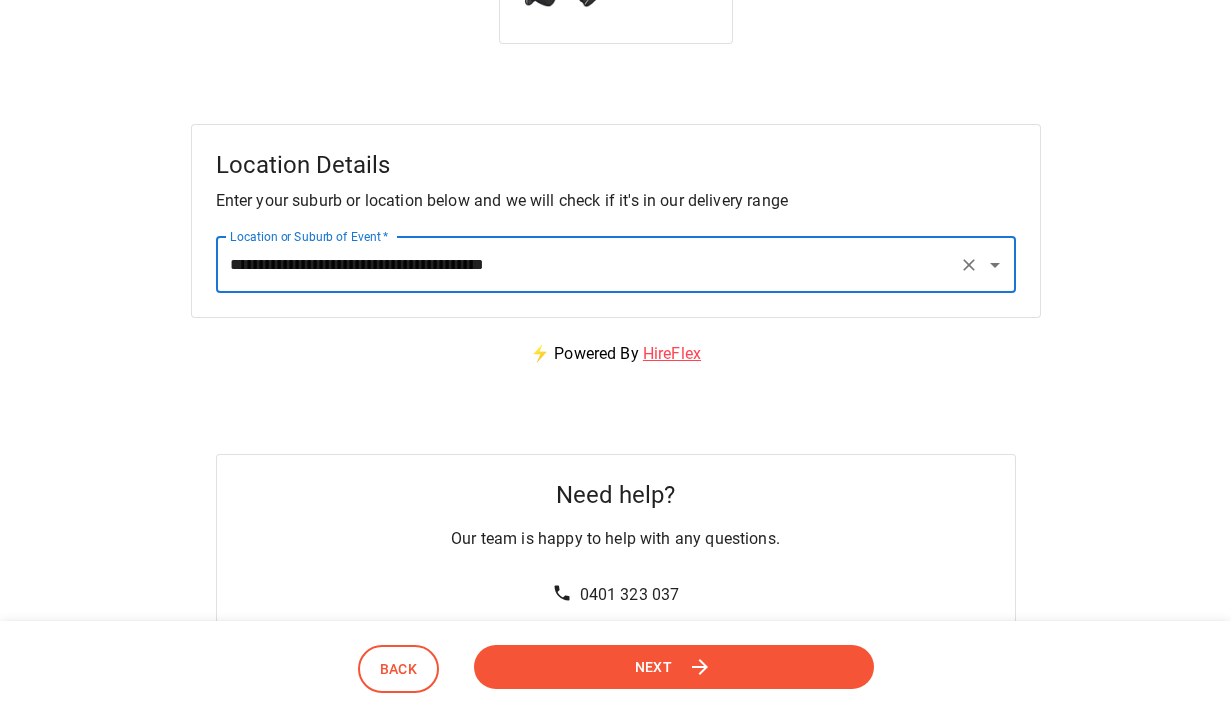 type on "**********" 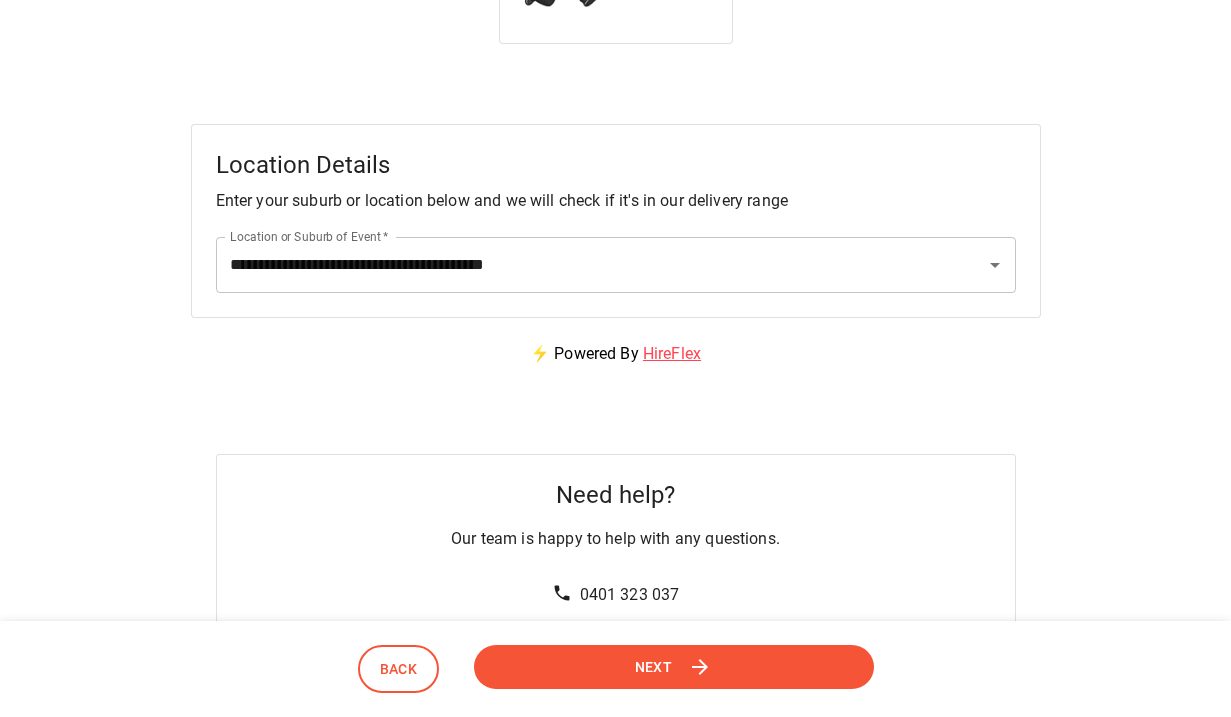 click on "Next" at bounding box center [653, 666] 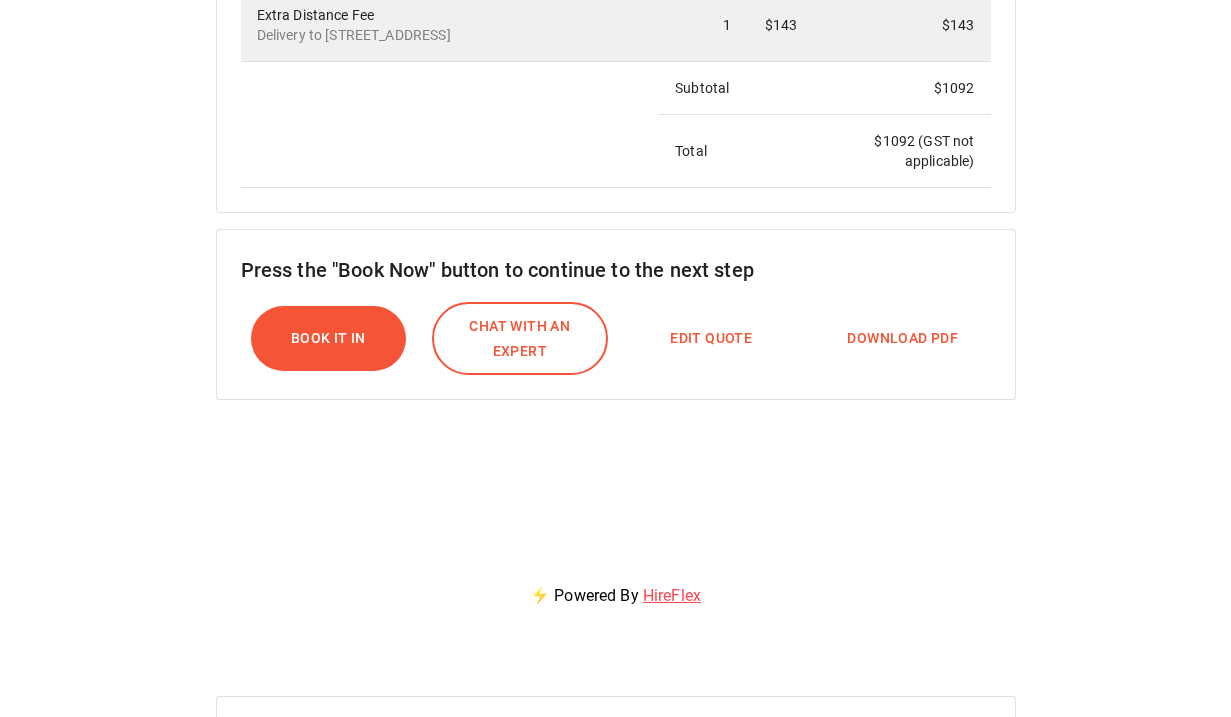 scroll, scrollTop: 892, scrollLeft: 0, axis: vertical 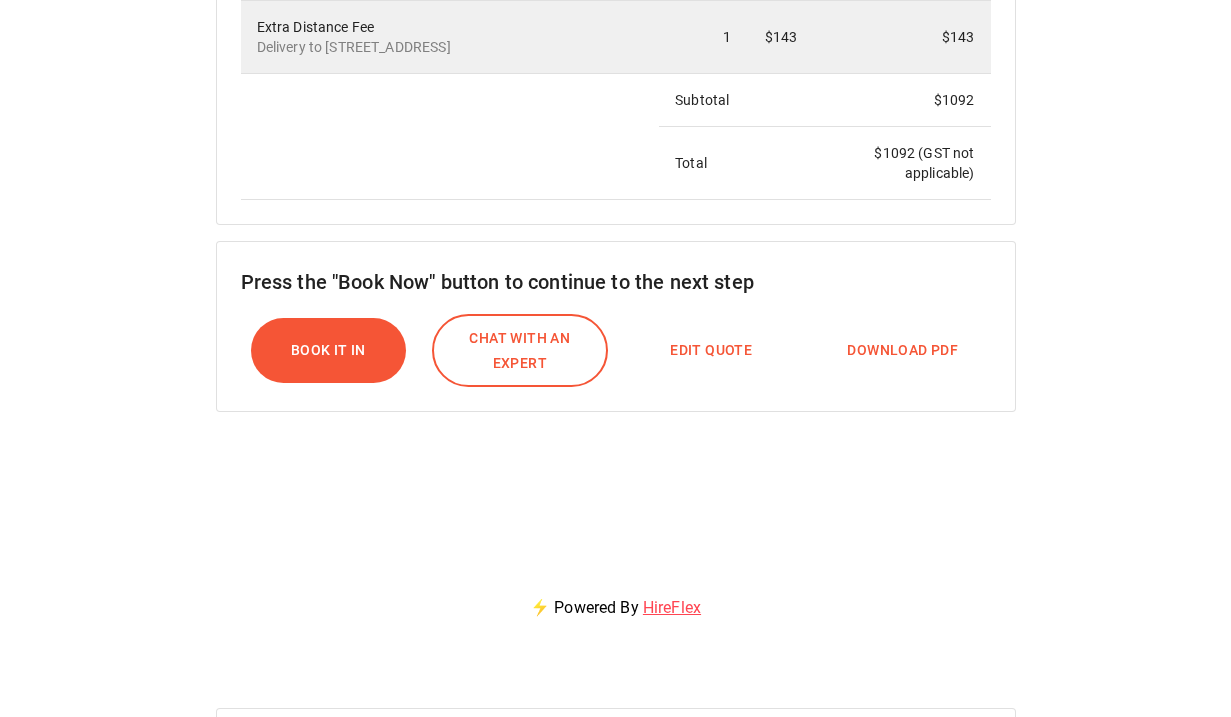 click on "Download PDF" at bounding box center [902, 350] 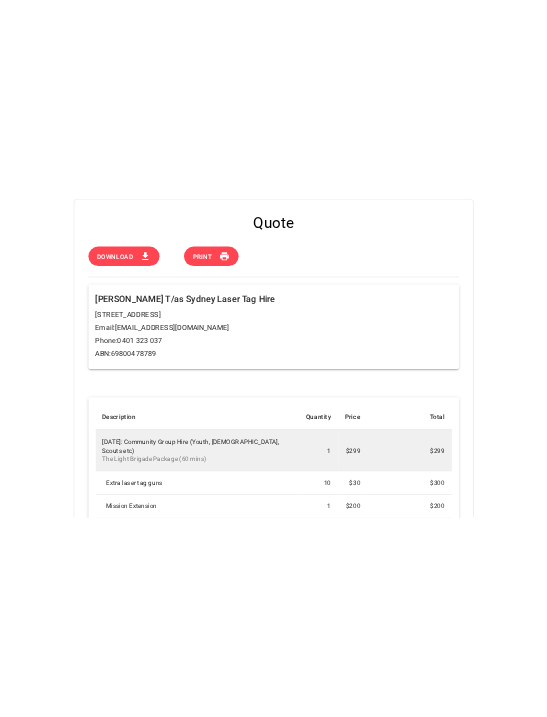 scroll, scrollTop: 34, scrollLeft: 0, axis: vertical 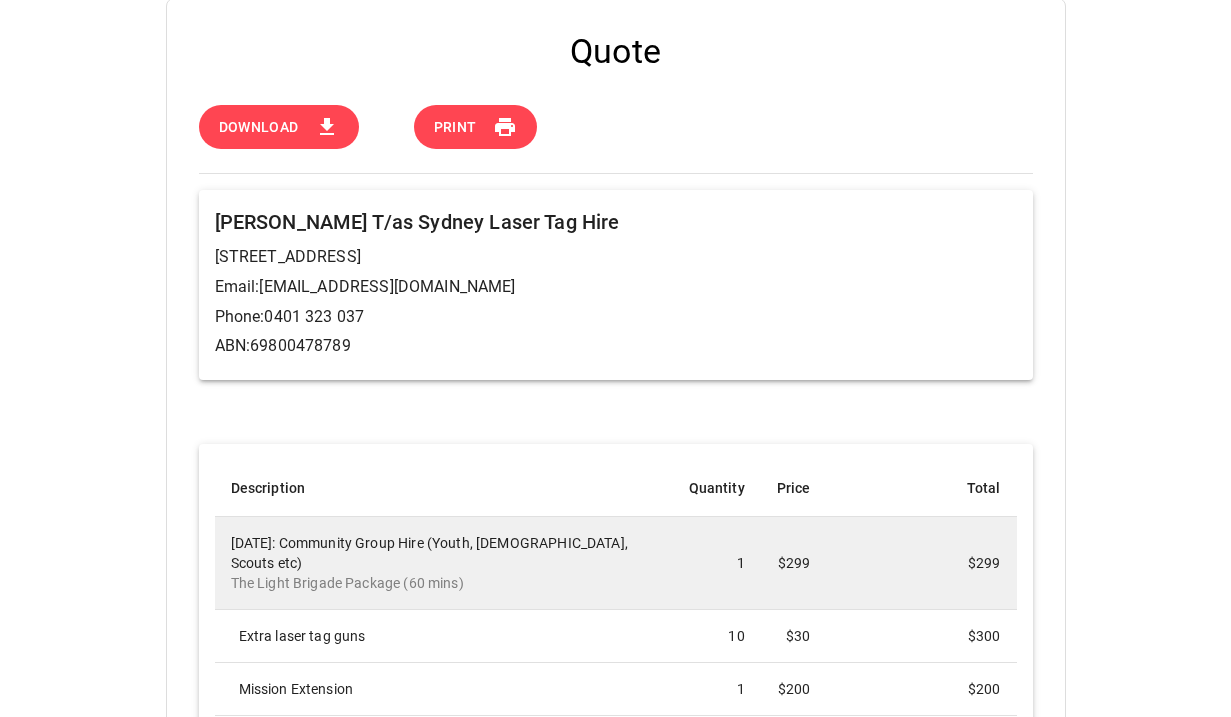 click 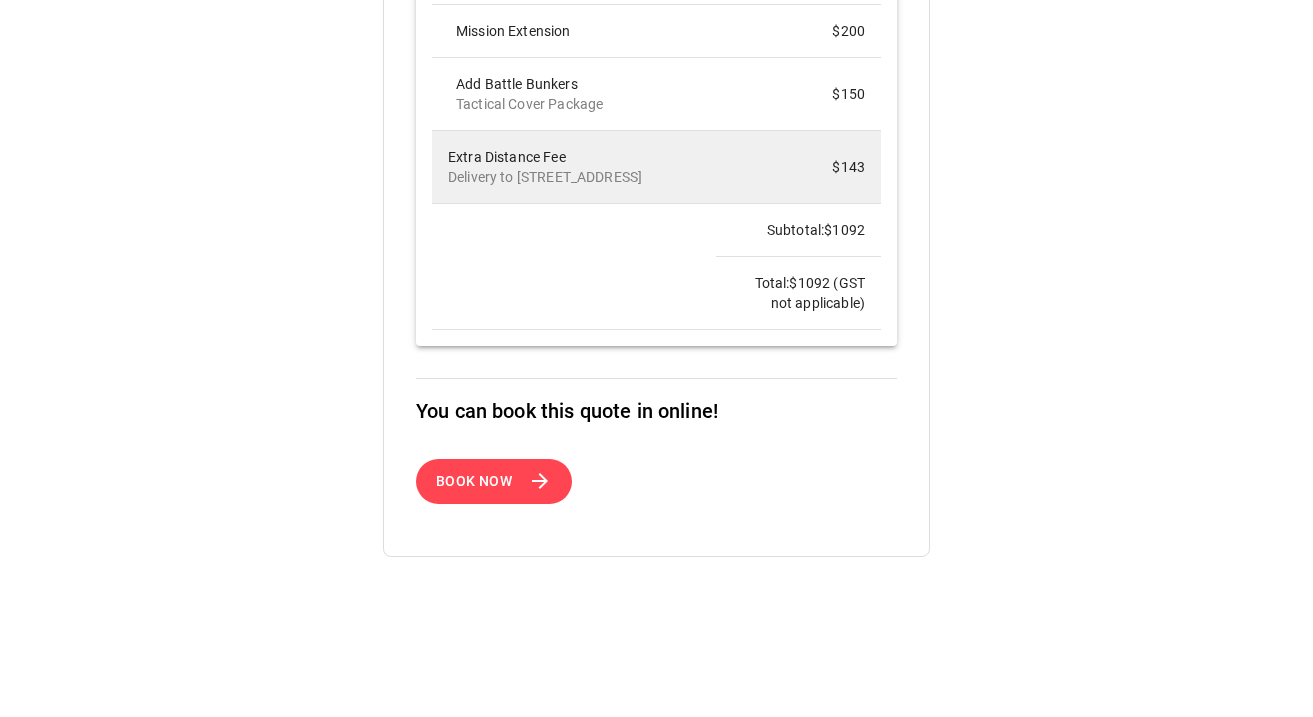 scroll, scrollTop: 651, scrollLeft: 0, axis: vertical 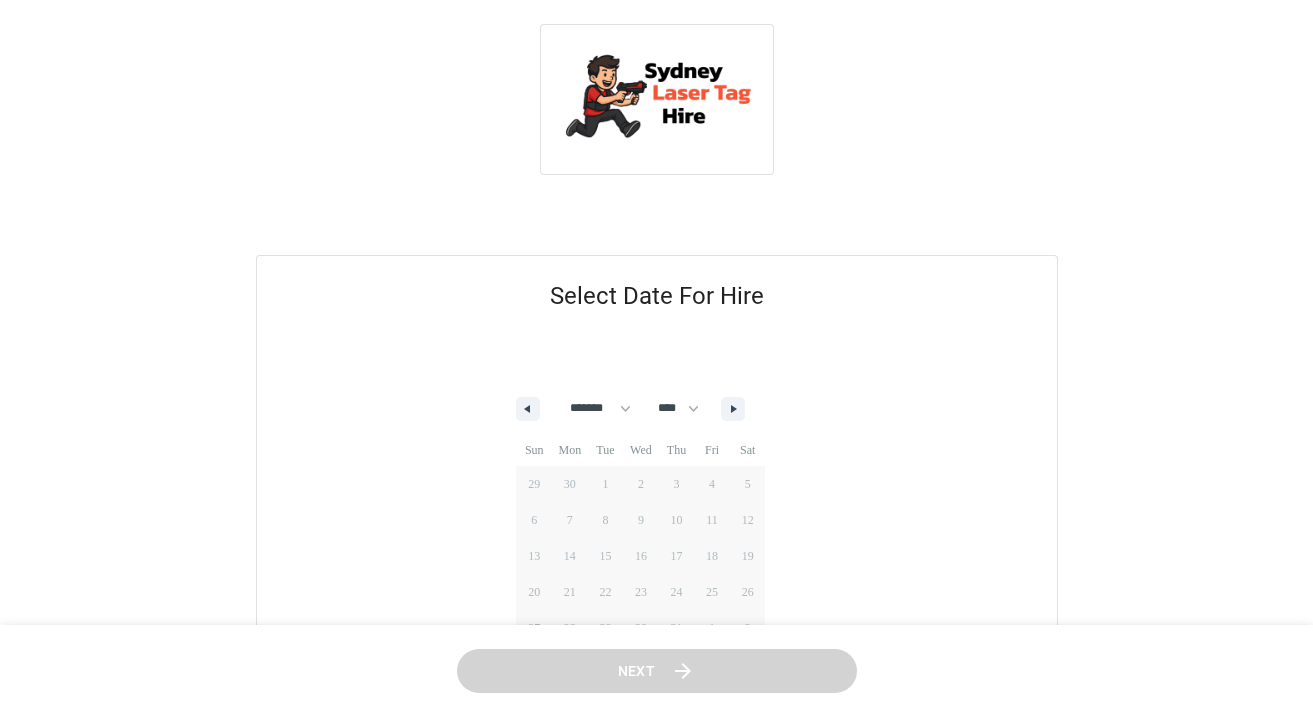 select on "*" 